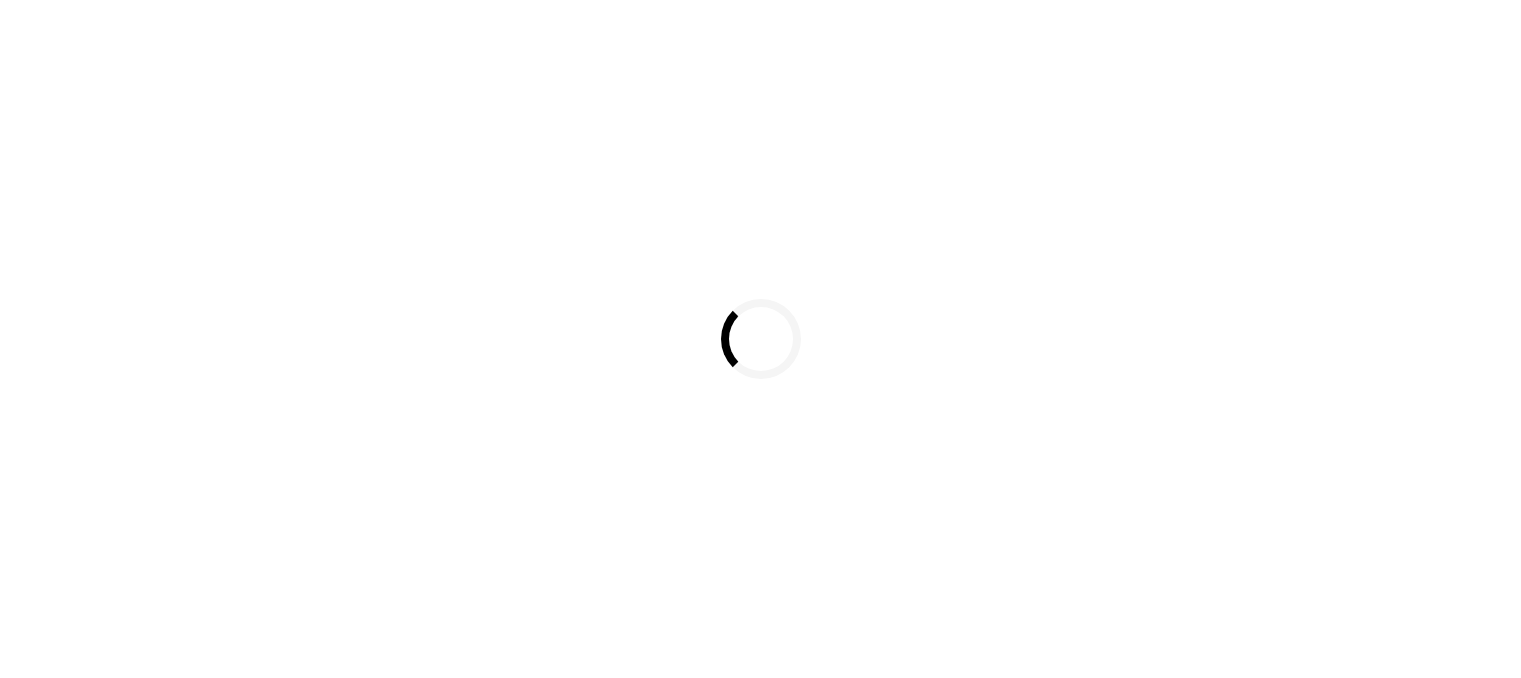 scroll, scrollTop: 0, scrollLeft: 0, axis: both 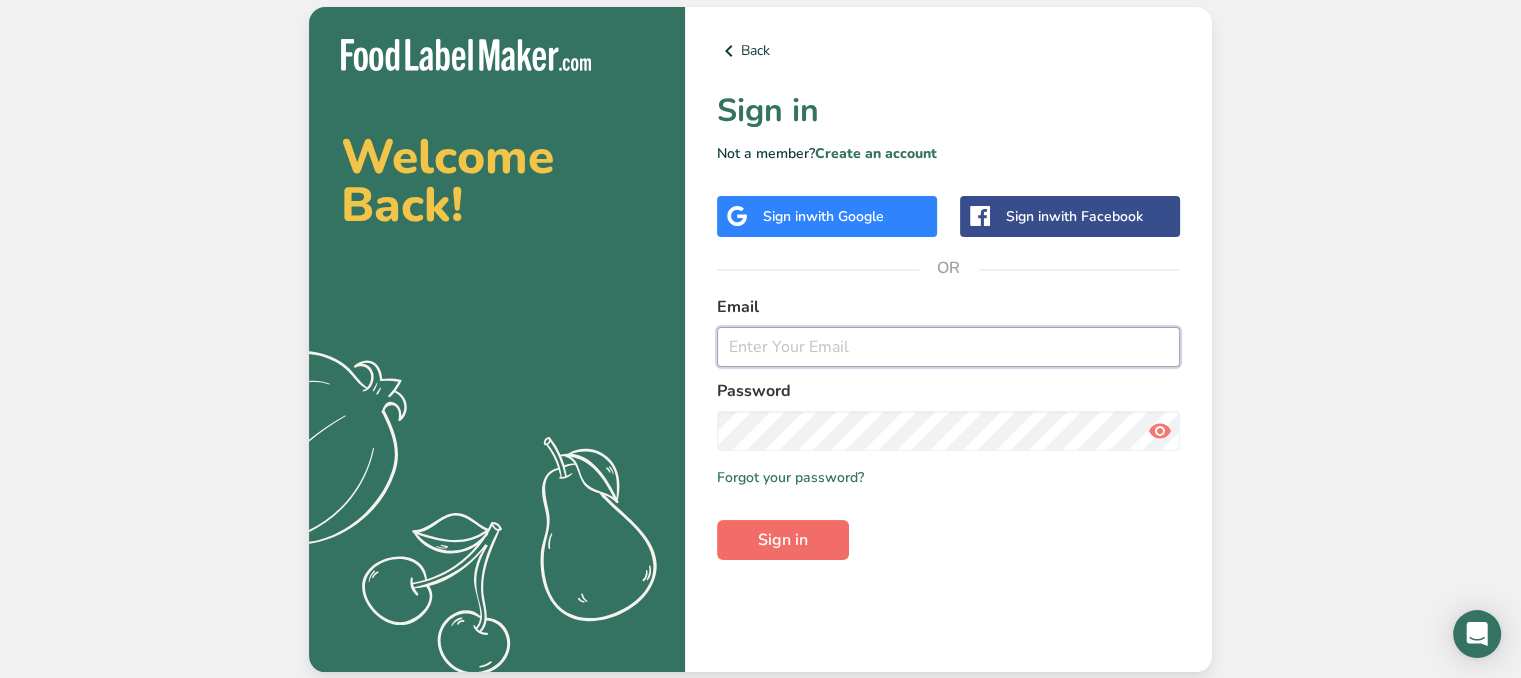 type on "[EMAIL]" 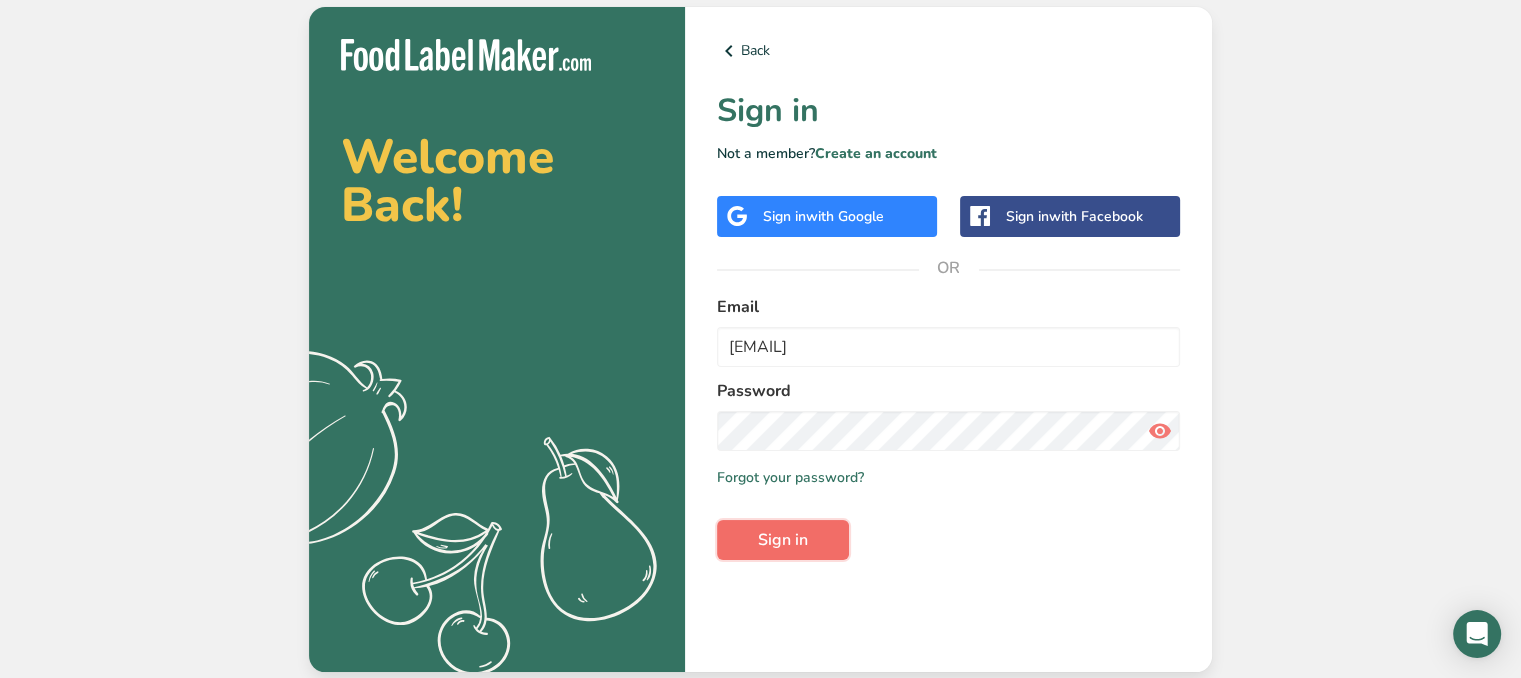 click on "Sign in" at bounding box center [783, 540] 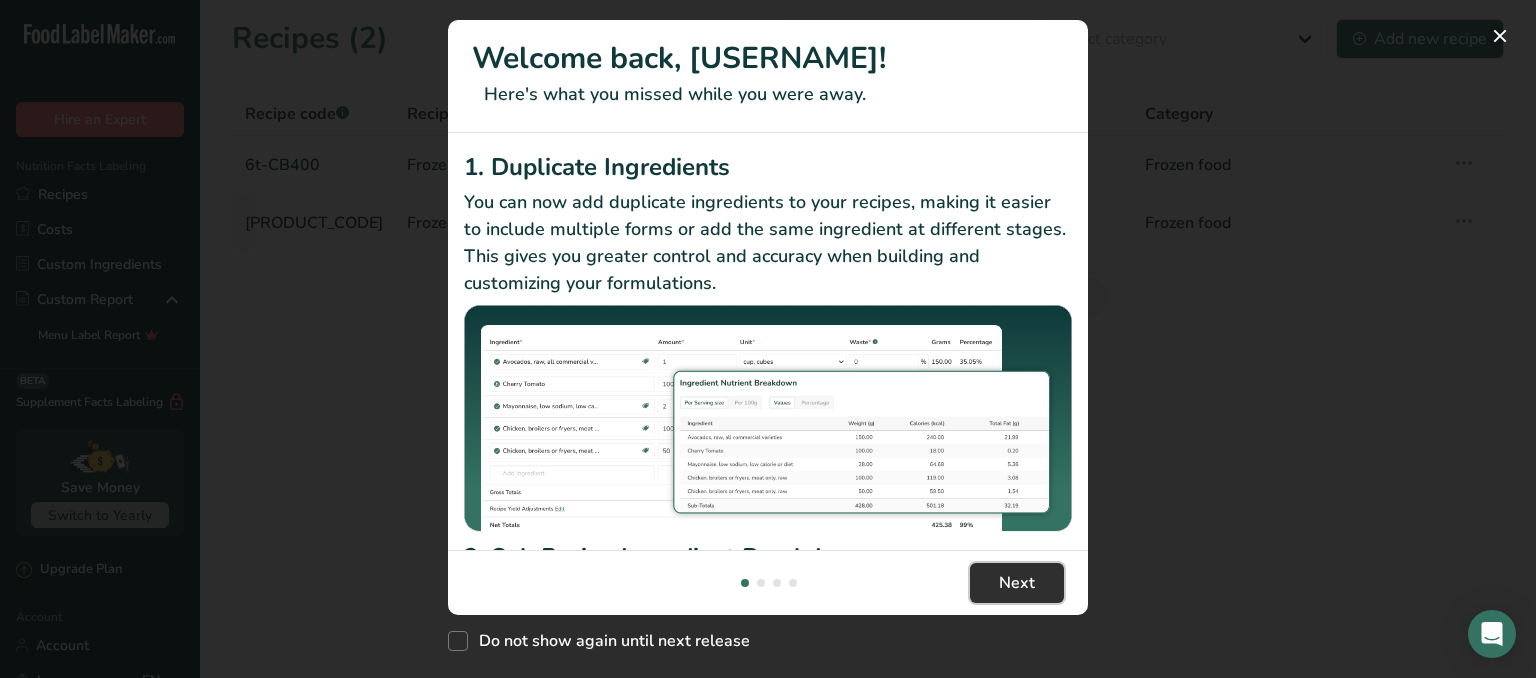 click on "Next" at bounding box center [1017, 583] 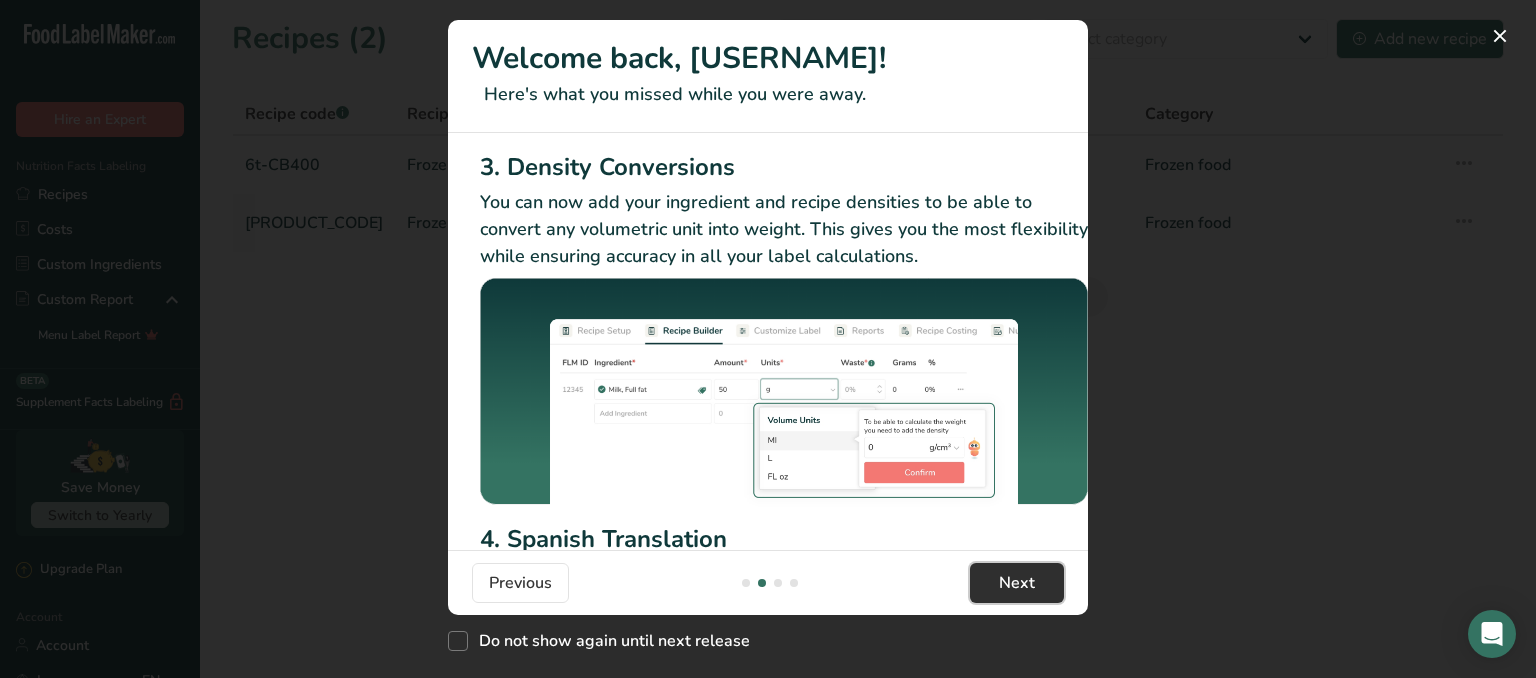 click on "Next" at bounding box center (1017, 583) 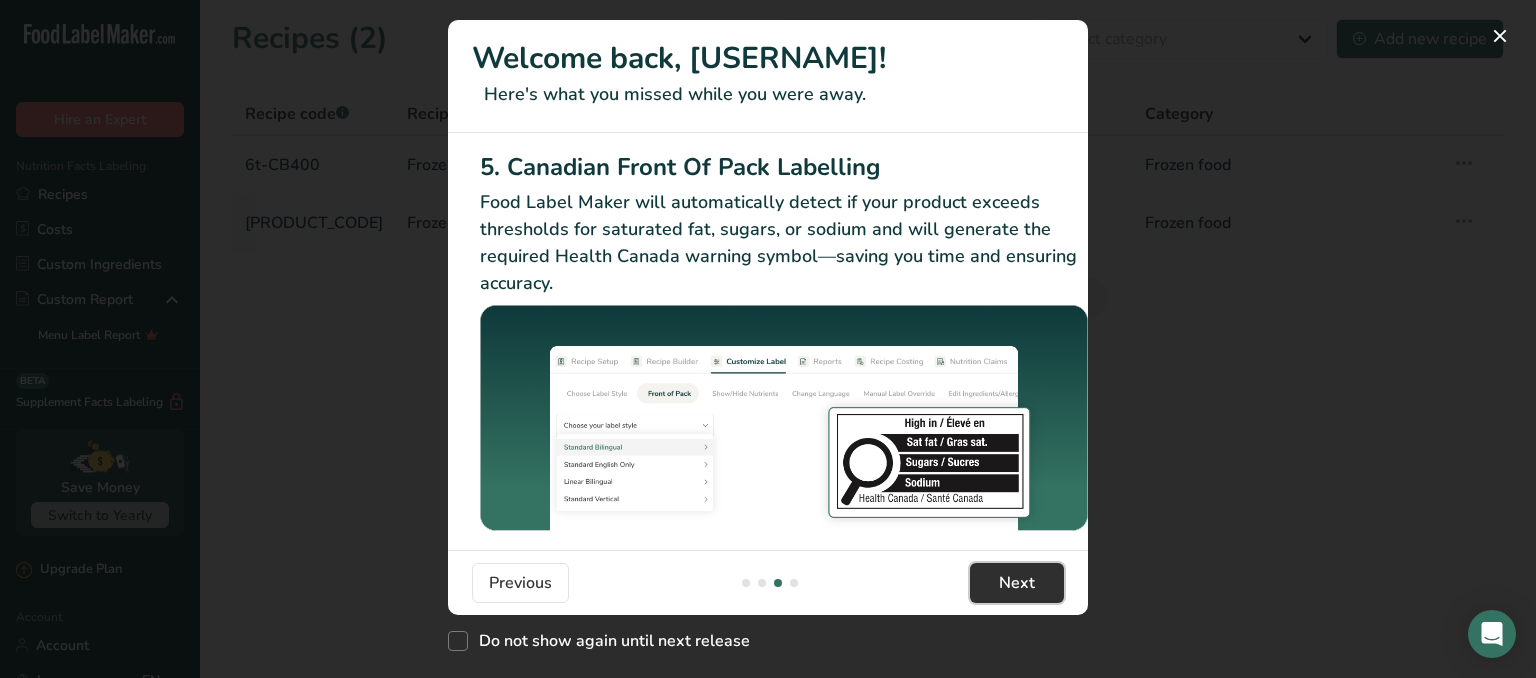 click on "Next" at bounding box center [1017, 583] 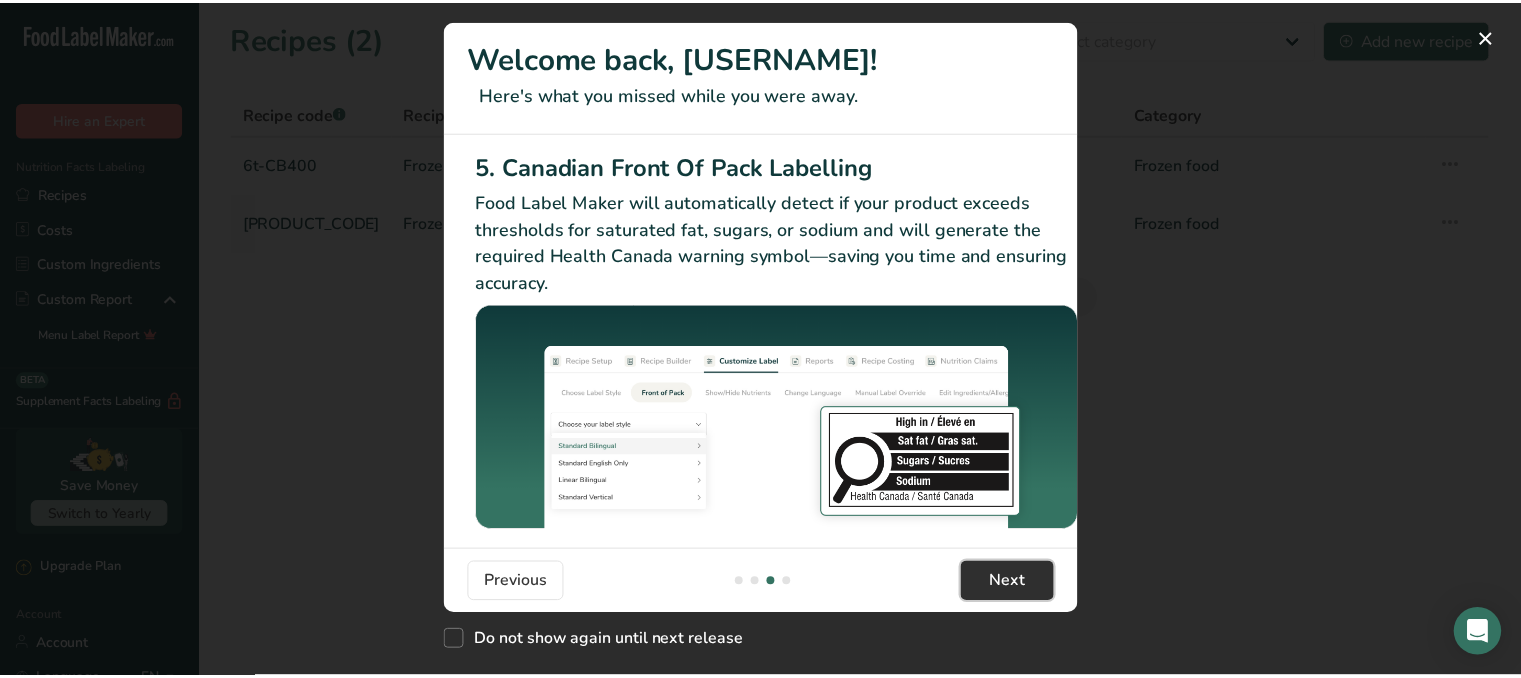 scroll, scrollTop: 0, scrollLeft: 1904, axis: horizontal 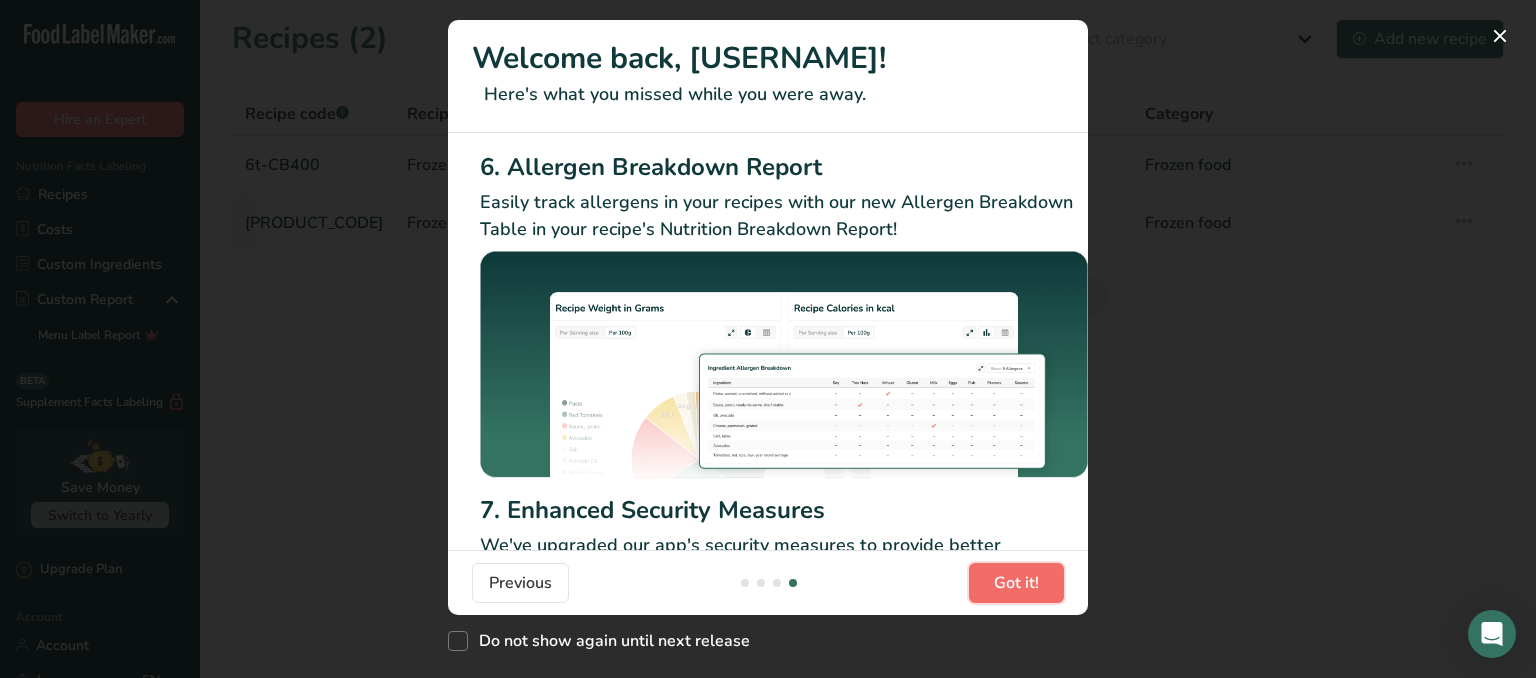 click on "Got it!" at bounding box center [1016, 583] 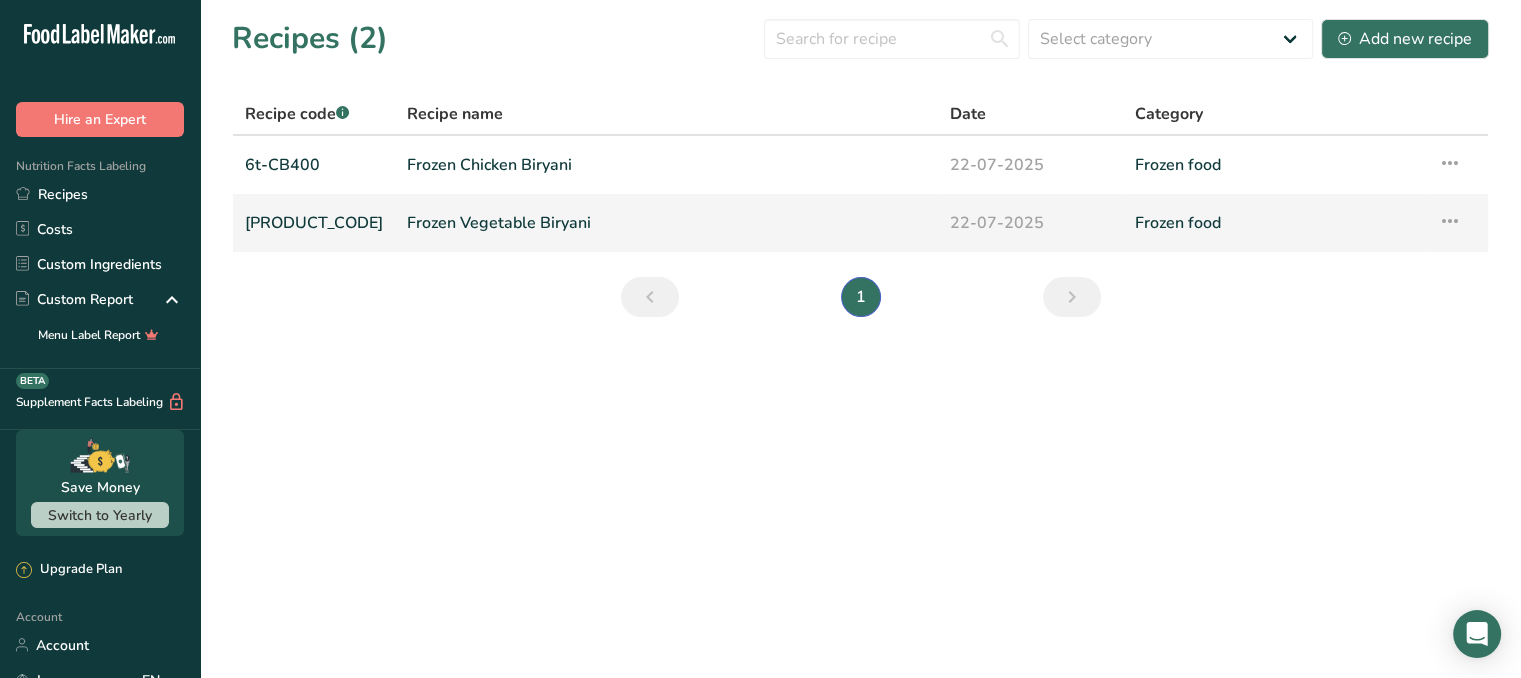 click at bounding box center [1450, 221] 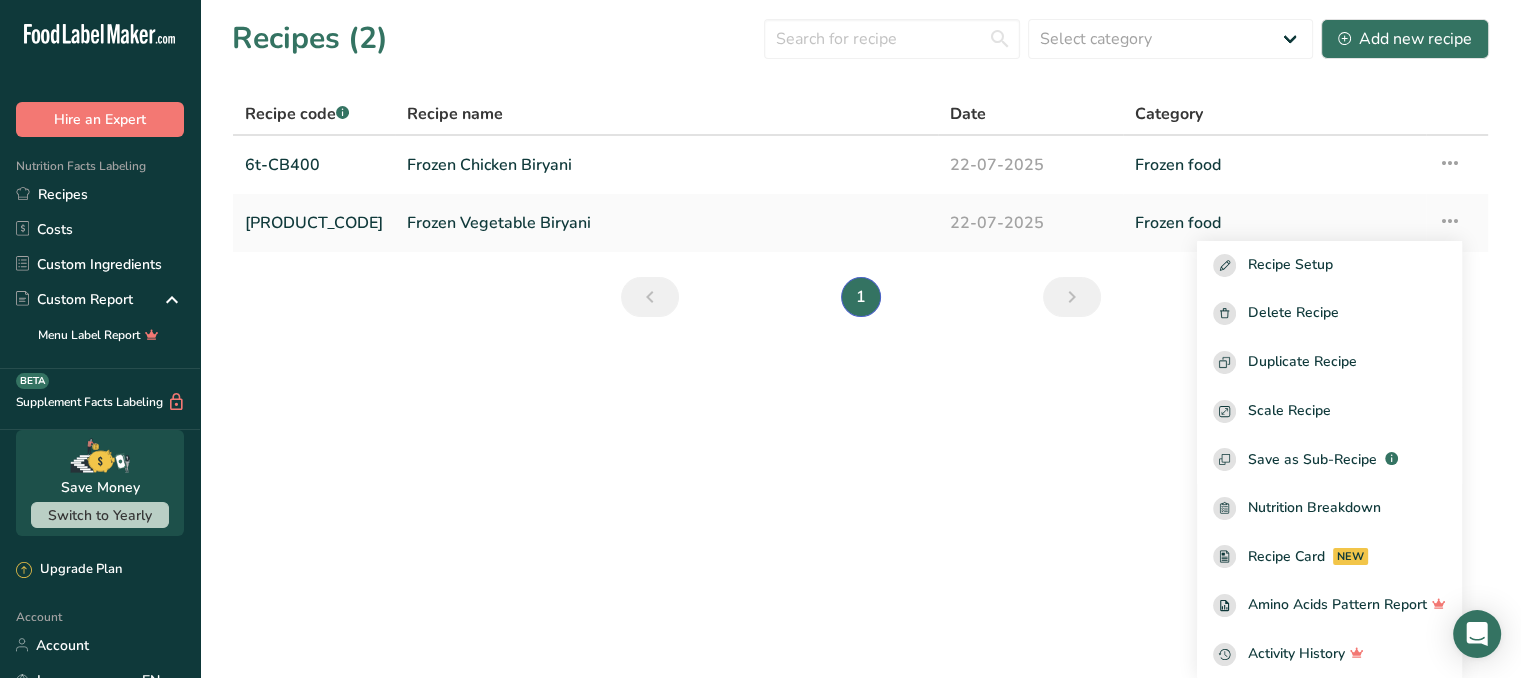 click on "Recipes (2)
Select category
All
Baked Goods
Beverages
Confectionery
Cooked Meals, Salads, & Sauces
Dairy
Frozen food
Snacks
Add new recipe
Recipe code
.a-a{fill:#347362;}.b-a{fill:#fff;}          Recipe name   Date   Category
6t-CB400
Frozen Chicken Biryani
22-07-2025
Frozen food
Recipe Setup       Delete Recipe           Duplicate Recipe             Scale Recipe             Save as Sub-Recipe   .a-a{fill:#347362;}.b-a{fill:#fff;}                               Nutrition Breakdown                 Recipe Card
NEW
Amino Acids Pattern Report             Activity History" at bounding box center [860, 174] 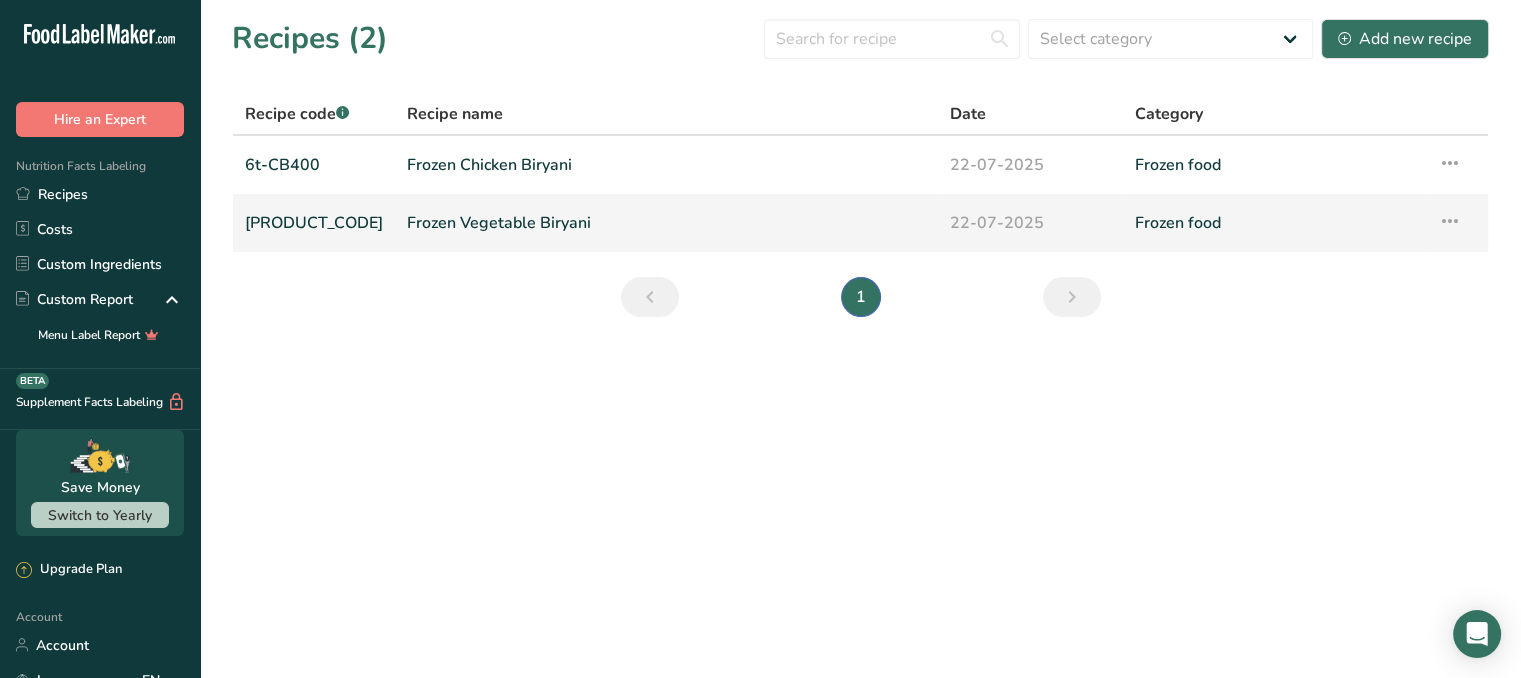 click on "22-07-2025" at bounding box center [1030, 223] 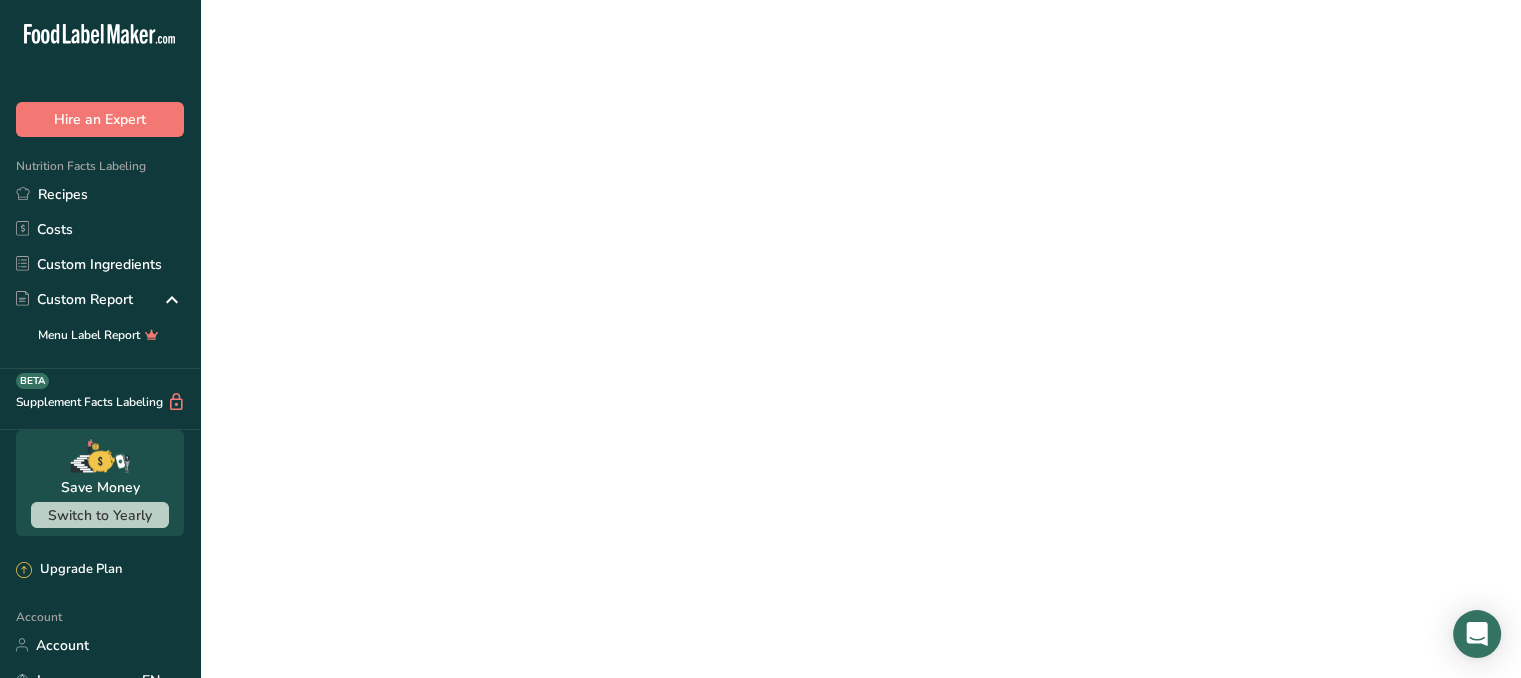 click on "22-07-2025" at bounding box center (1030, 223) 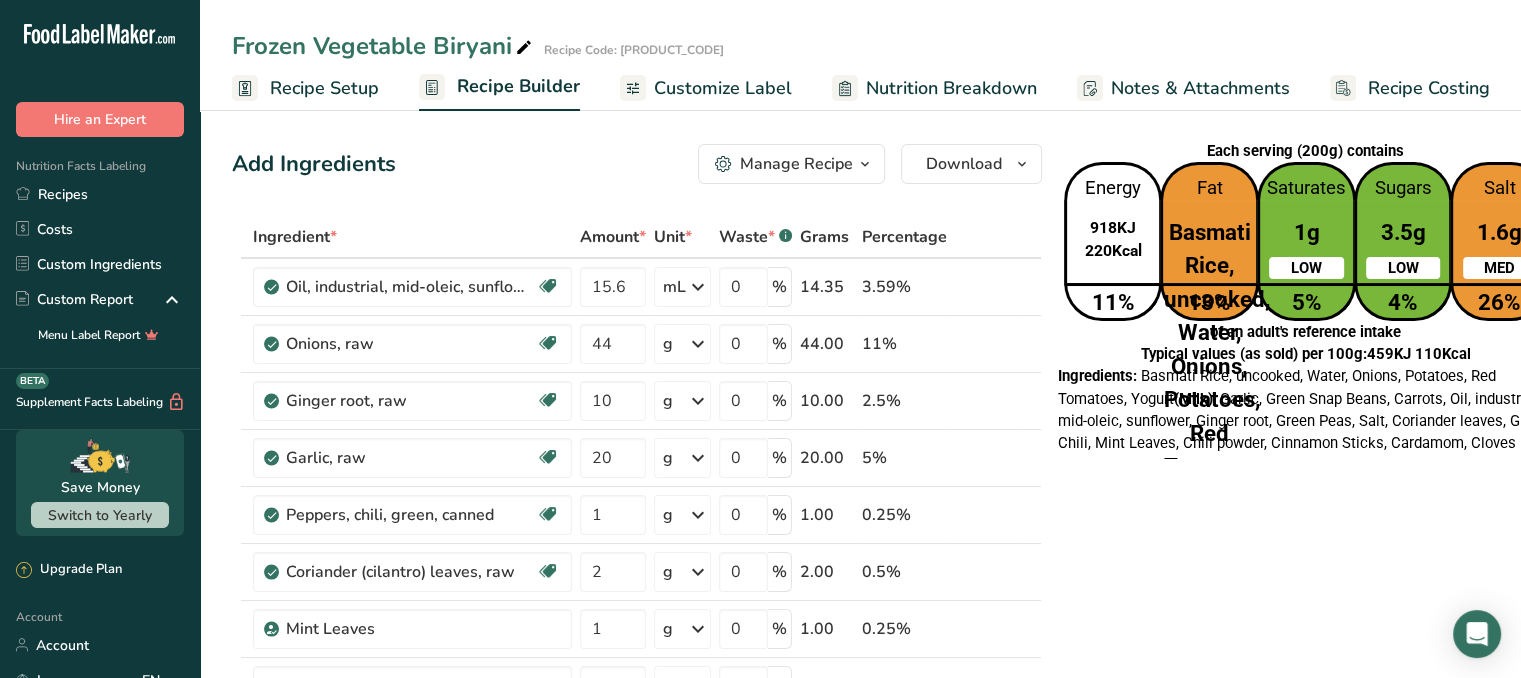 click on "Recipe Setup" at bounding box center [324, 88] 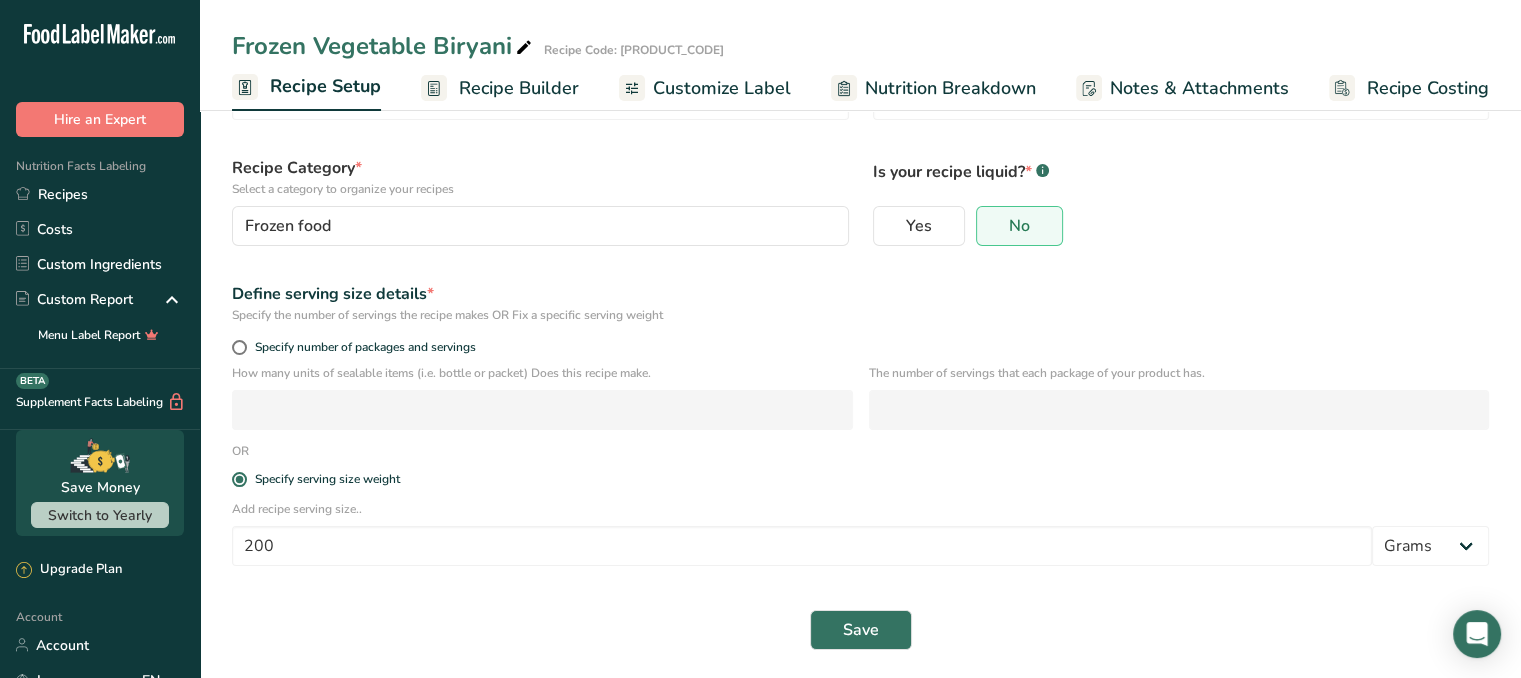 scroll, scrollTop: 112, scrollLeft: 0, axis: vertical 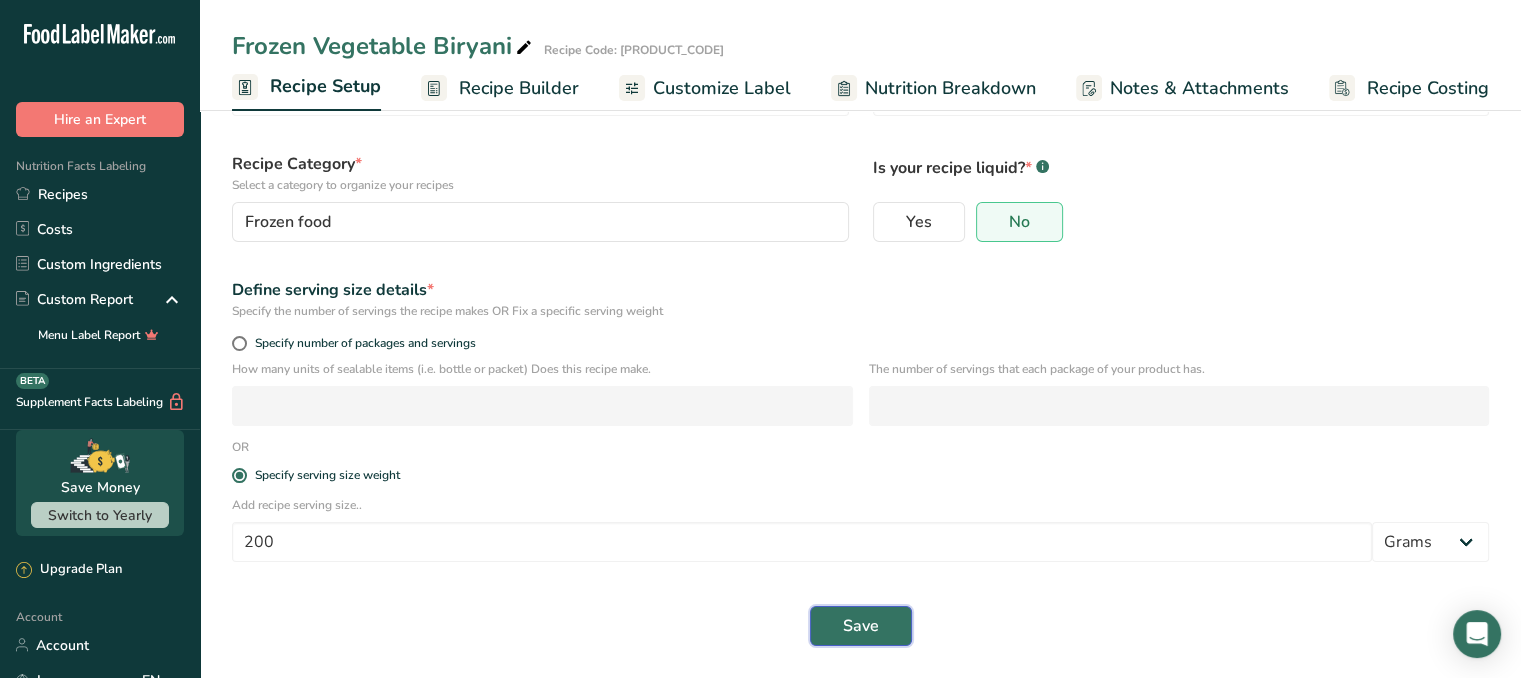 click on "Save" at bounding box center (861, 626) 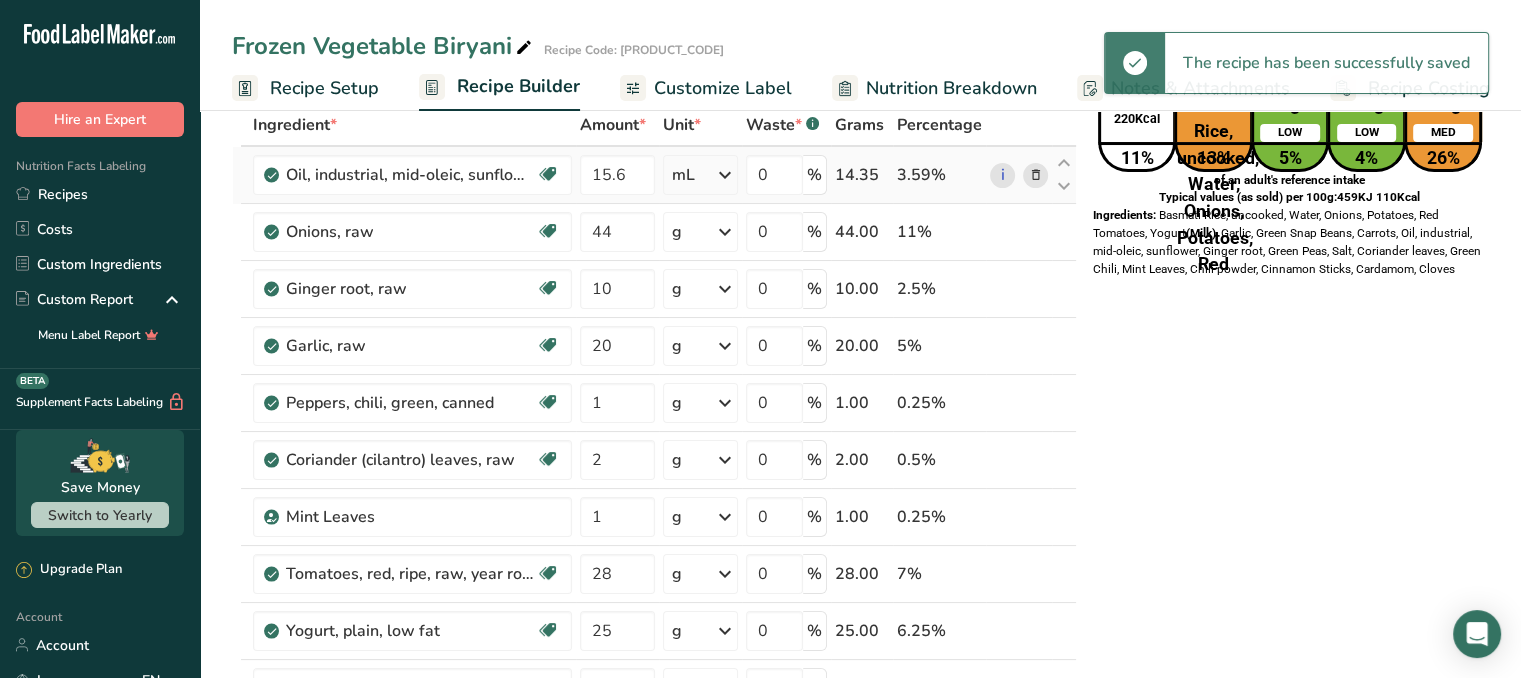 scroll, scrollTop: 0, scrollLeft: 0, axis: both 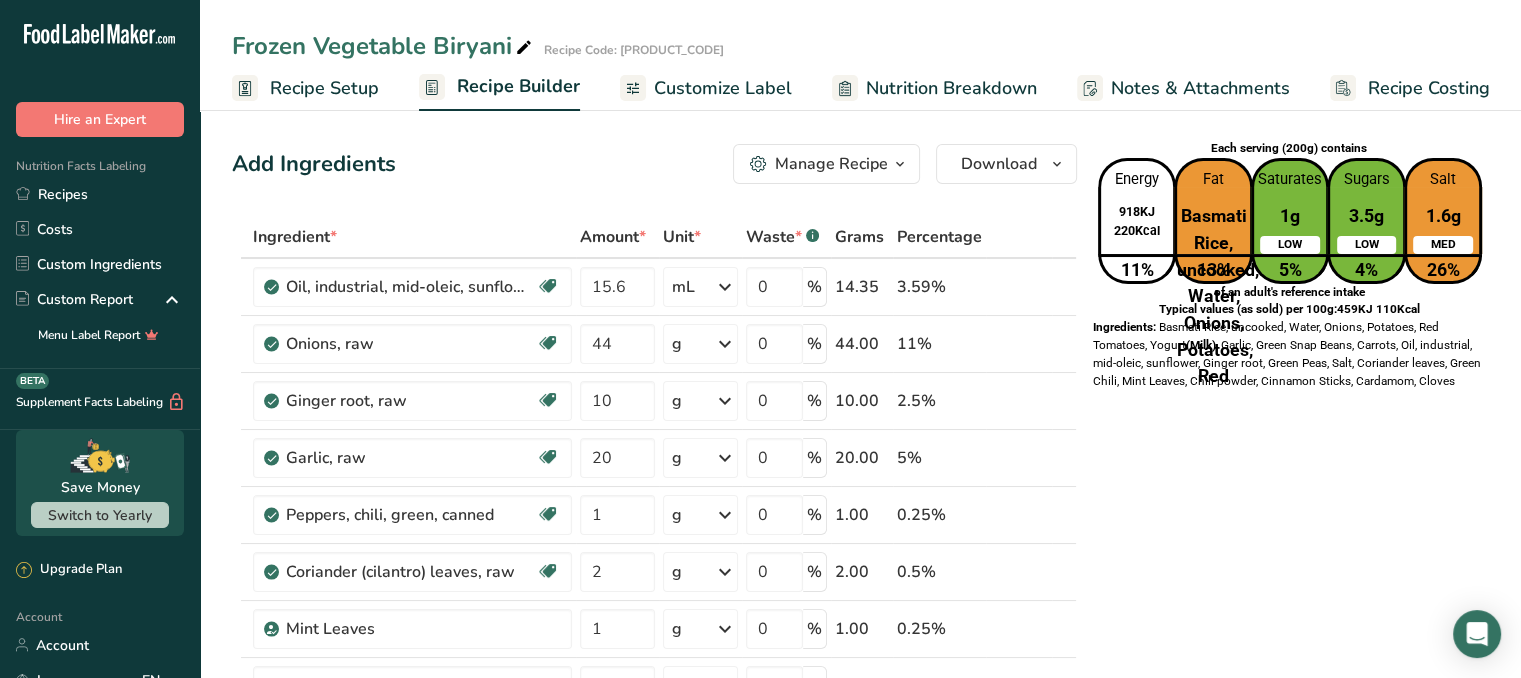 click on "Ingredients:   Basmati Rice, uncooked, Water, Onions, Potatoes, Red Tomatoes, Yogurt  (Milk)" at bounding box center [1289, 1176] 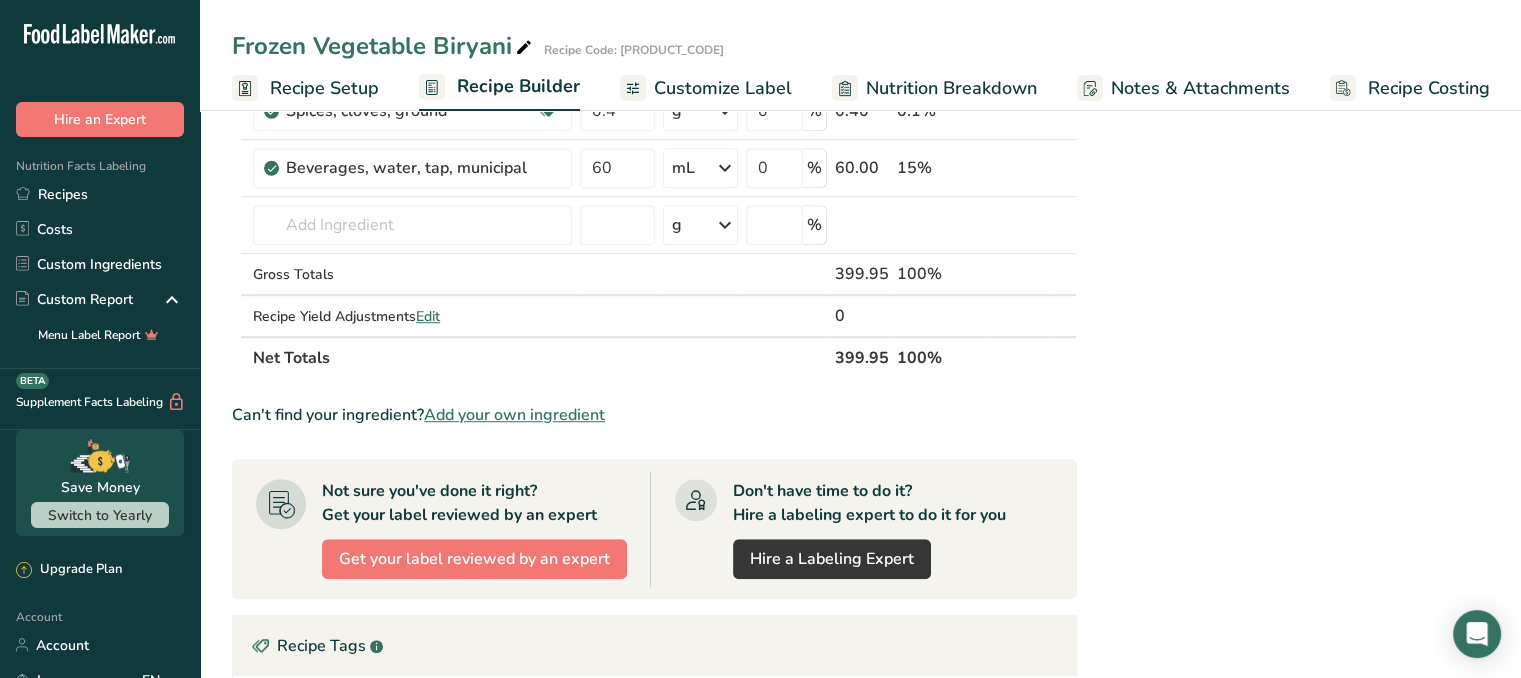 scroll, scrollTop: 1200, scrollLeft: 0, axis: vertical 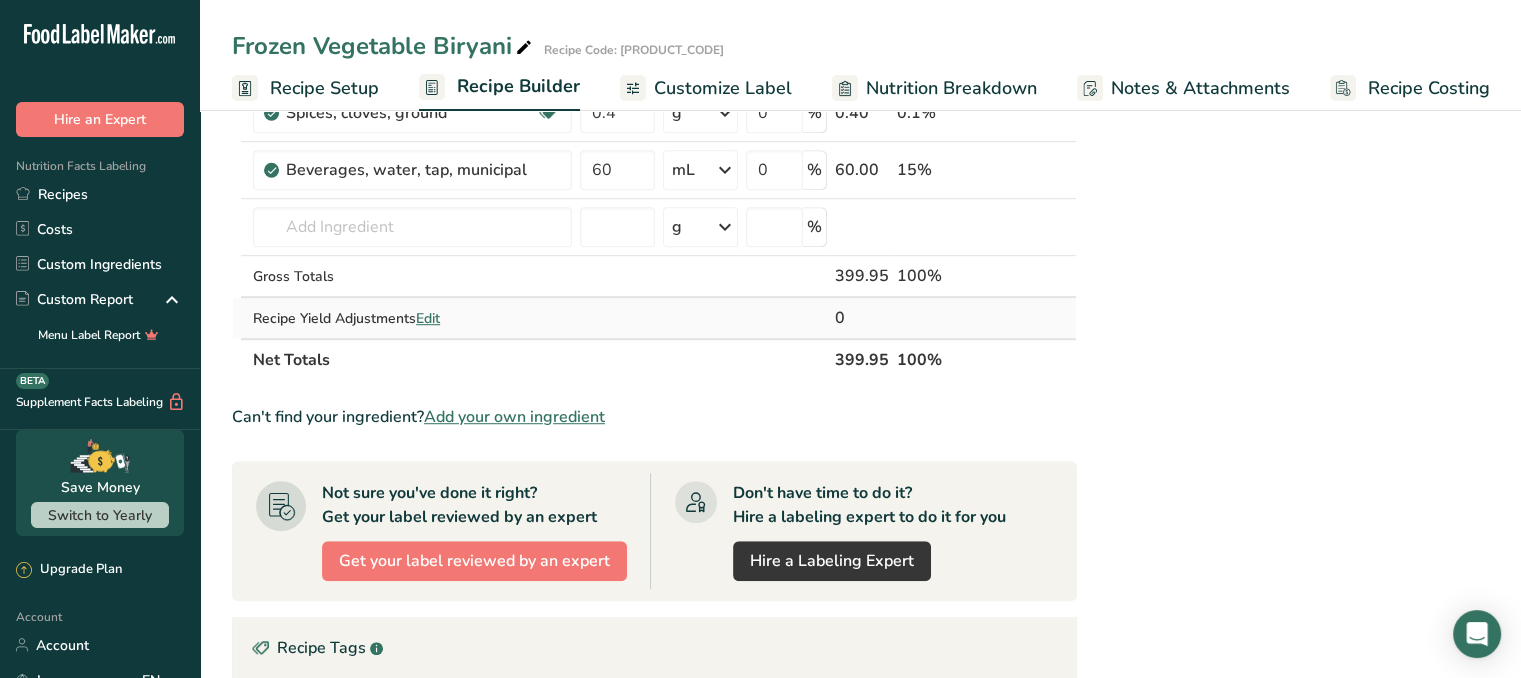 click on "Edit" at bounding box center [428, 318] 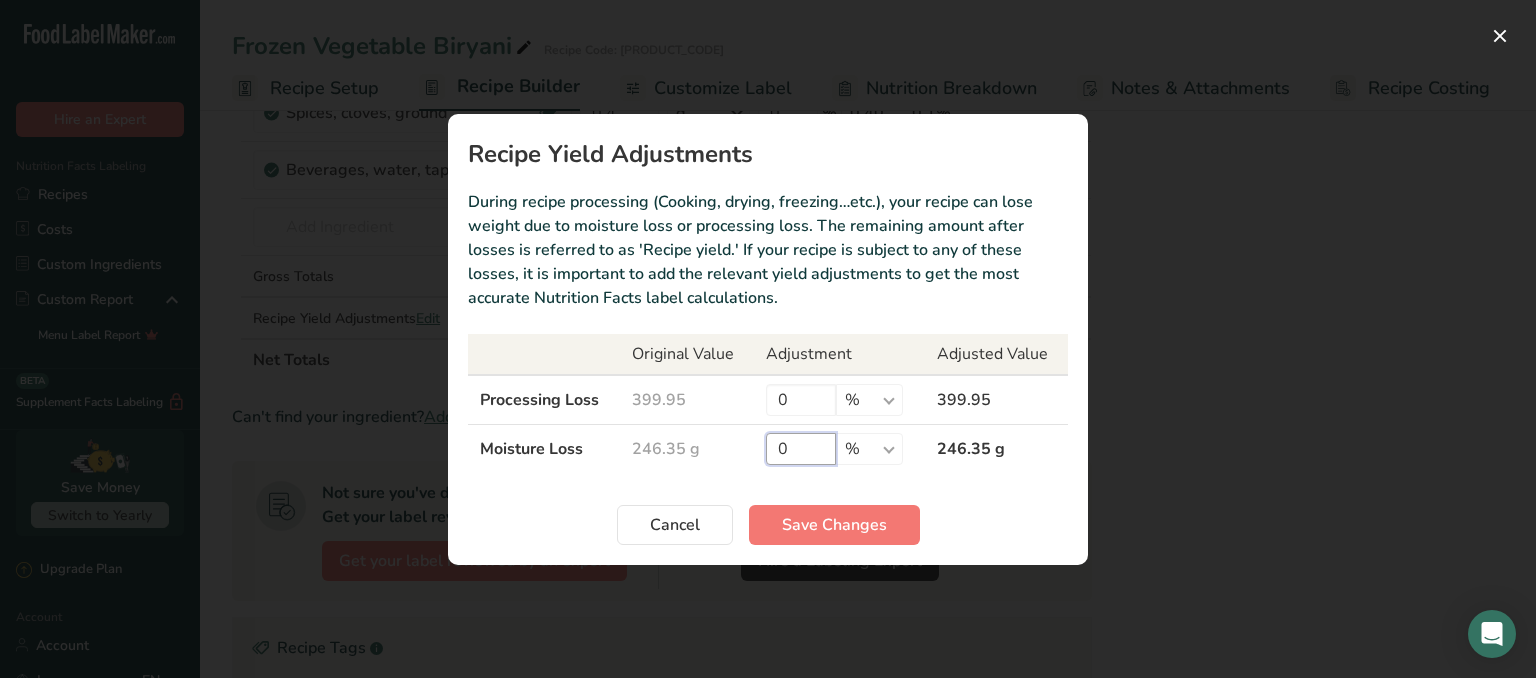 click on "0" at bounding box center (801, 449) 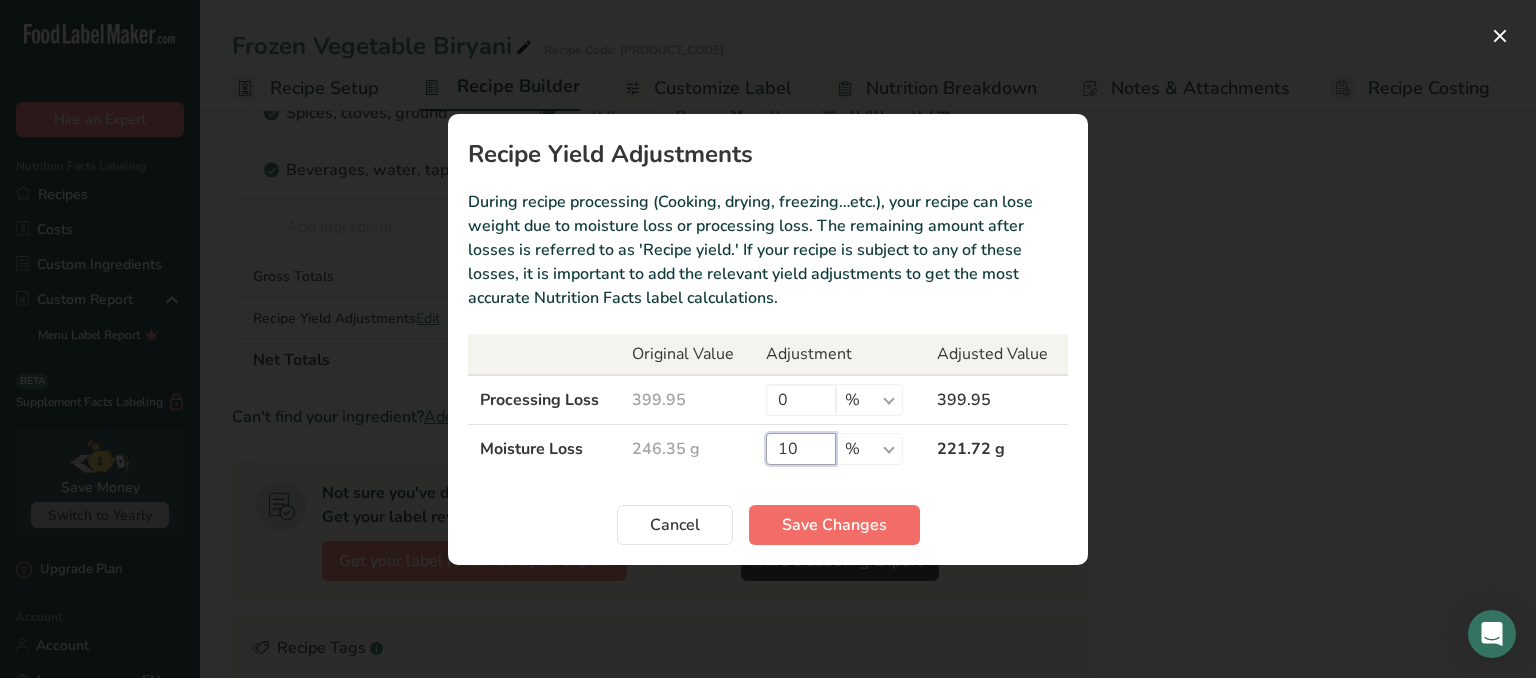 type on "10" 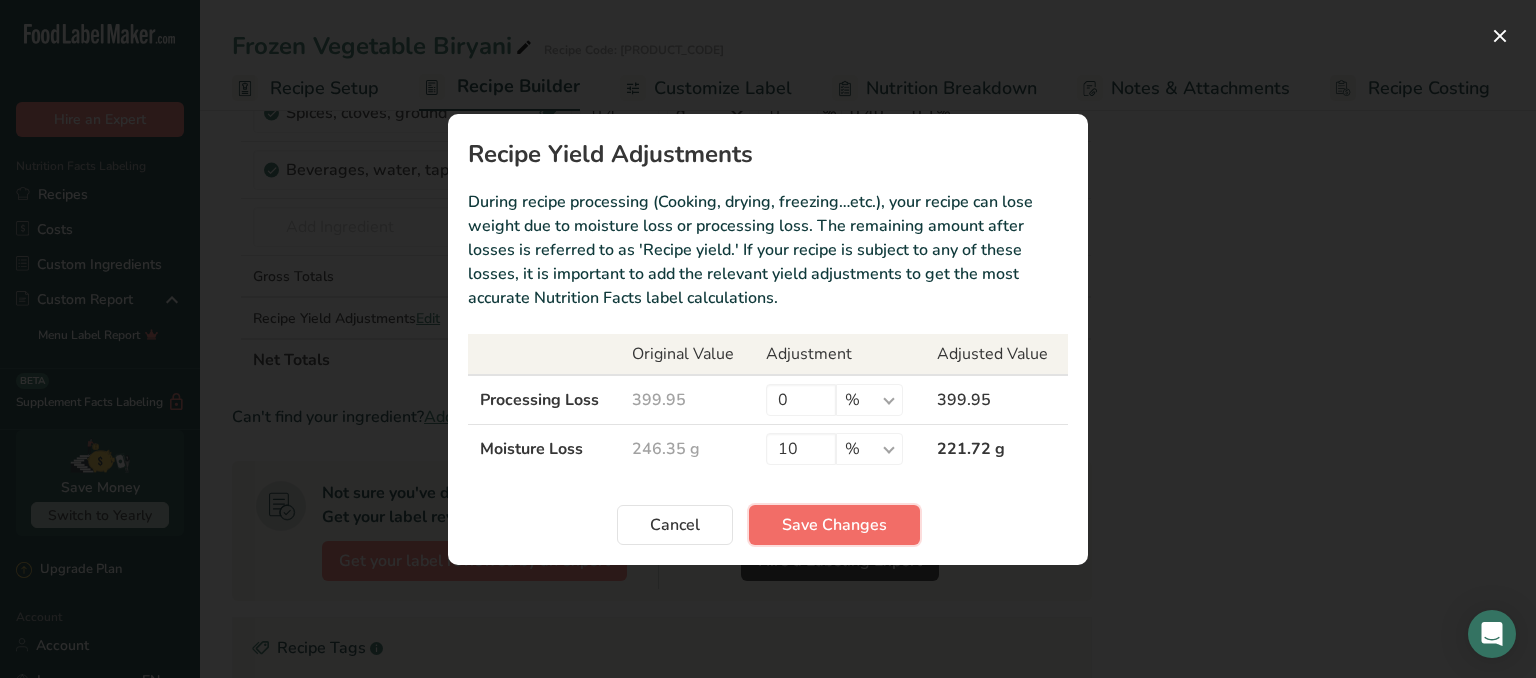 click on "Save Changes" at bounding box center [834, 525] 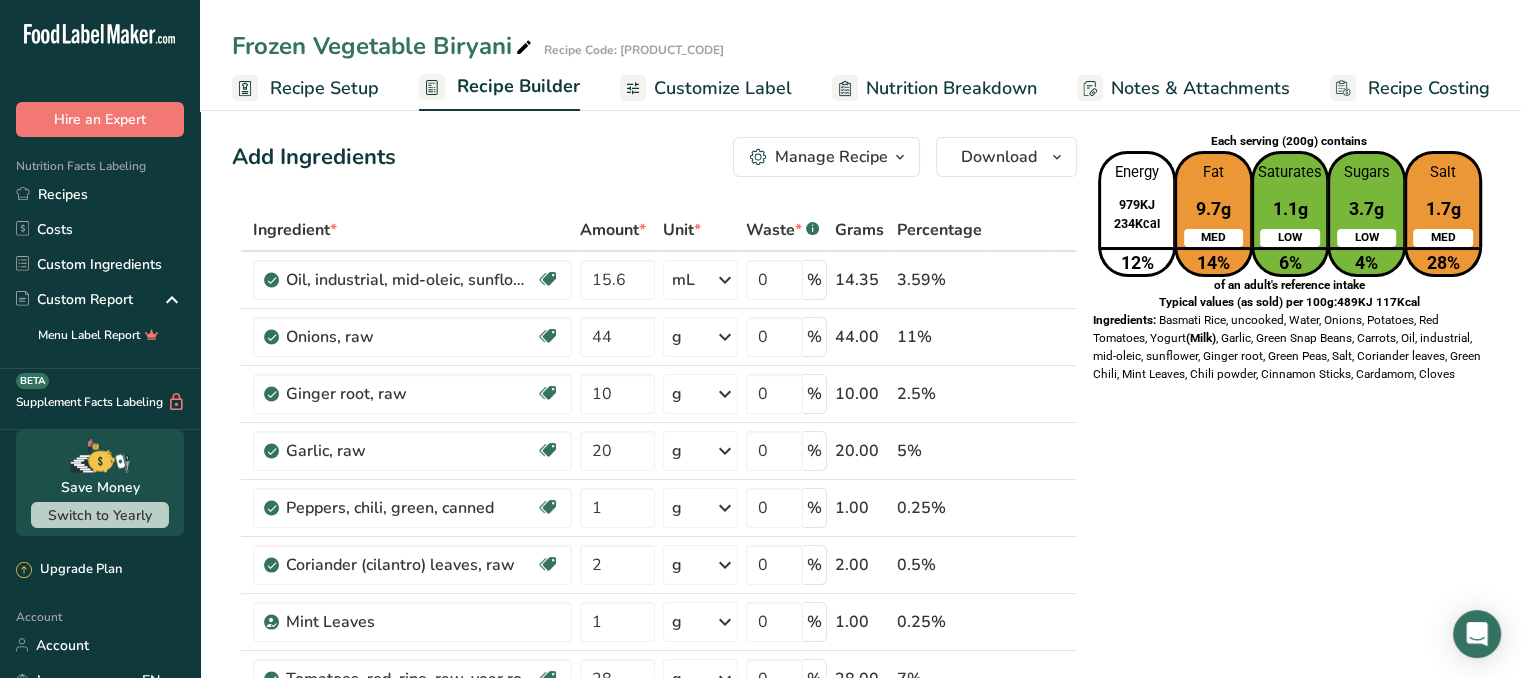 scroll, scrollTop: 0, scrollLeft: 0, axis: both 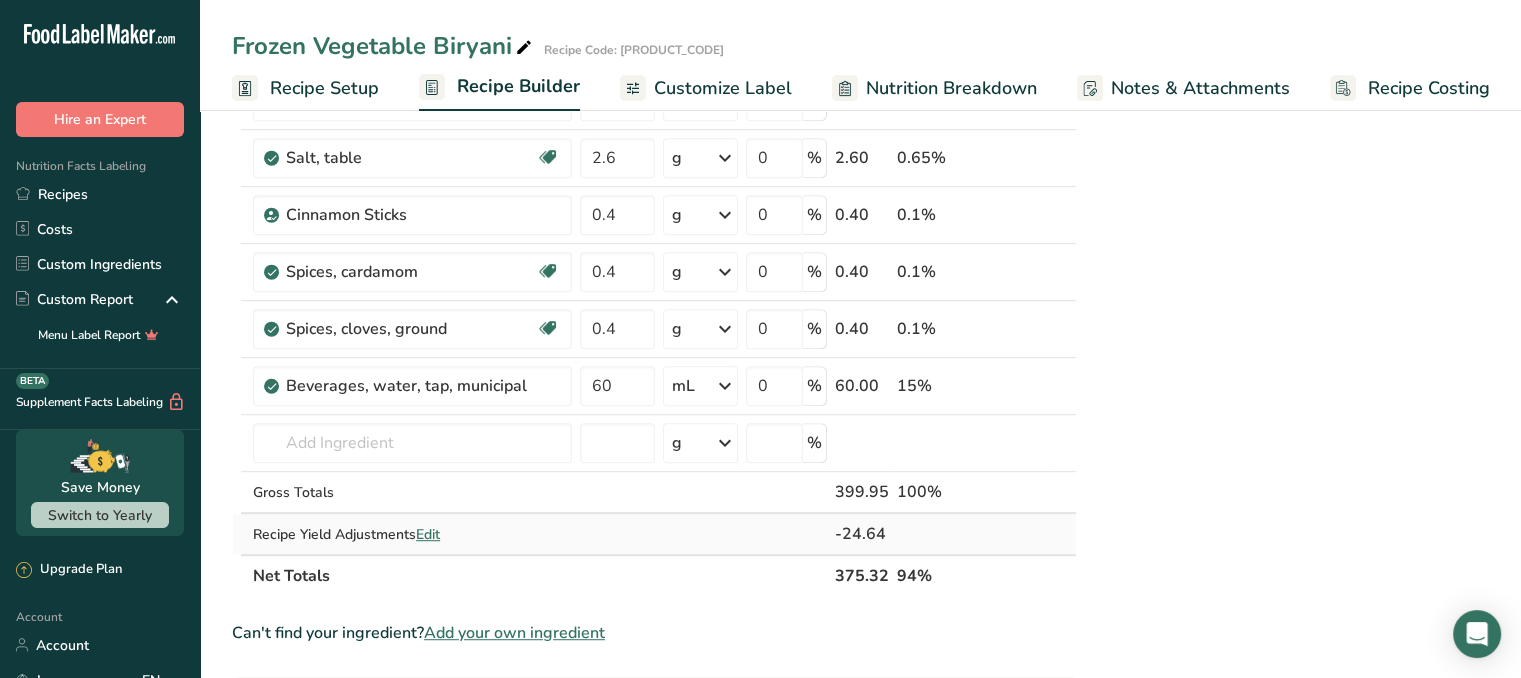 click on "Edit" at bounding box center (428, 534) 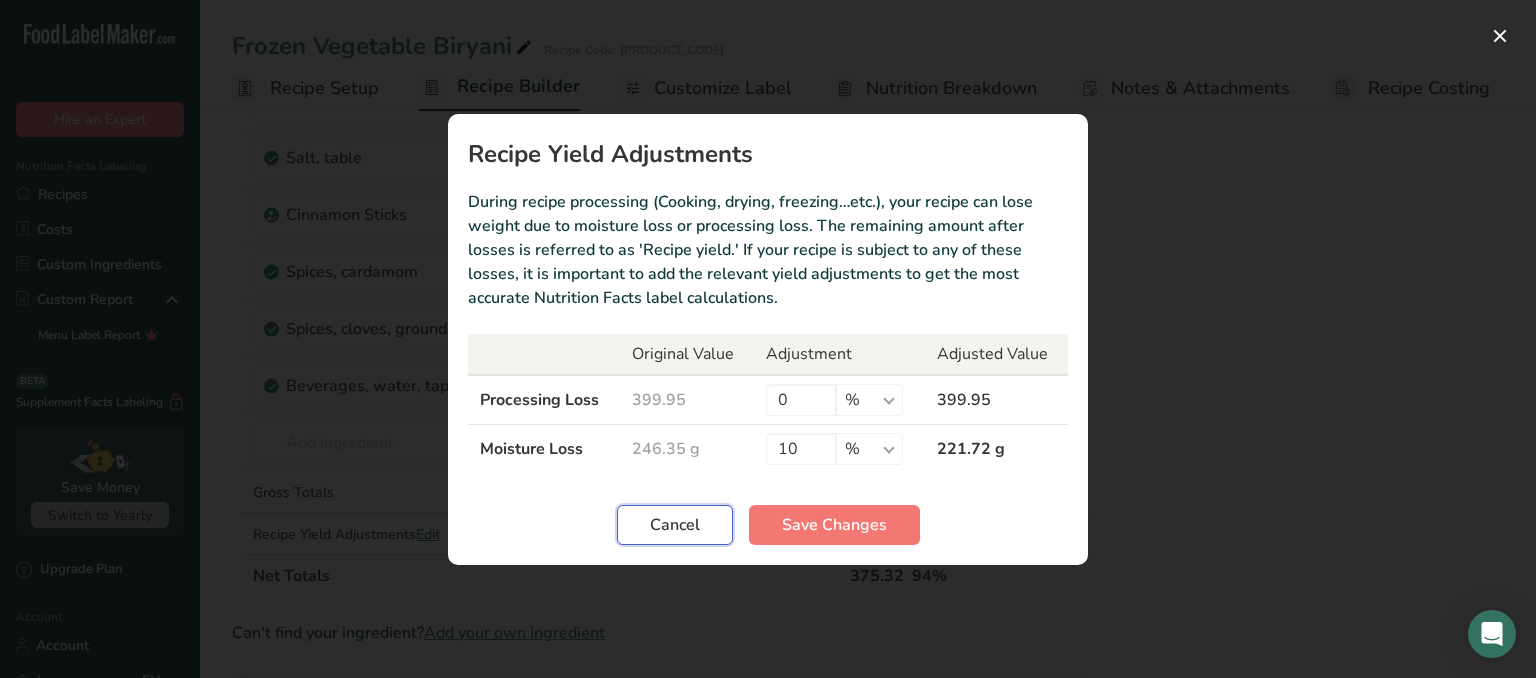 click on "Cancel" at bounding box center [675, 525] 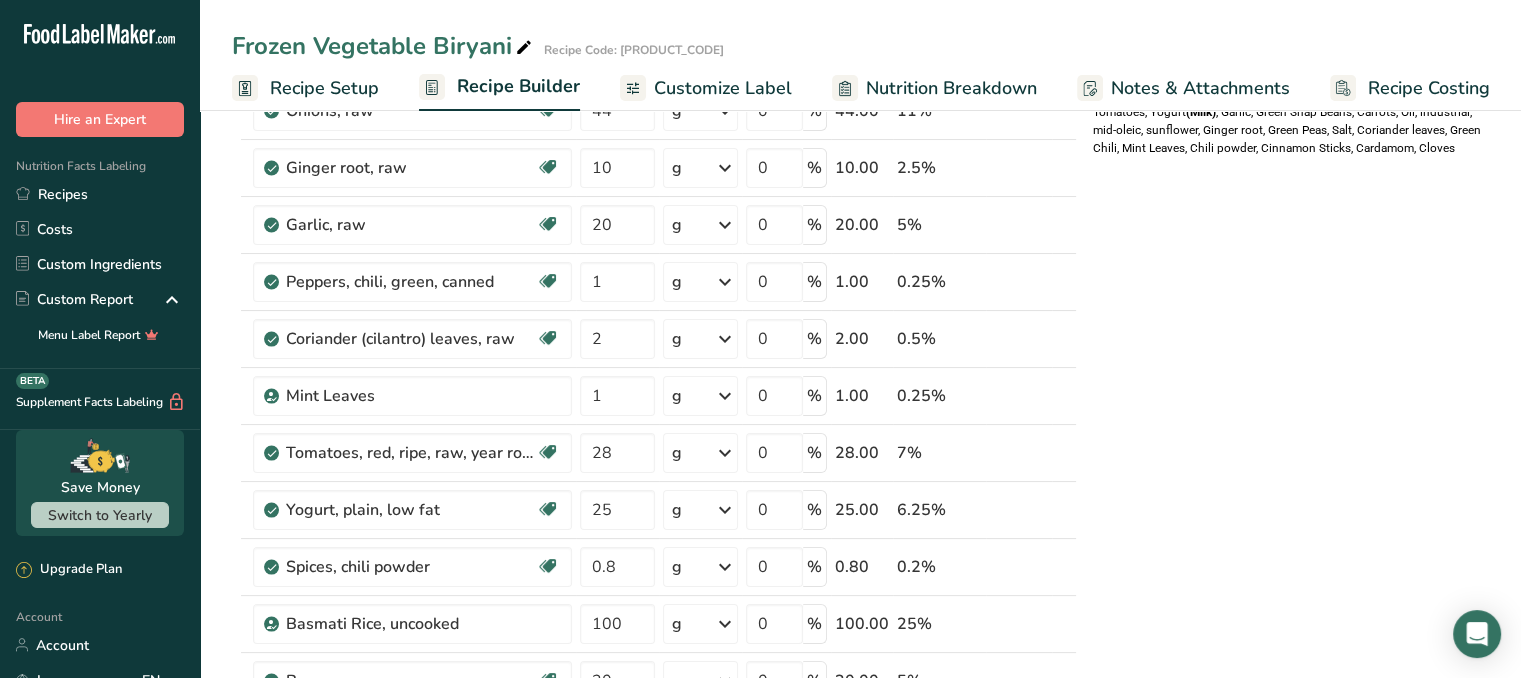 scroll, scrollTop: 0, scrollLeft: 0, axis: both 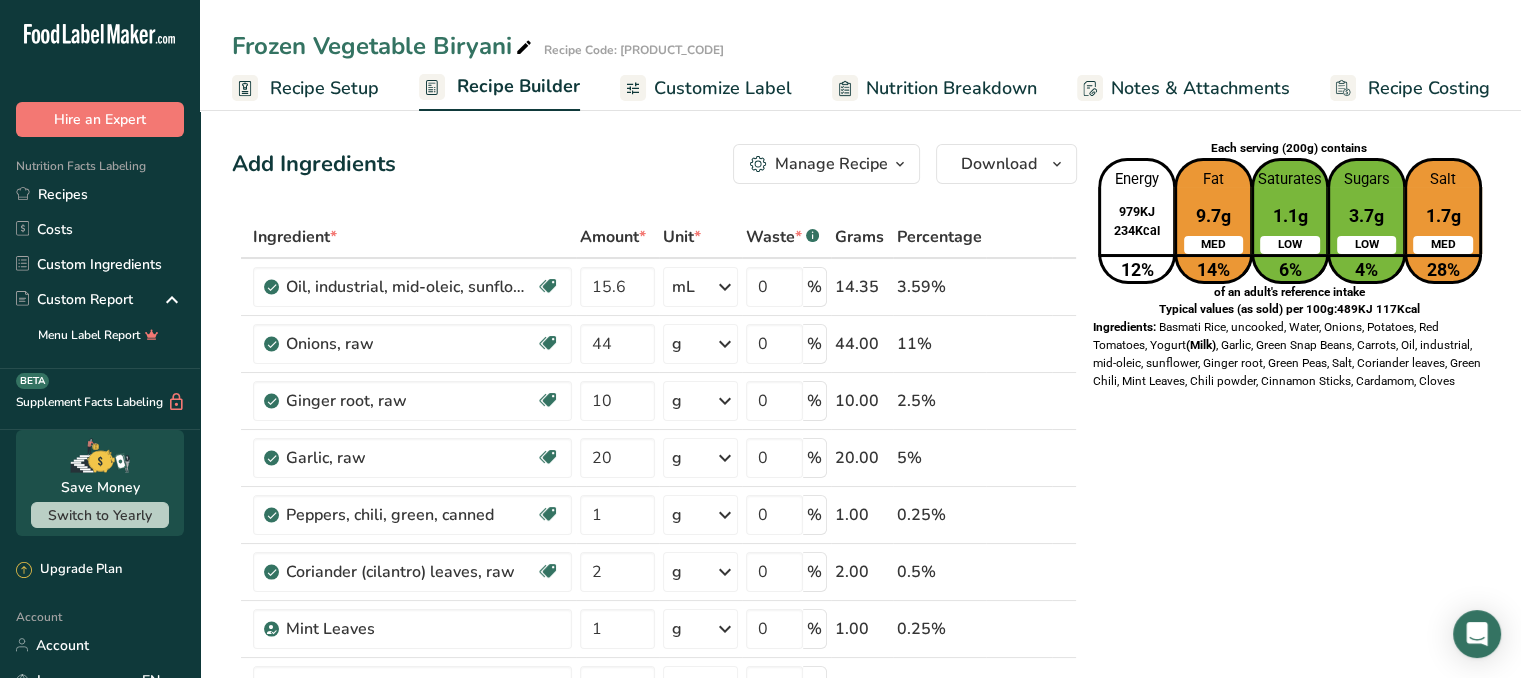 click on "Customize Label" at bounding box center (723, 88) 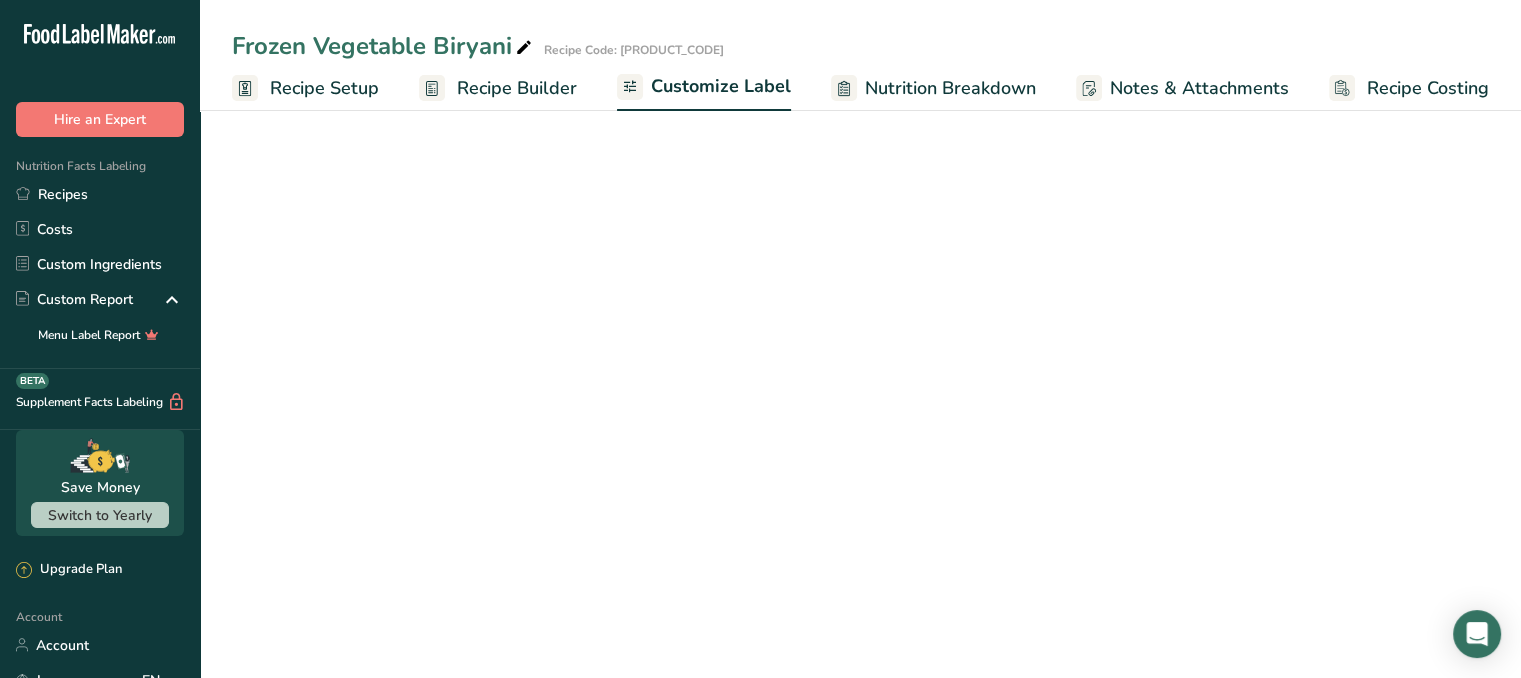 scroll, scrollTop: 0, scrollLeft: 0, axis: both 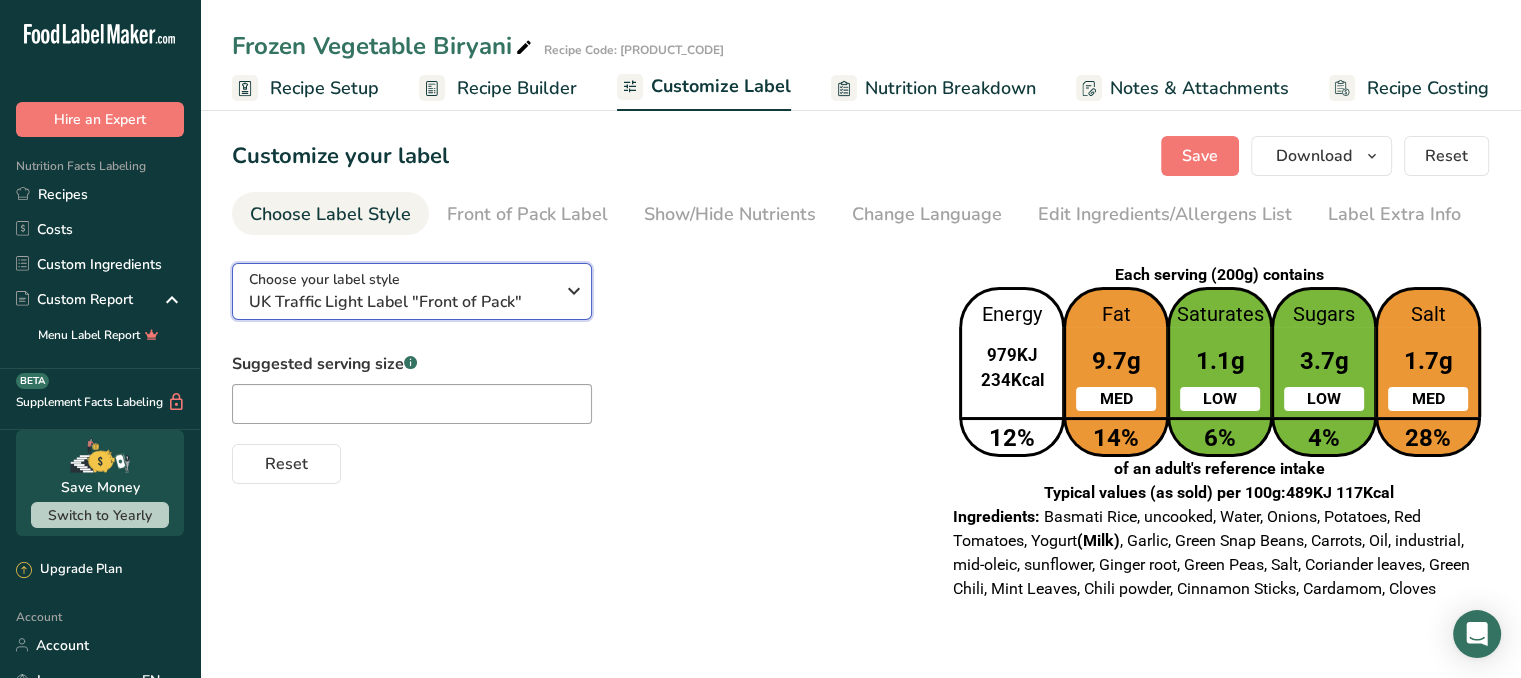 click at bounding box center (574, 291) 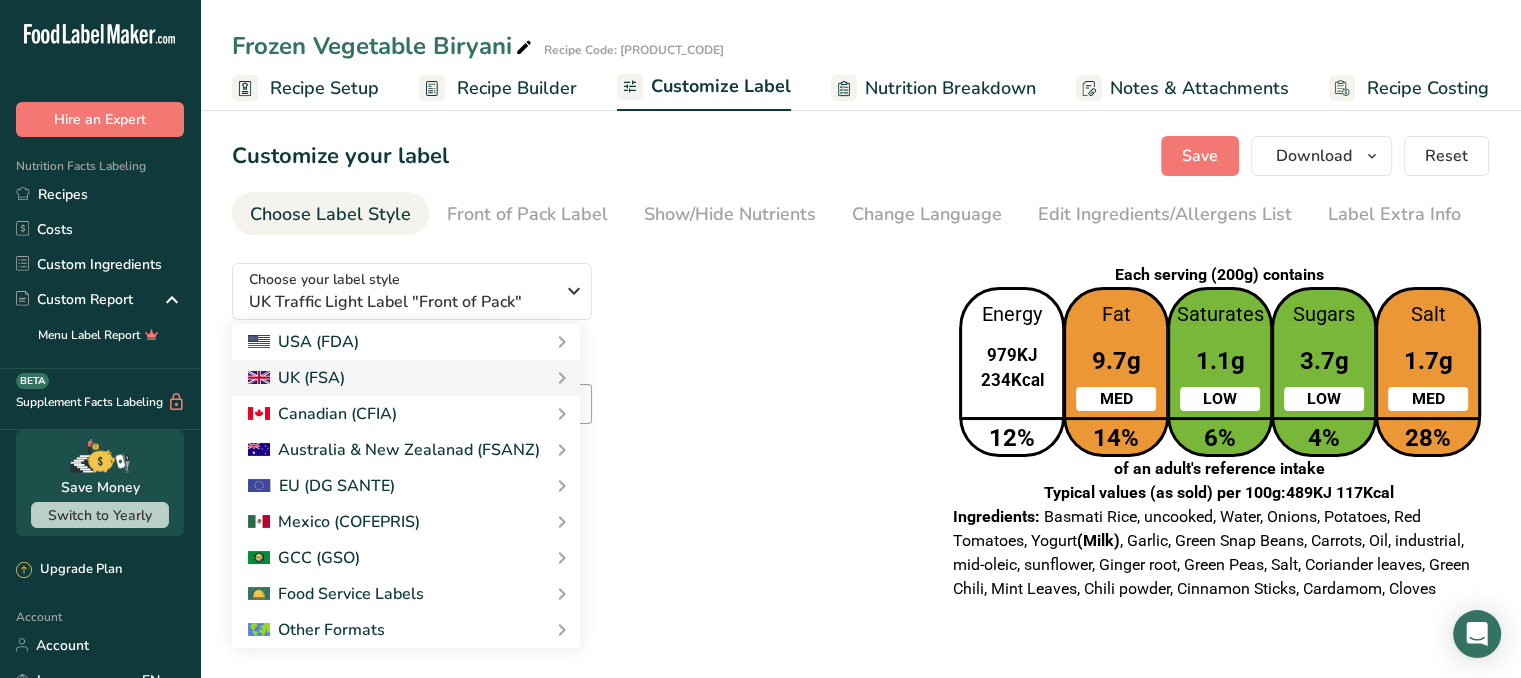 click on "Suggested serving size
.a-a{fill:#347362;}.b-a{fill:#fff;}
Reset" at bounding box center [574, 418] 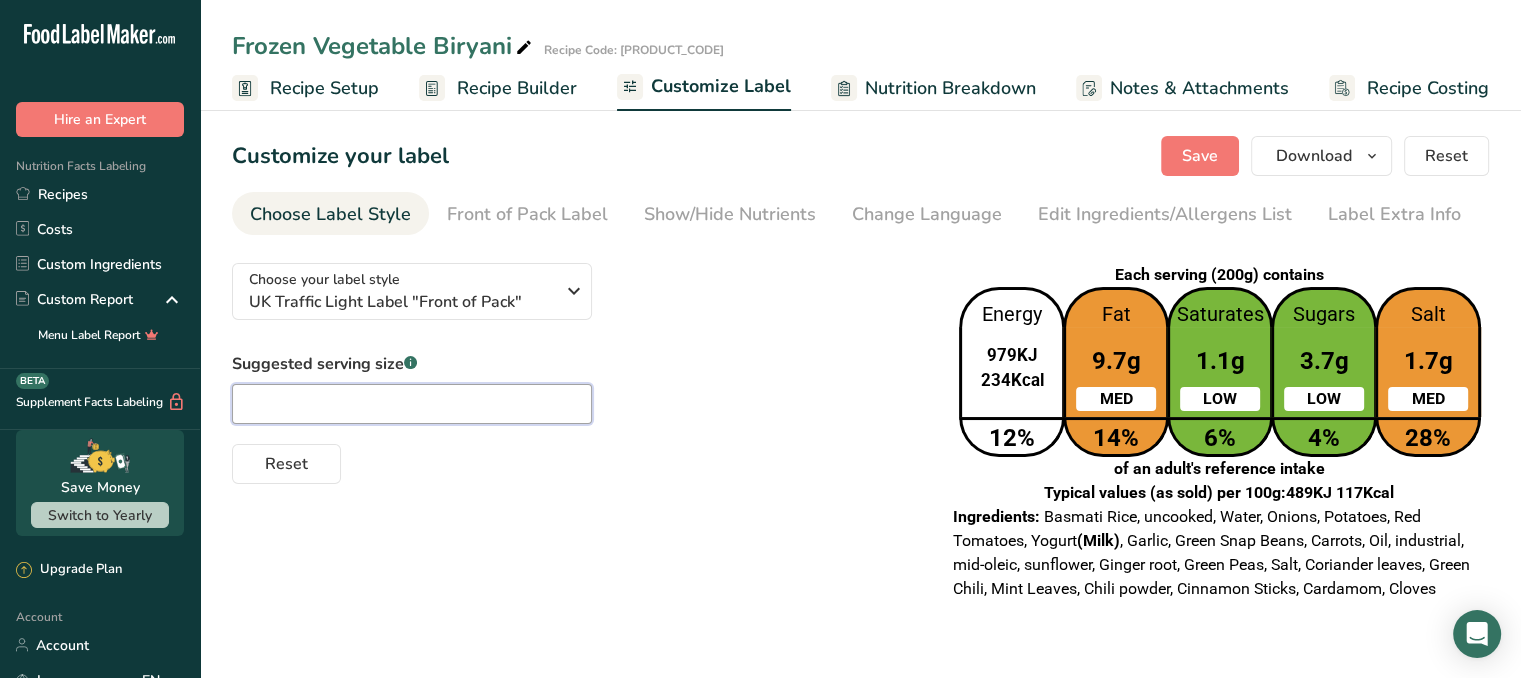 click at bounding box center (412, 404) 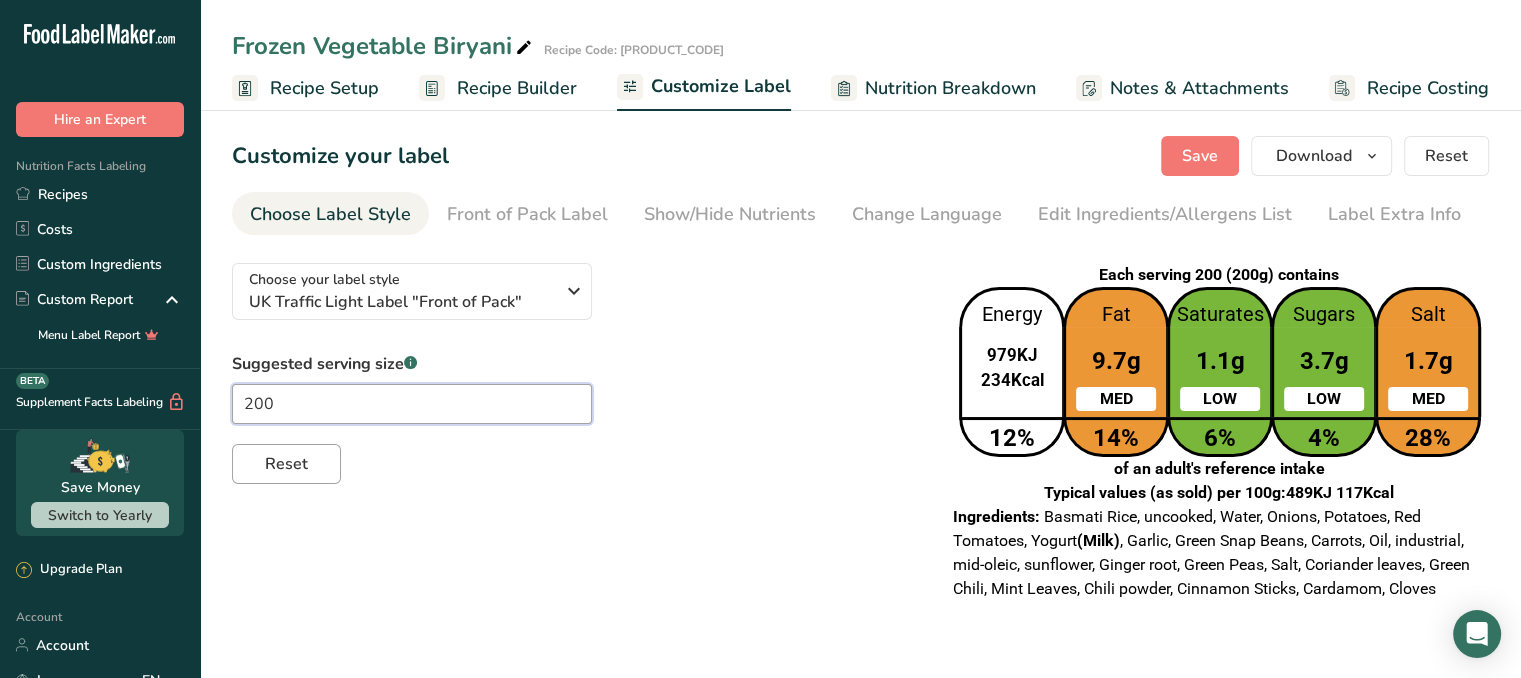 type on "200" 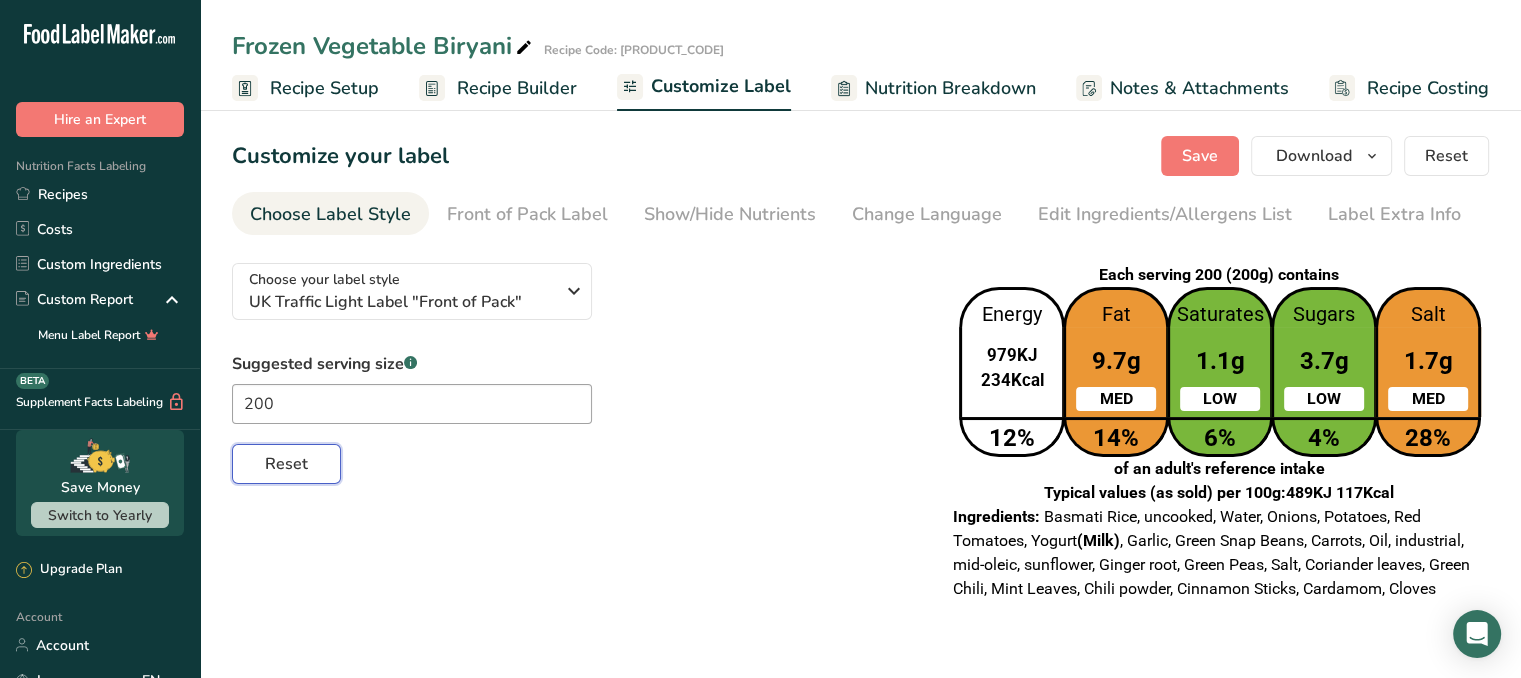 click on "Reset" at bounding box center [286, 464] 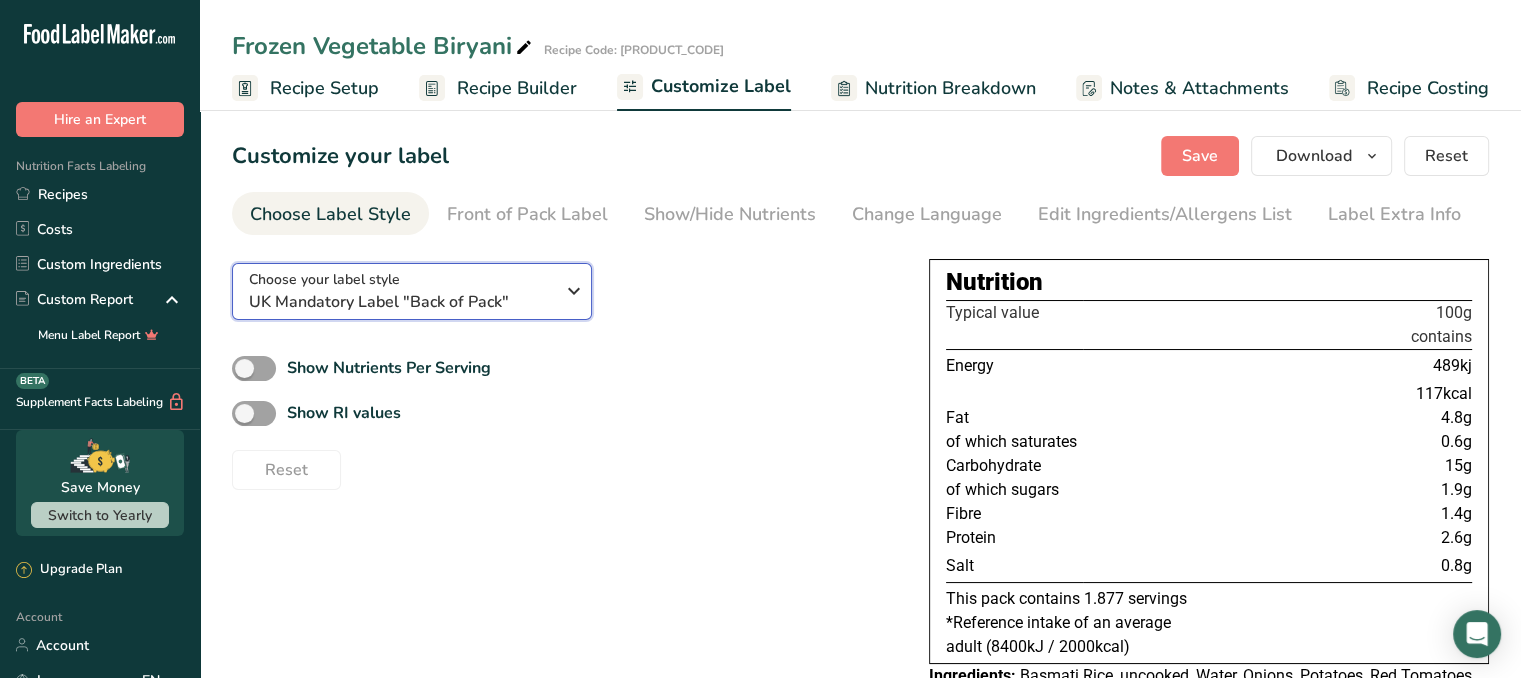 click on "Choose your label style
UK Mandatory Label "Back of Pack"" at bounding box center (412, 291) 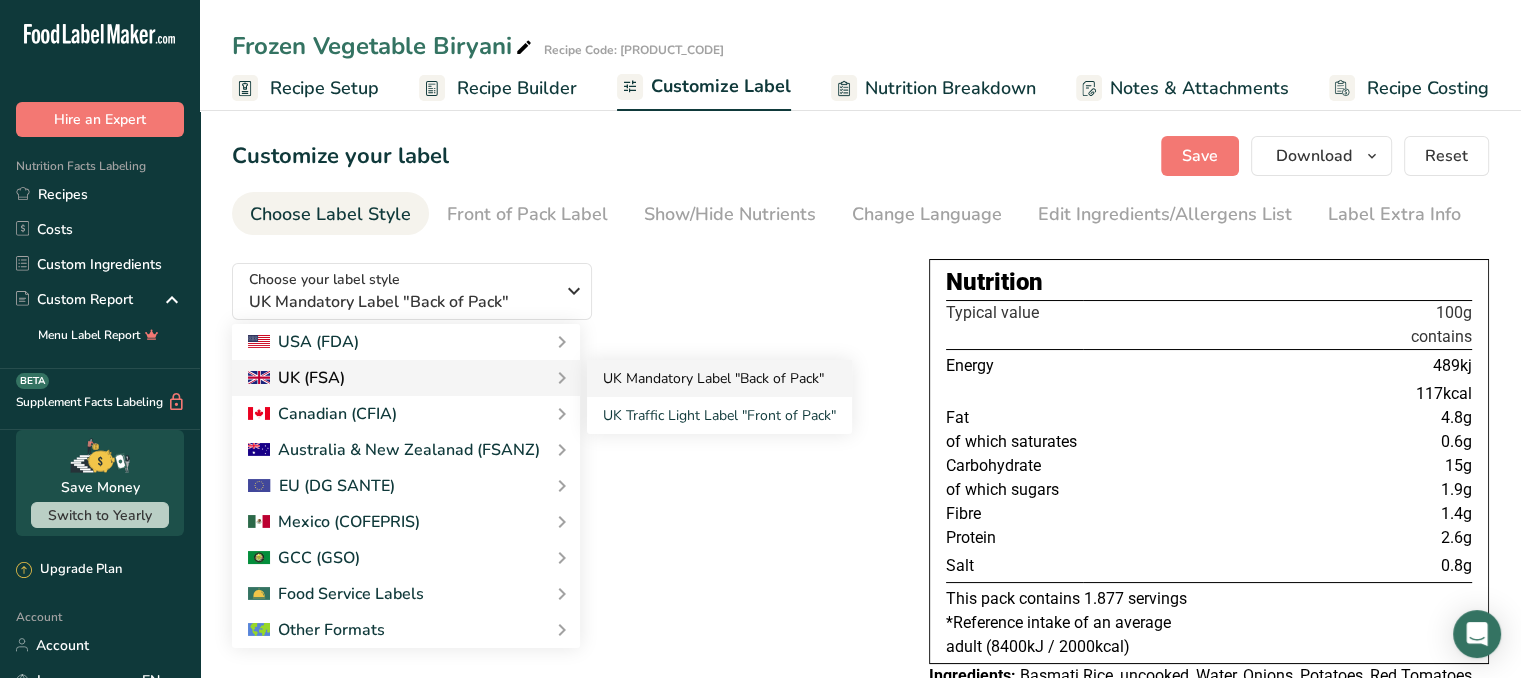 click on "UK Mandatory Label "Back of Pack"" at bounding box center [719, 378] 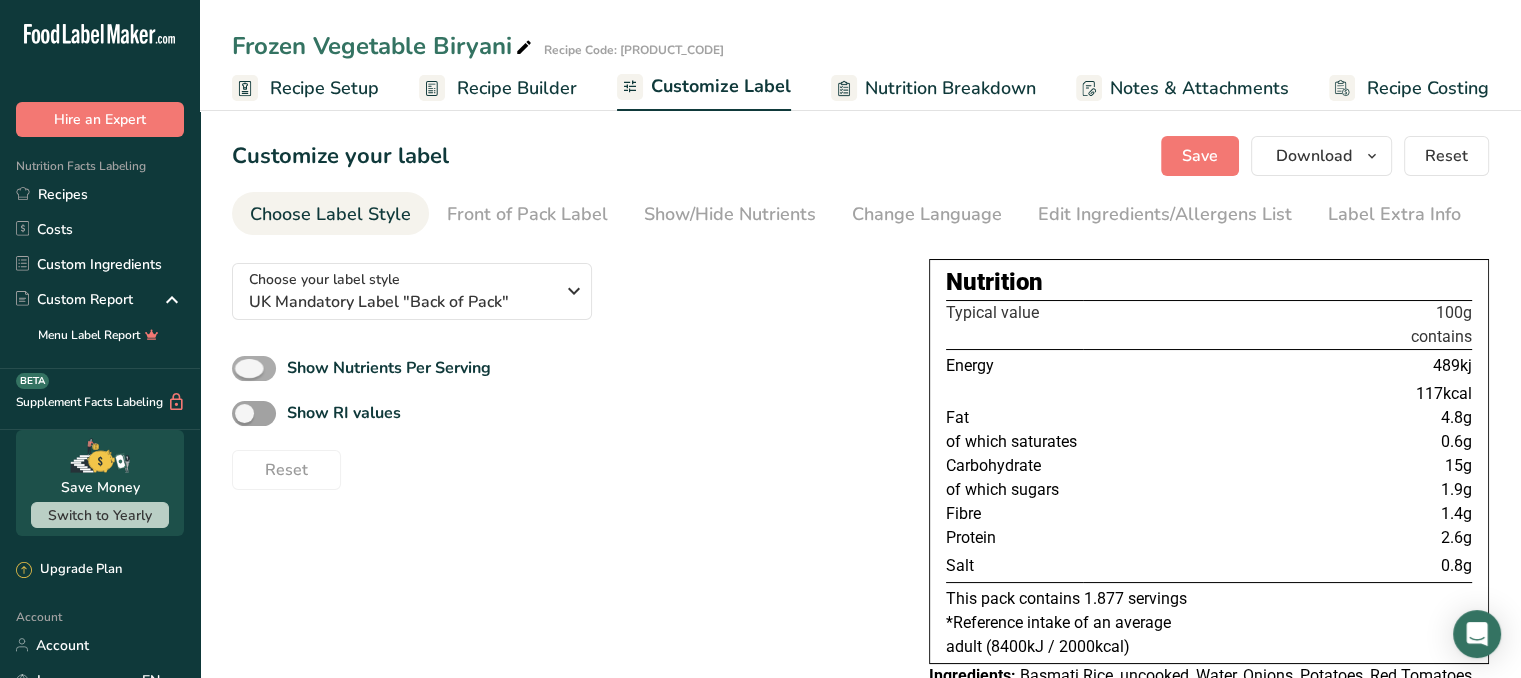 click at bounding box center [254, 368] 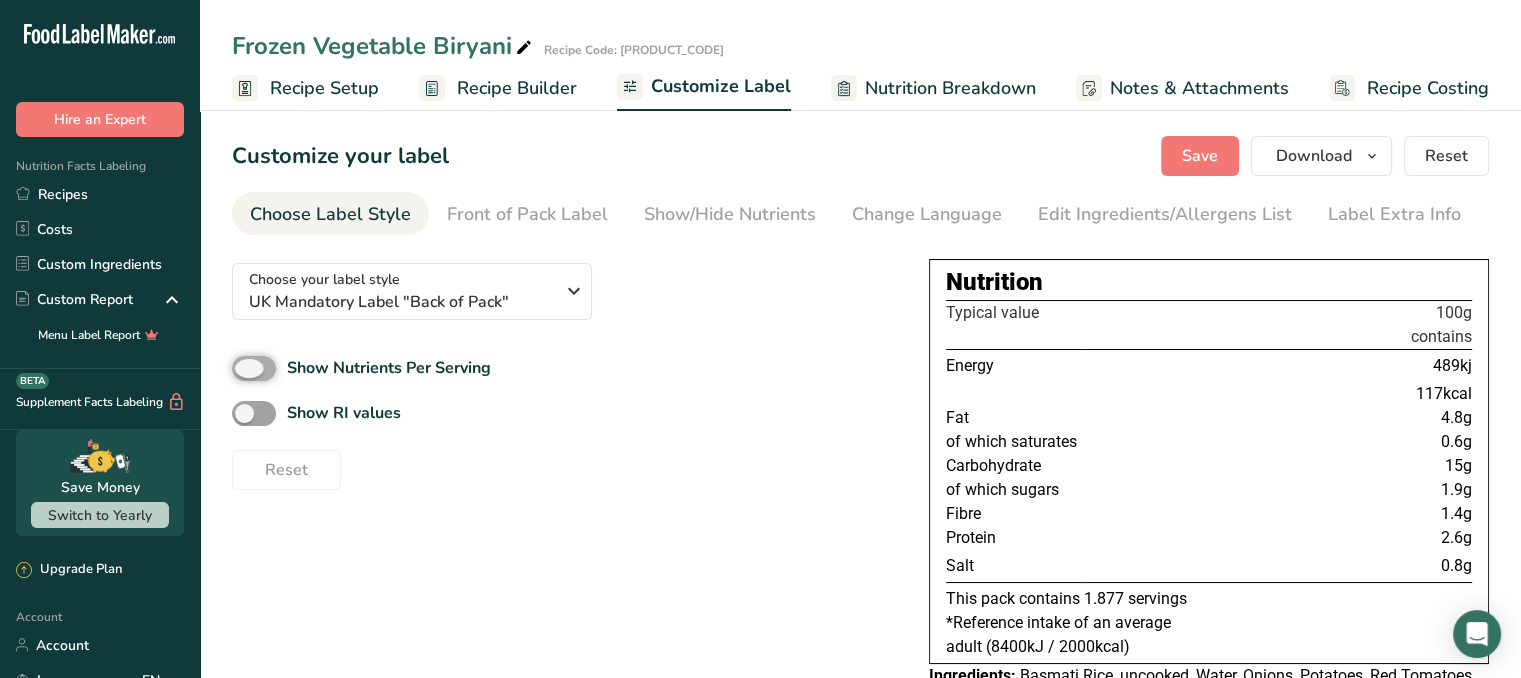 click on "Show Nutrients Per Serving" at bounding box center [238, 368] 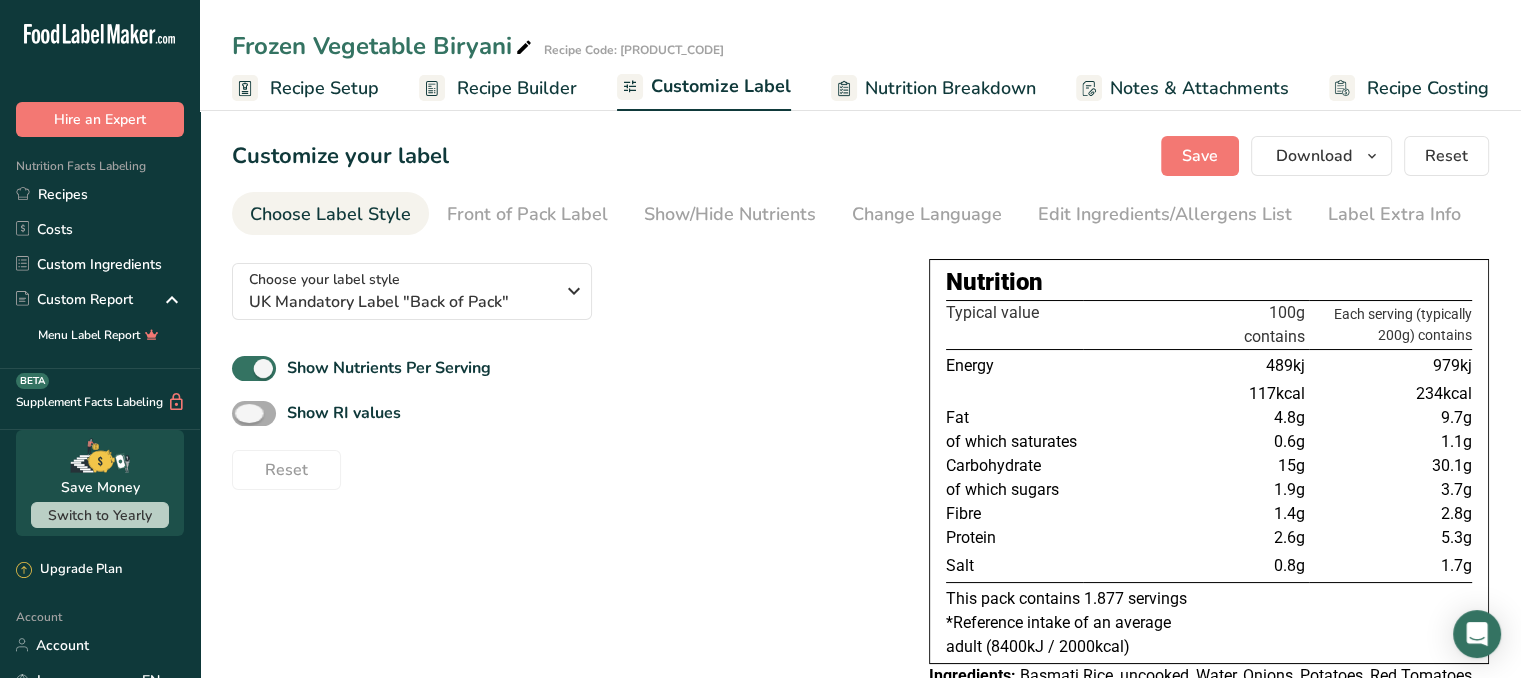 click at bounding box center (254, 413) 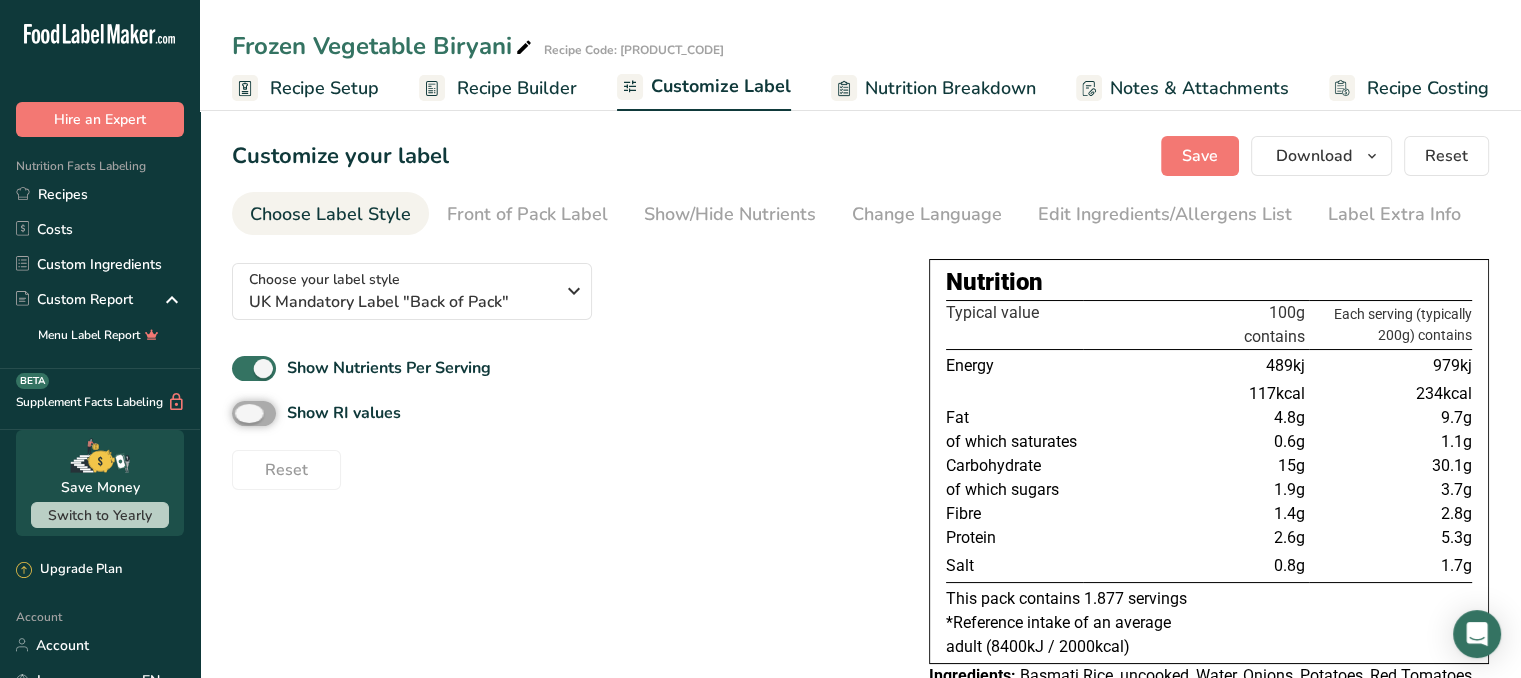 click on "Show RI values" at bounding box center (238, 413) 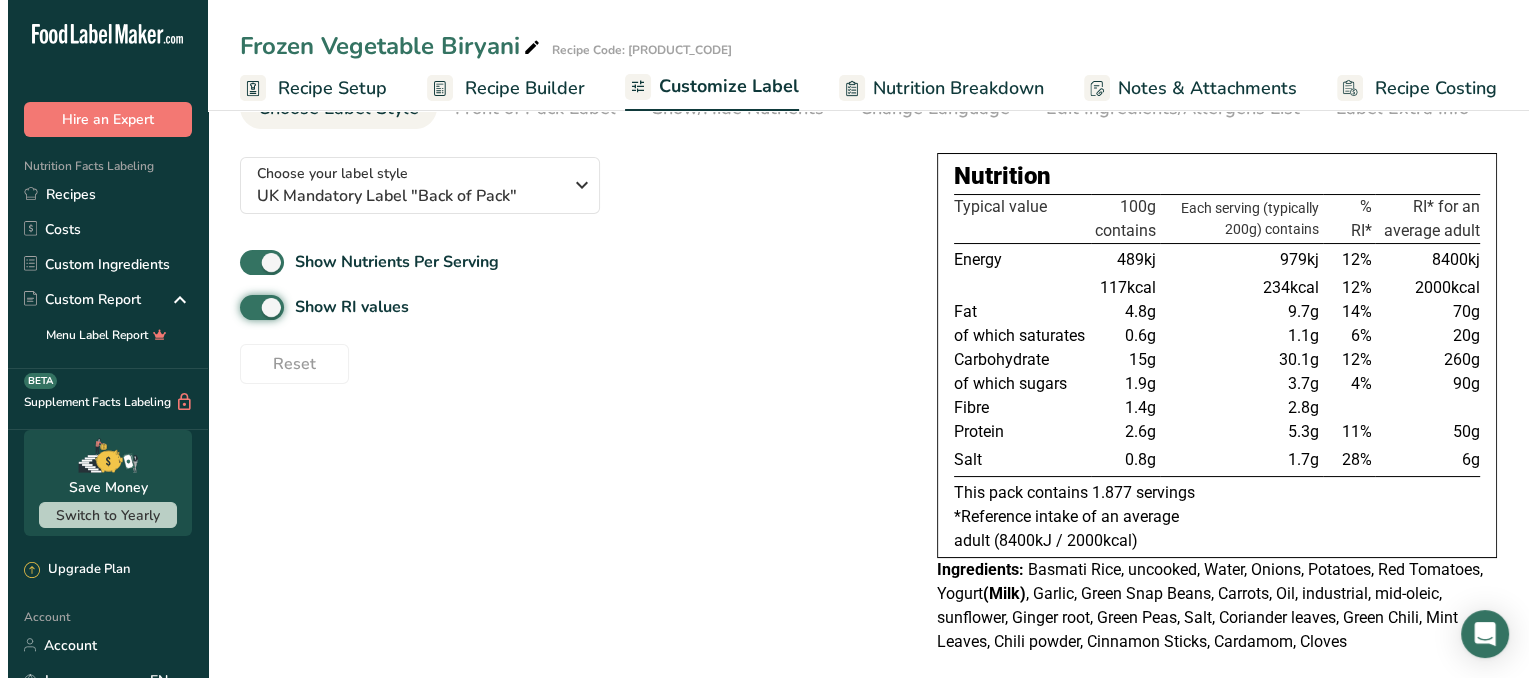 scroll, scrollTop: 100, scrollLeft: 0, axis: vertical 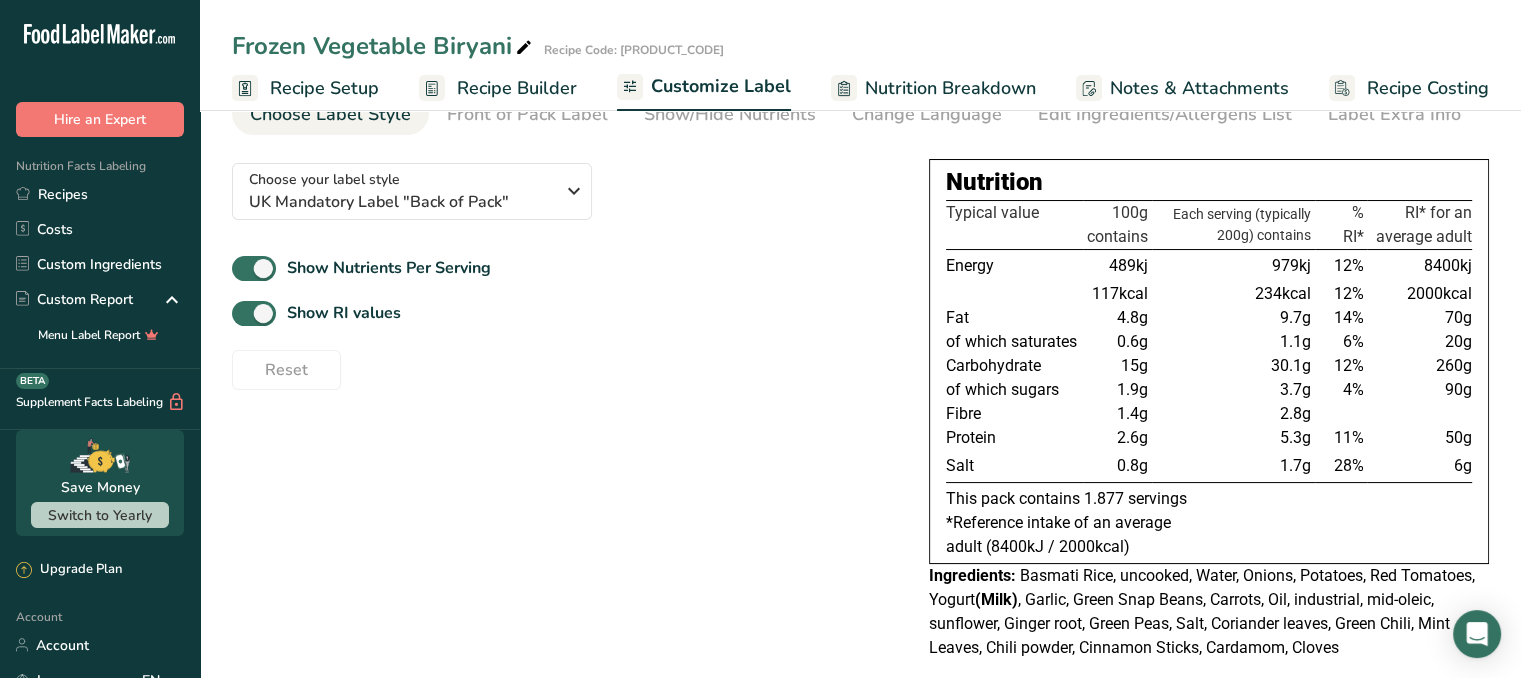click on "Recipe Builder" at bounding box center [517, 88] 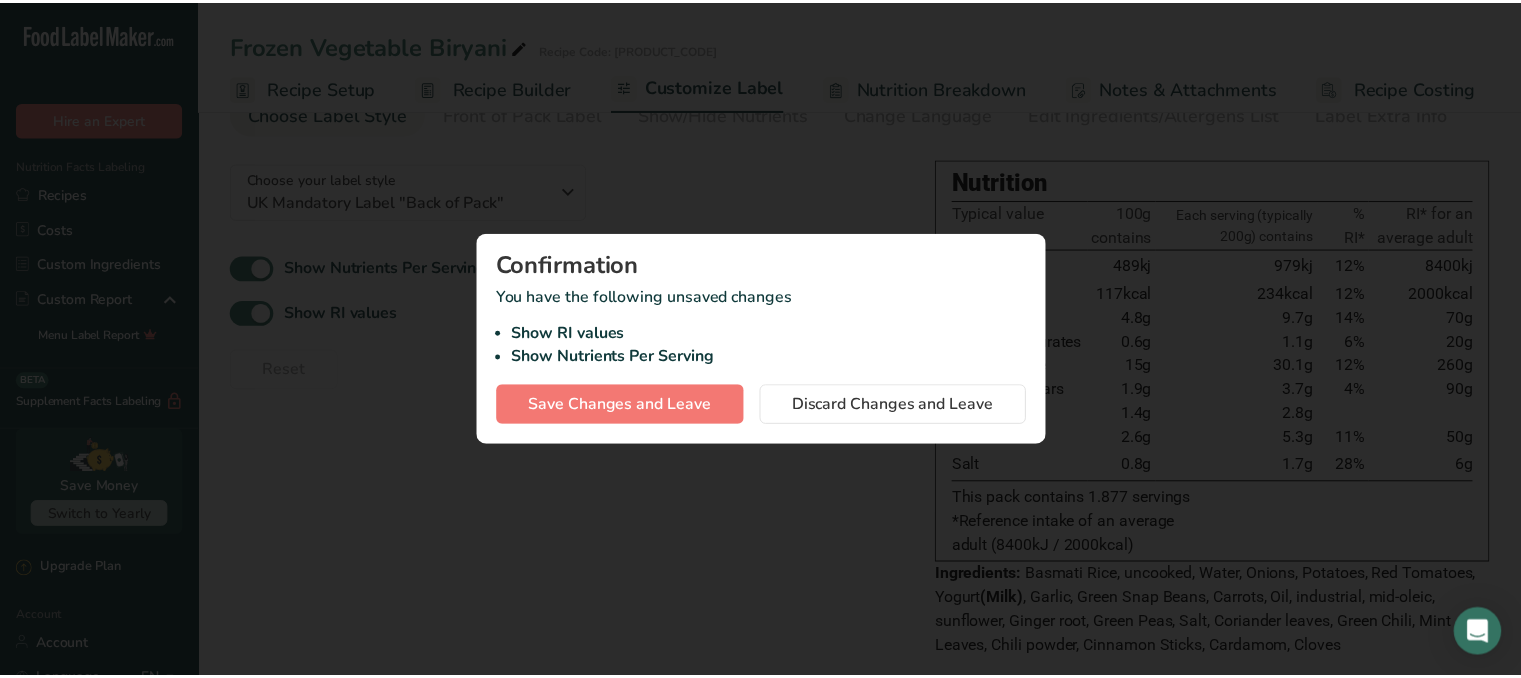 scroll, scrollTop: 0, scrollLeft: 0, axis: both 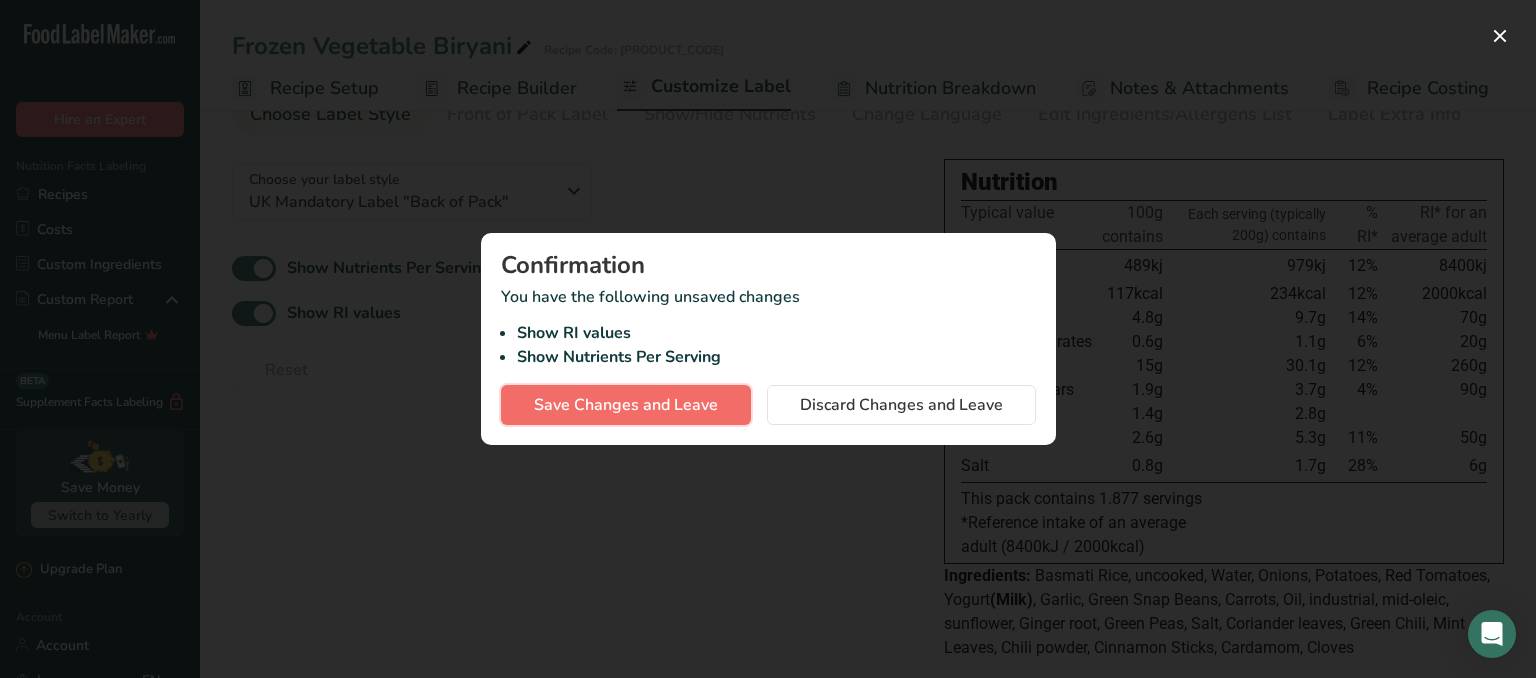 click on "Save Changes and Leave" at bounding box center (626, 405) 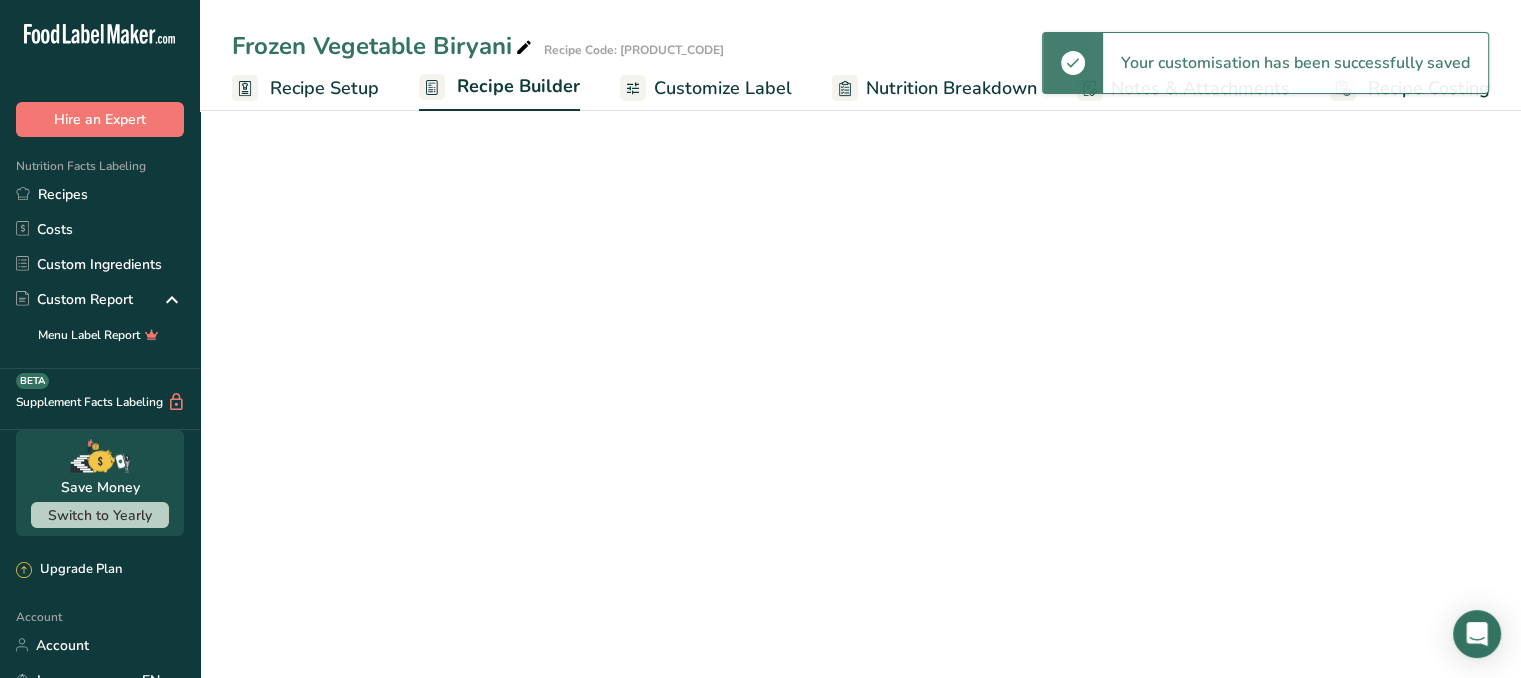 scroll, scrollTop: 0, scrollLeft: 0, axis: both 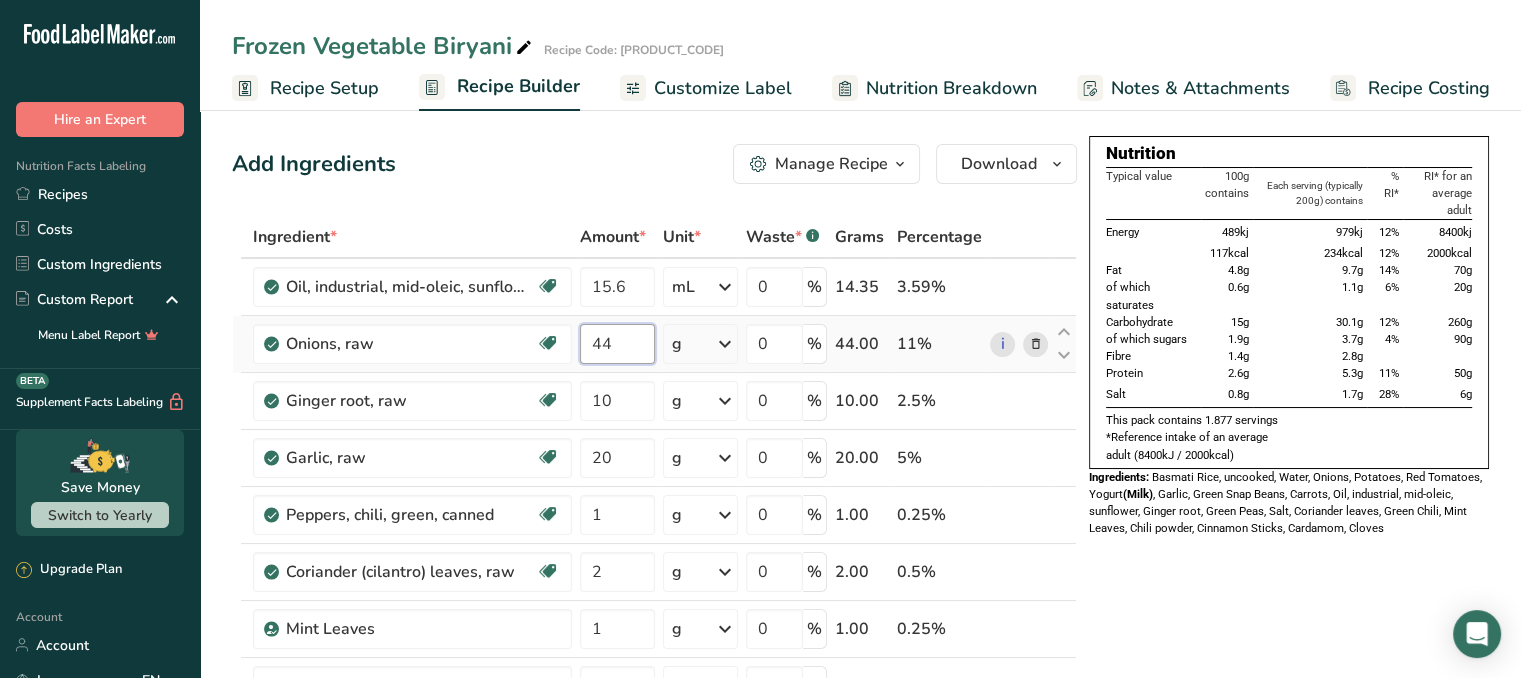 click on "44" at bounding box center (617, 344) 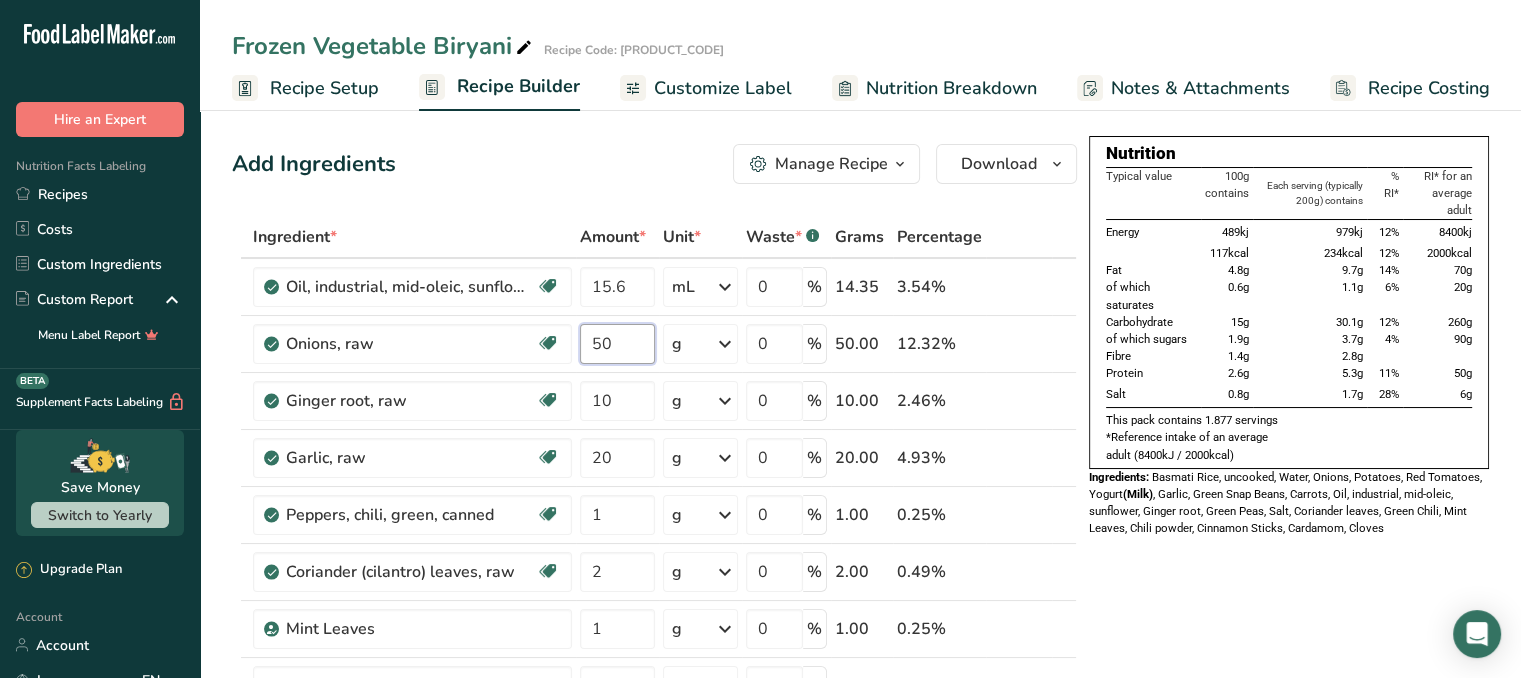 type on "50" 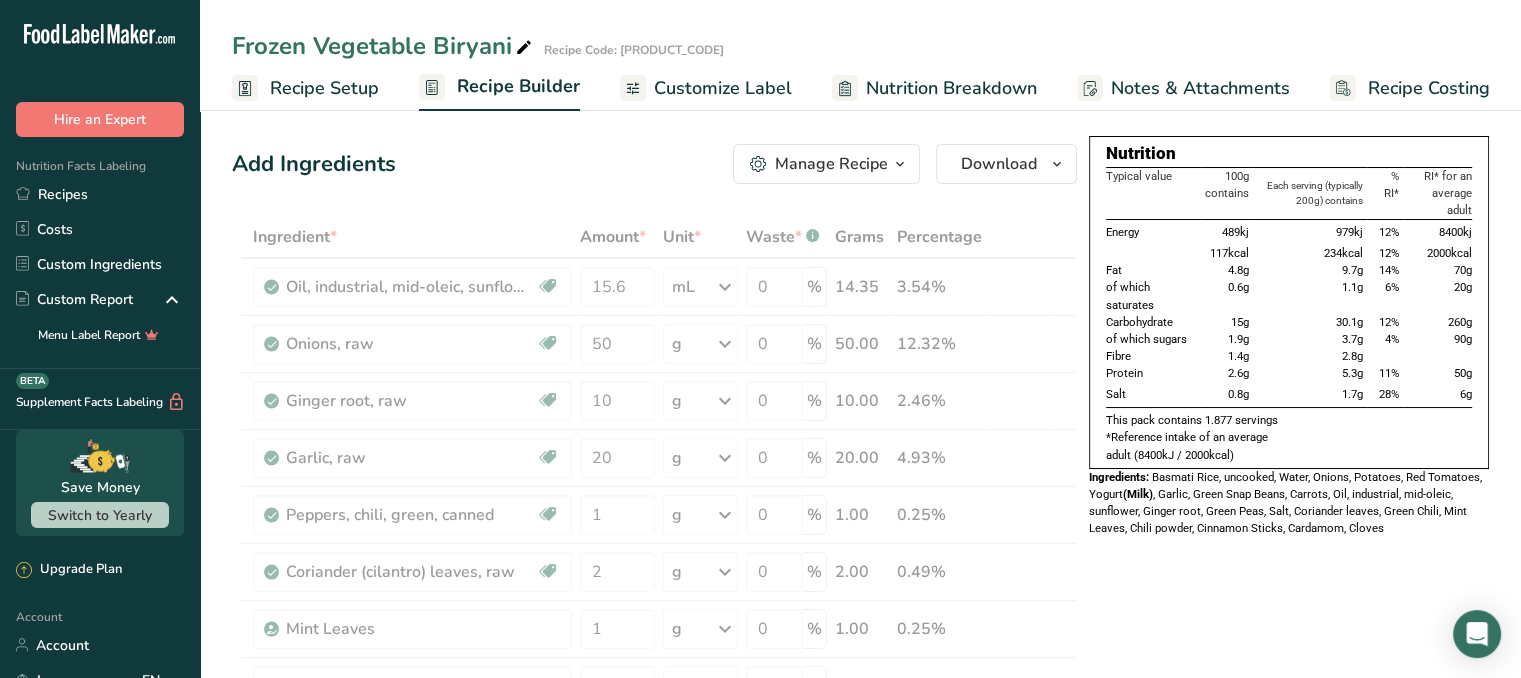 click on "Ingredients:   Basmati Rice, uncooked, Water, Onions, Potatoes, Red Tomatoes, Yogurt  (Milk) , Ginger root, Garlic, Green Snap Beans, Carrots, Oil, industrial, mid-oleic, sunflower, Green Peas, Salt, Coriander leaves, Green Chili, Mint Leaves, Chili powder, Cinnamon Sticks, Cardamom, Cloves" at bounding box center (654, 898) 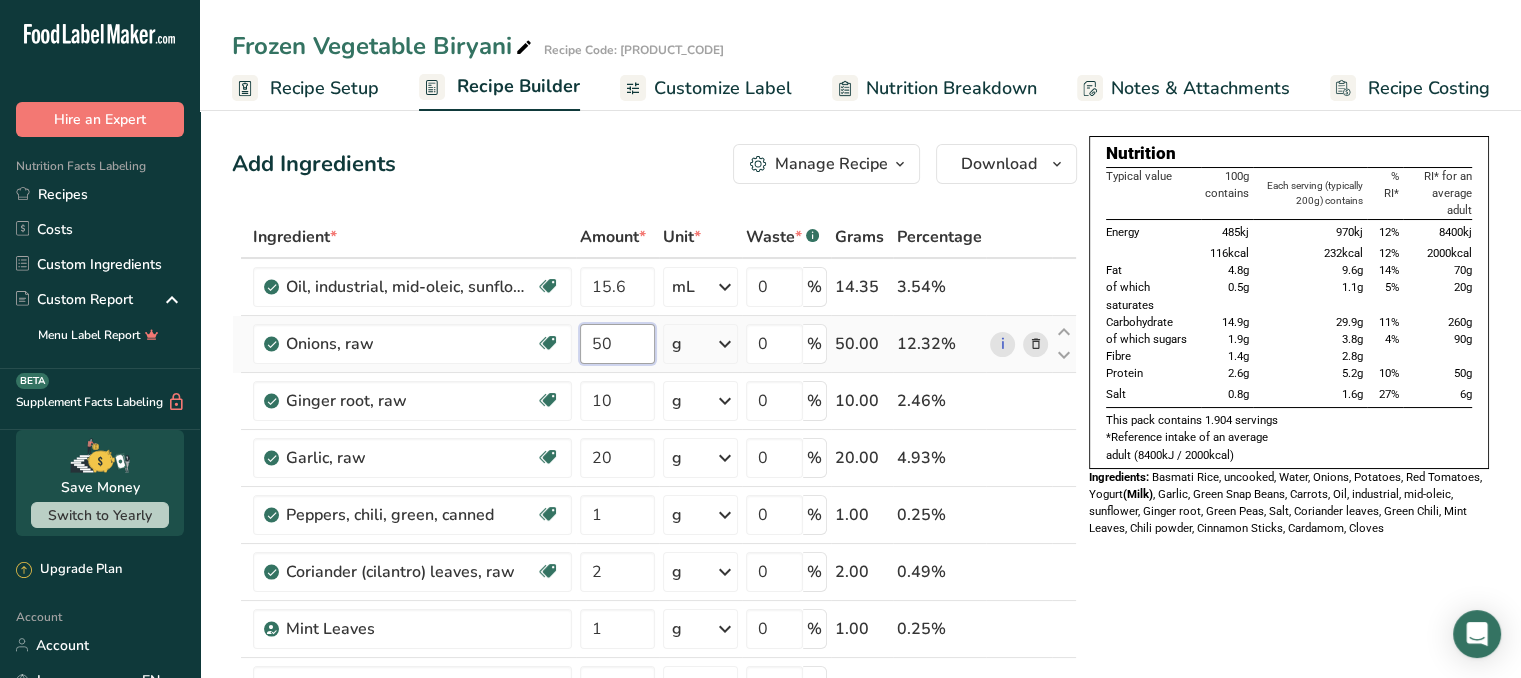 click on "50" at bounding box center (617, 344) 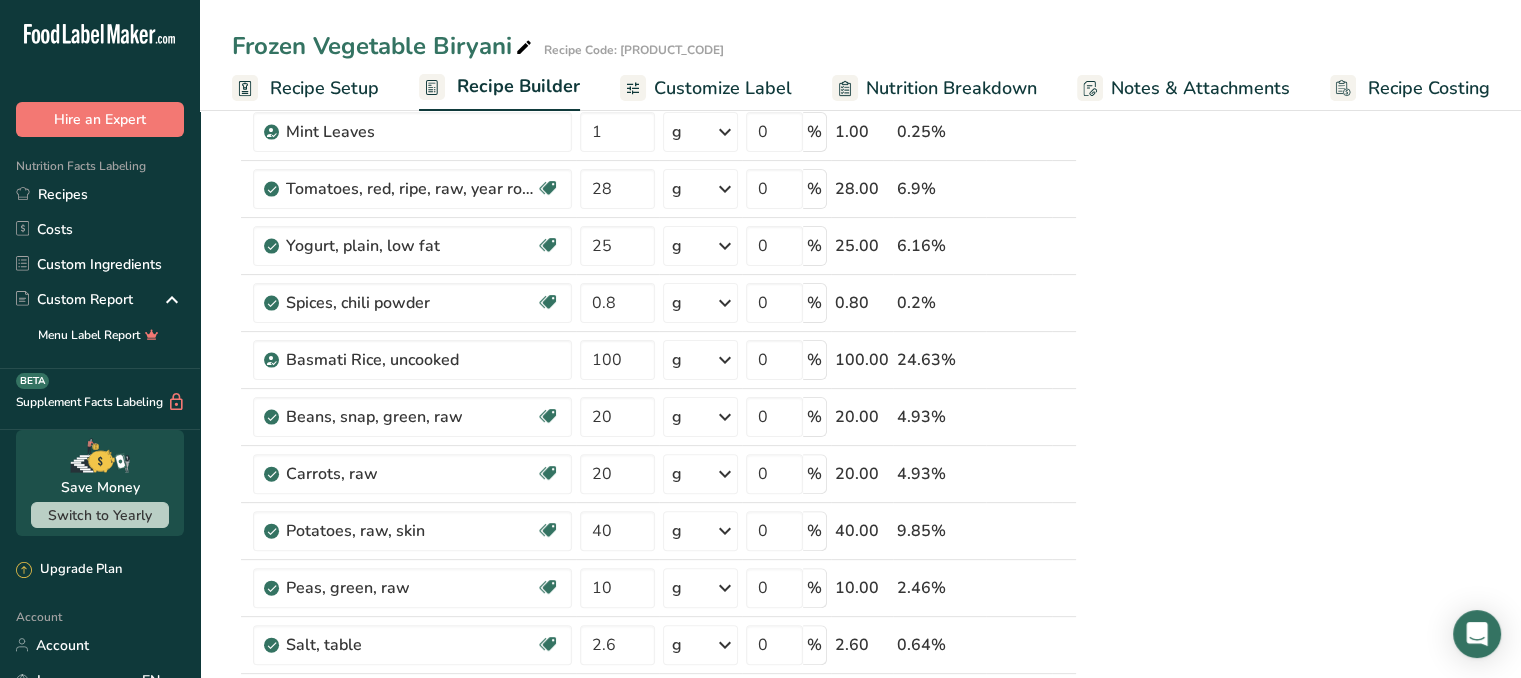 scroll, scrollTop: 494, scrollLeft: 0, axis: vertical 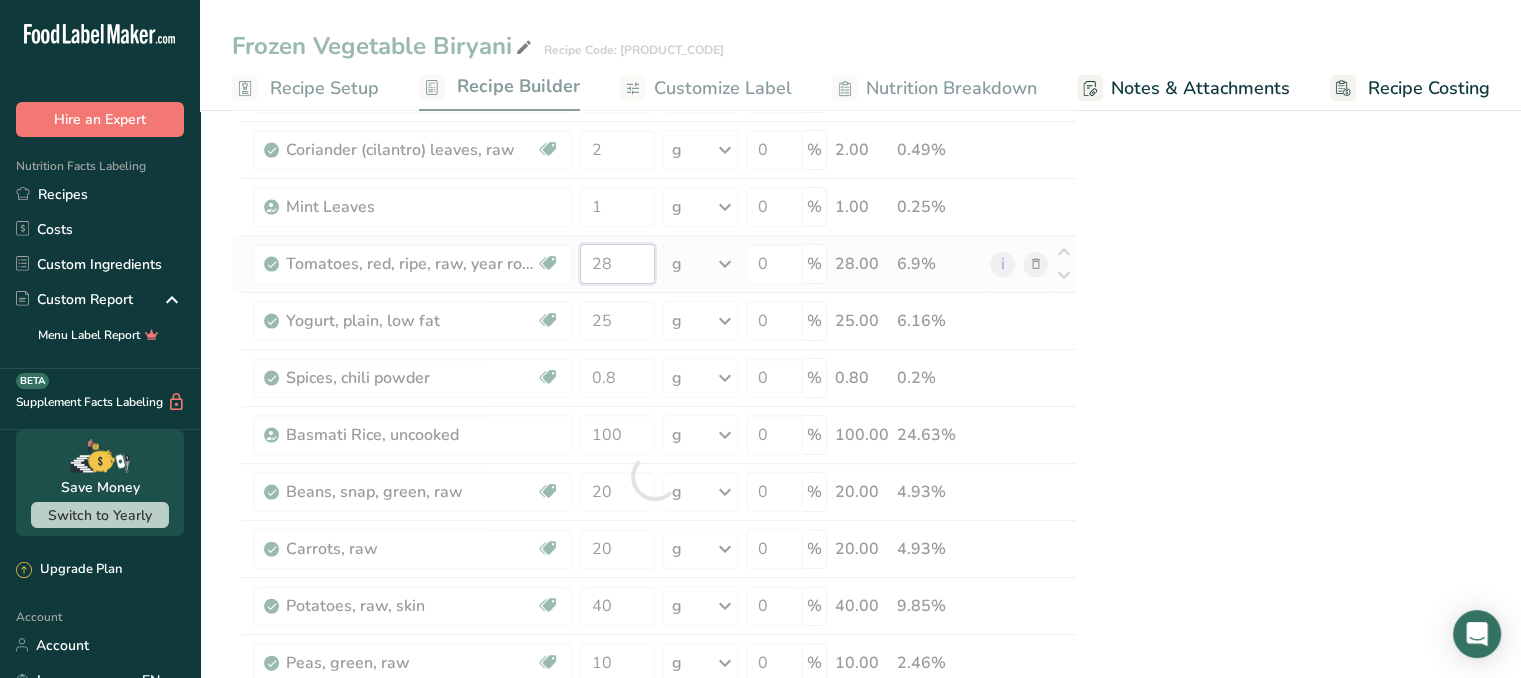 click on "Ingredients:   Basmati Rice, uncooked, Water, Onions, Potatoes, Red Tomatoes, Yogurt  (Milk) , Ginger root, Garlic, Green Snap Beans, Carrots, Oil, industrial, mid-oleic, sunflower, Green Peas, Salt, Coriander leaves, Green Chili, Mint Leaves, Chili powder, Cinnamon Sticks, Cardamom, Cloves" at bounding box center (654, 476) 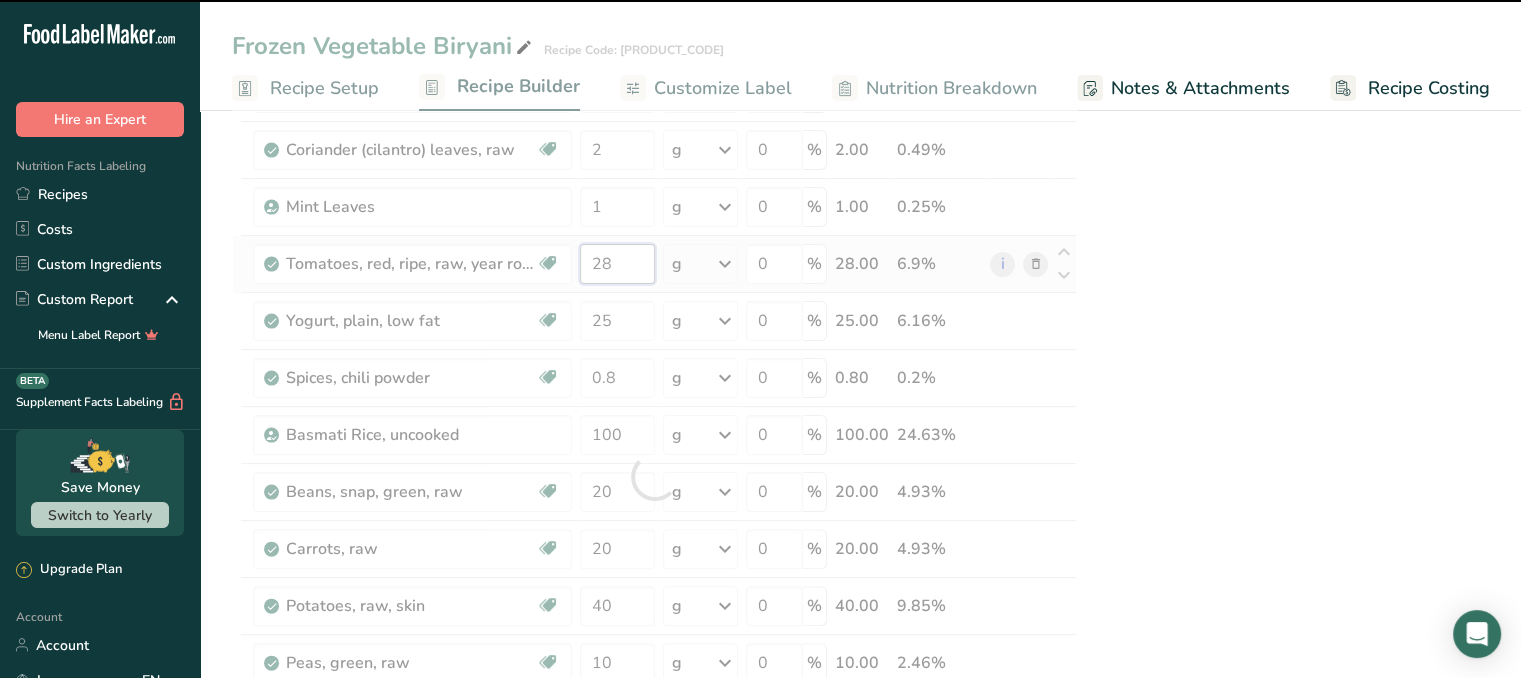 type on "2" 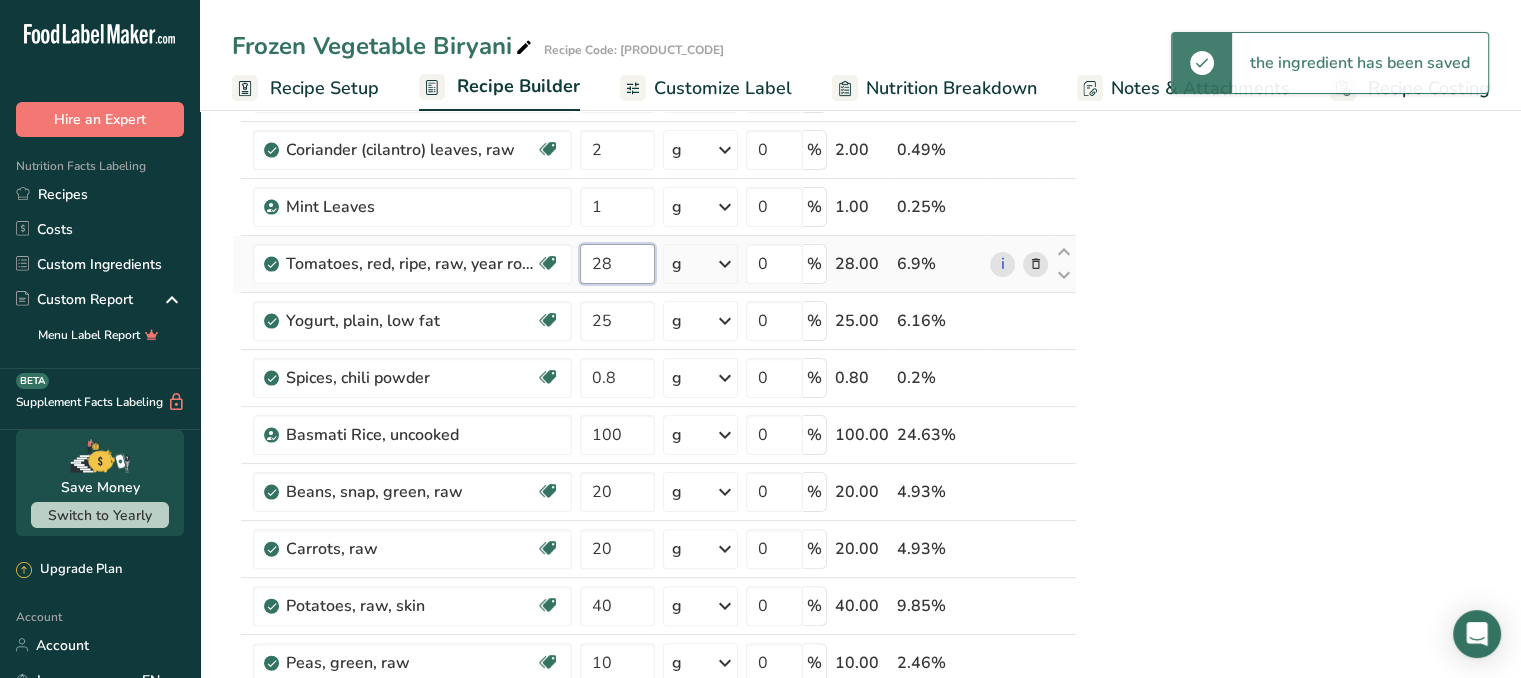 type on "2" 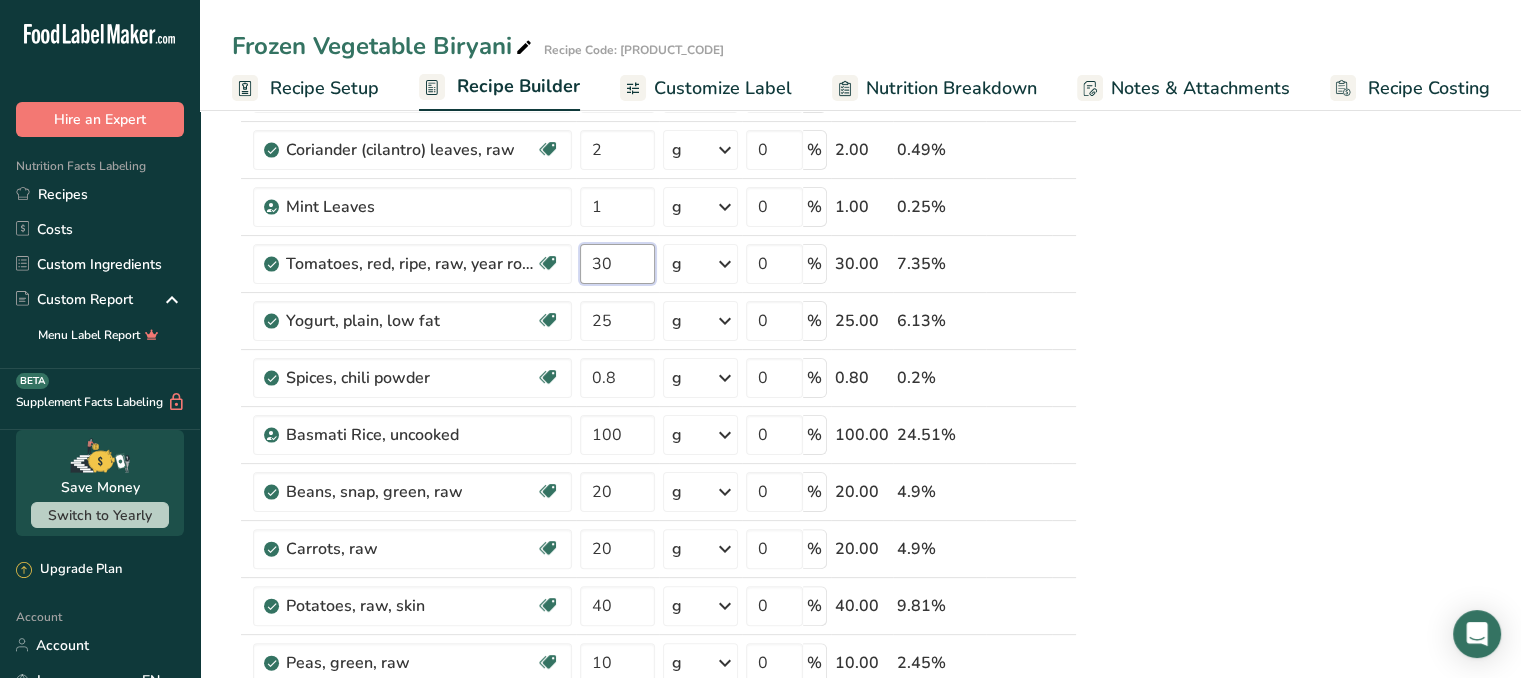 type on "30" 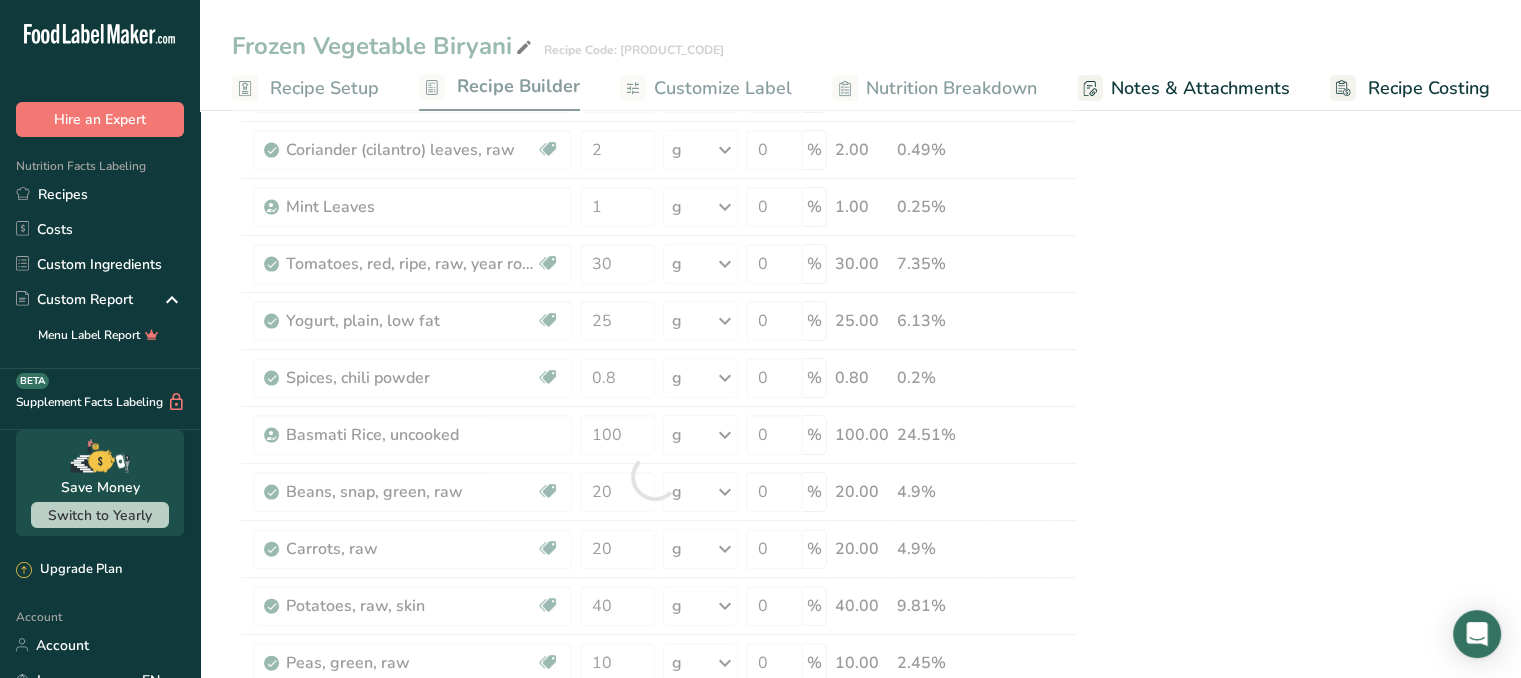 click on "Nutrition
Typical value
100g
contains
Each serving (typically
200g) contains
%
RI*   RI* for an
average adult
Energy
485kj
970kj
12%
8400kj
116kcal
232kcal
12%
2000kcal
Fat
4.8g
9.6g
14%
70g
of which saturates
0.5g
1.1g
5%
20g" at bounding box center (1289, 754) 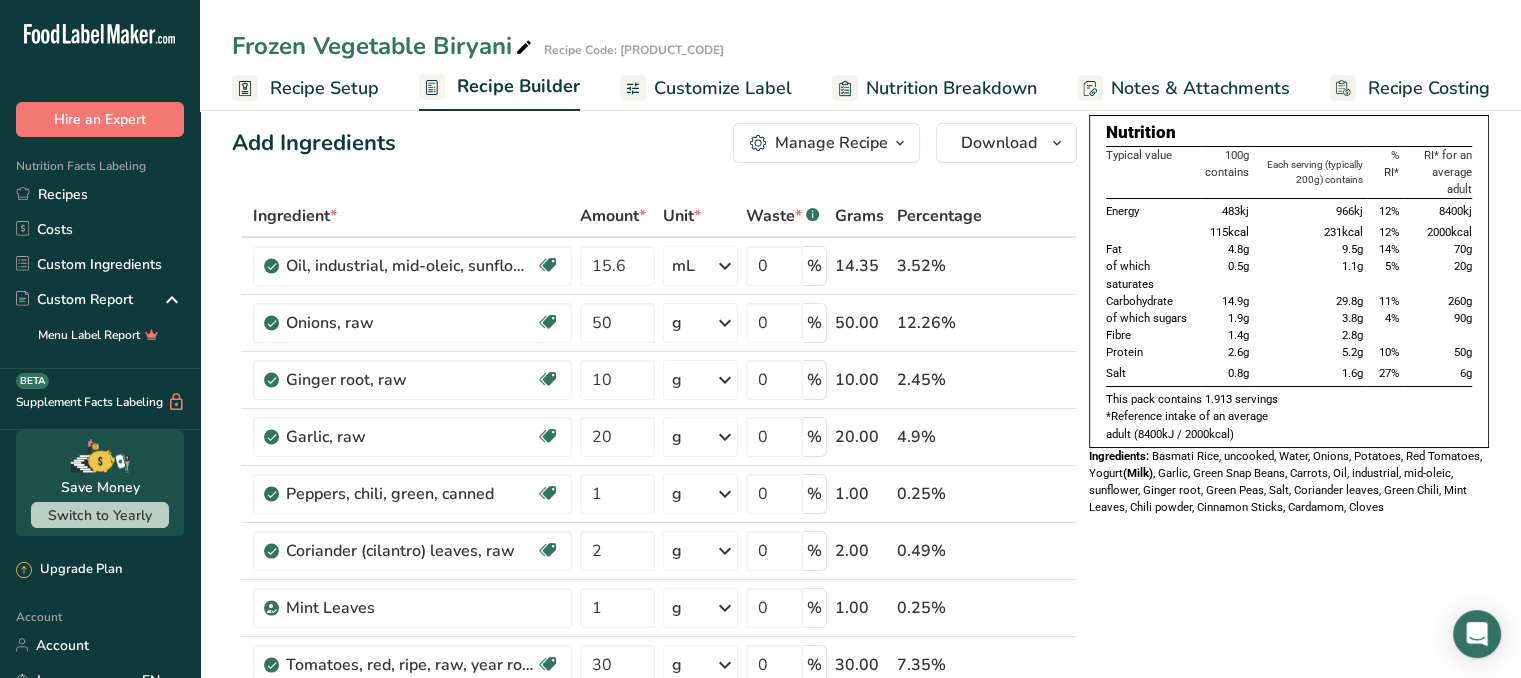 scroll, scrollTop: 0, scrollLeft: 0, axis: both 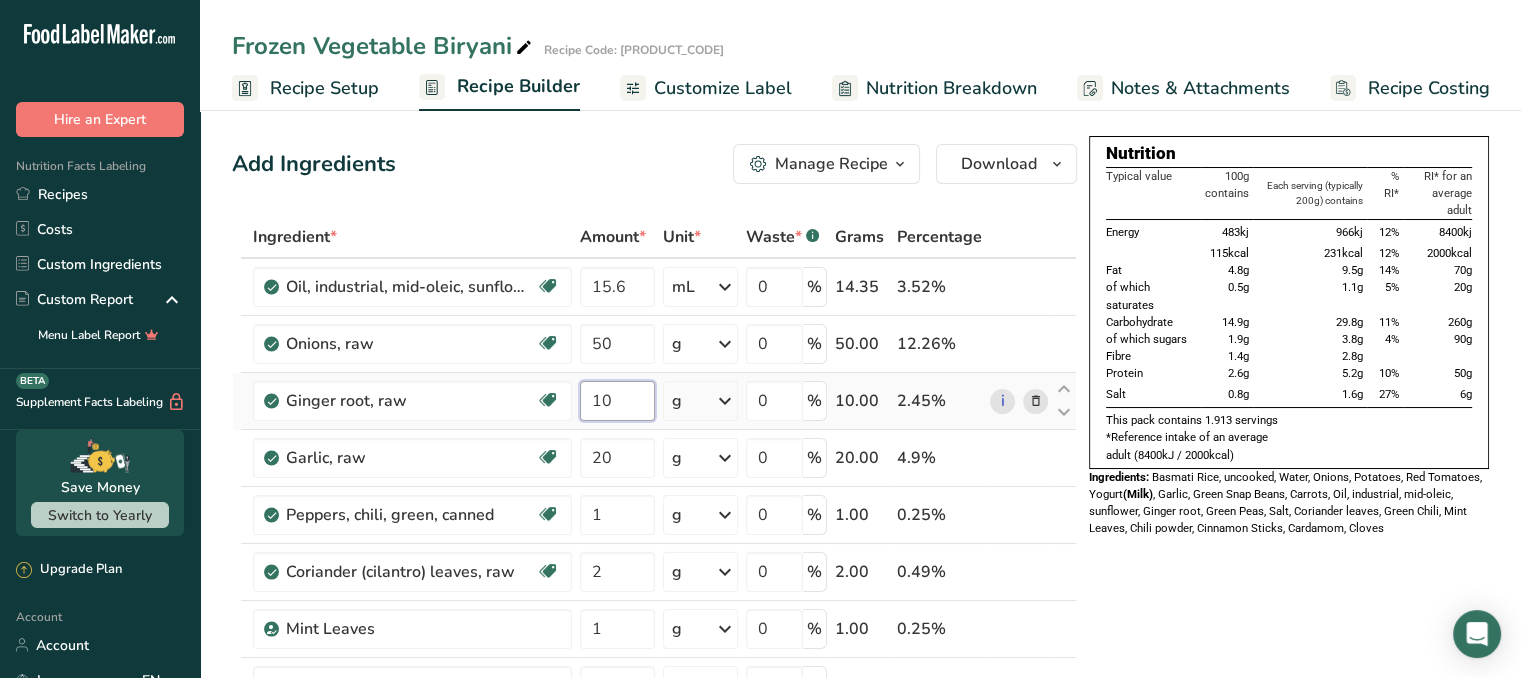 click on "10" at bounding box center [617, 401] 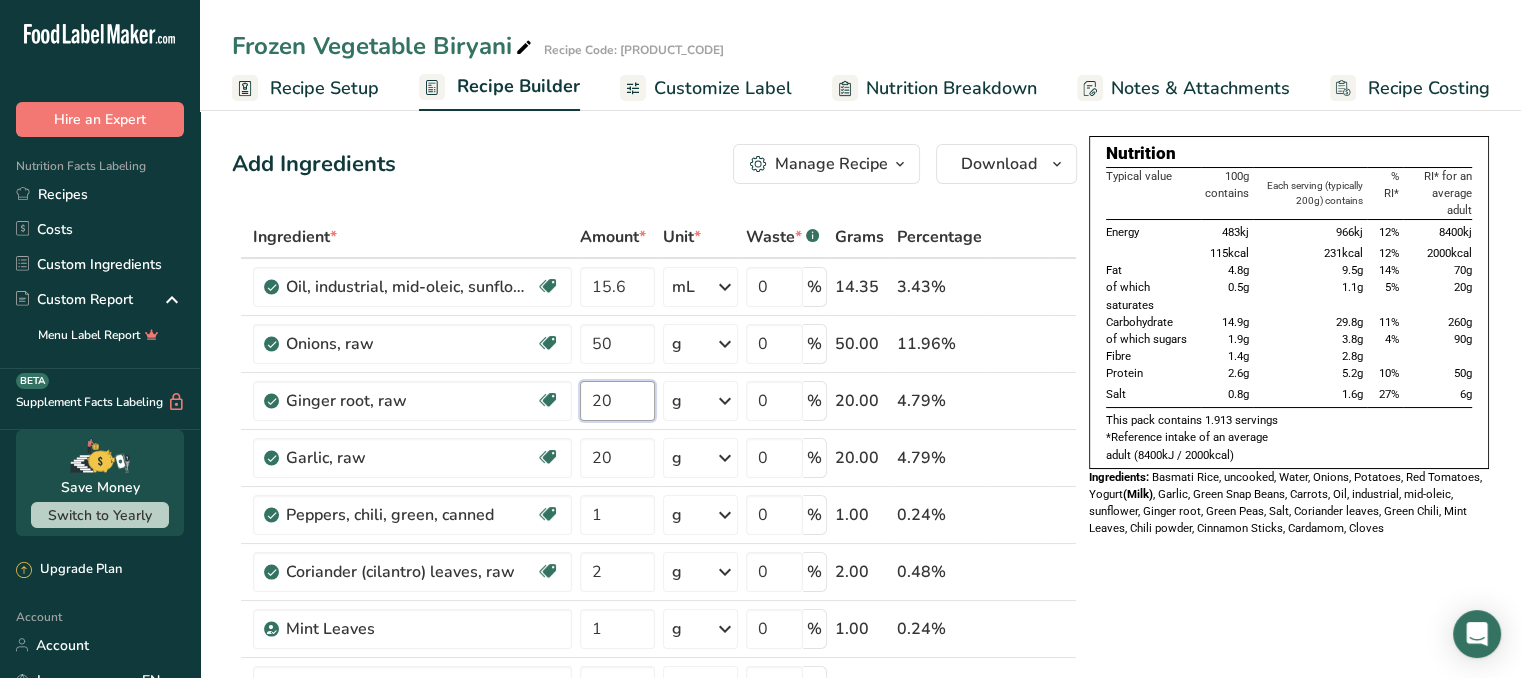 type on "20" 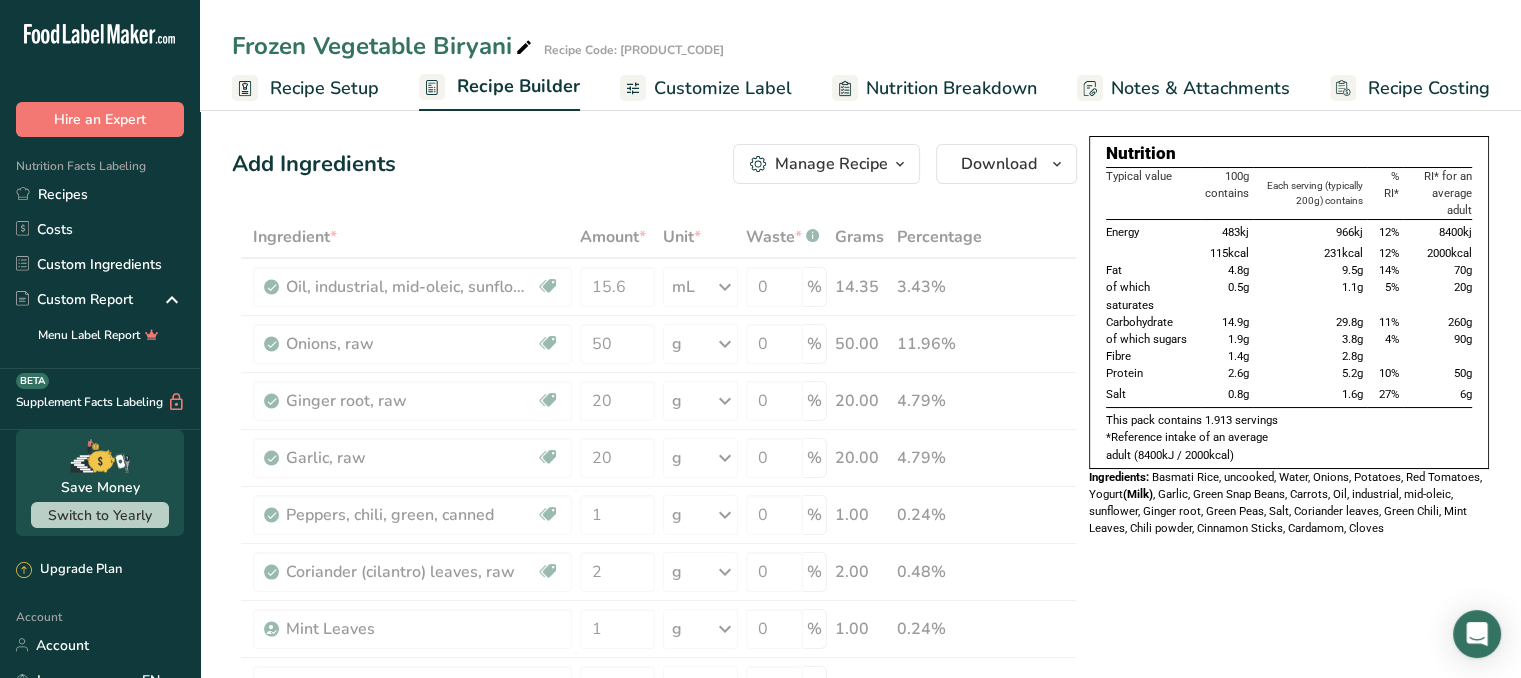 click on "Ingredients:   Basmati Rice, uncooked, Water, Onions, Potatoes, Red Tomatoes, Yogurt  (Milk) , Ginger root, Garlic, Green Snap Beans, Carrots, Oil, industrial, mid-oleic, sunflower, Green Peas, Salt, Coriander leaves, Green Chili, Mint Leaves, Chili powder, Cinnamon Sticks, Cardamom, Cloves" at bounding box center (654, 898) 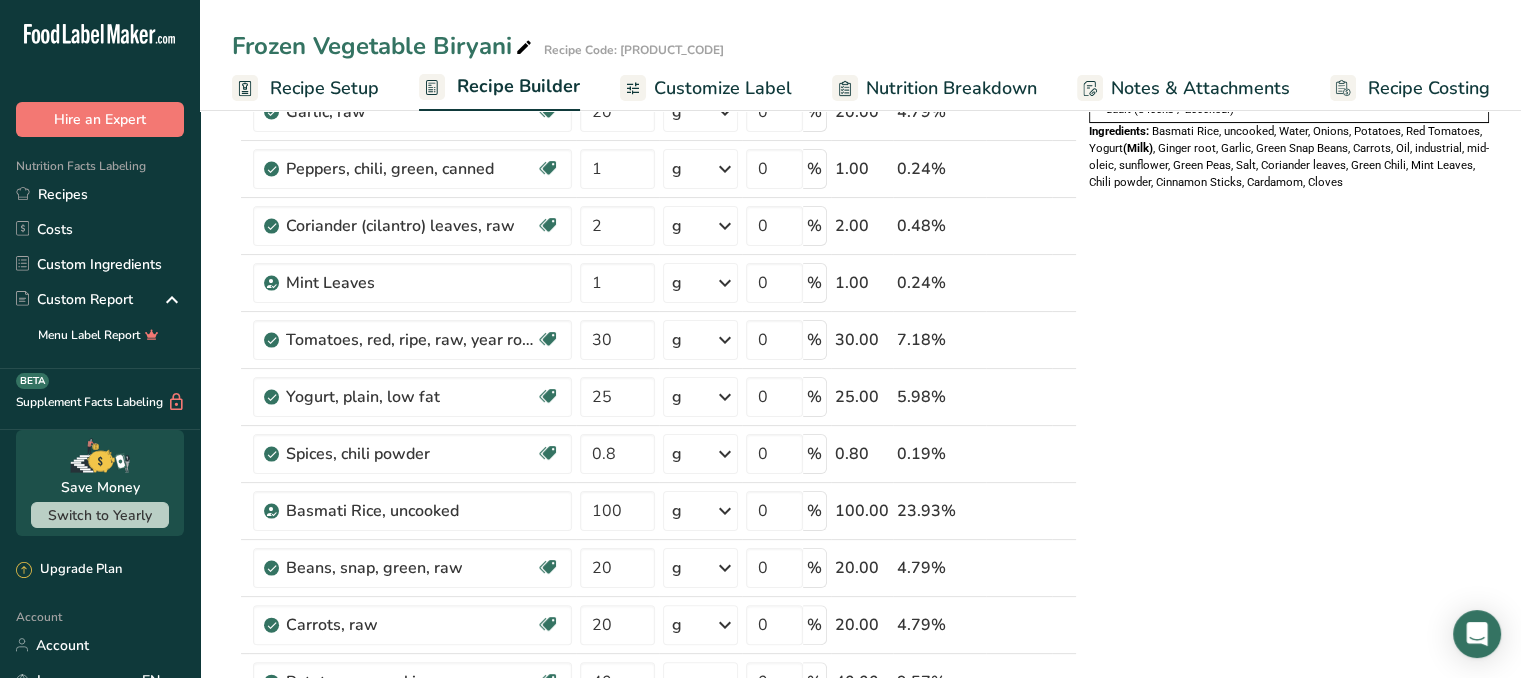scroll, scrollTop: 393, scrollLeft: 0, axis: vertical 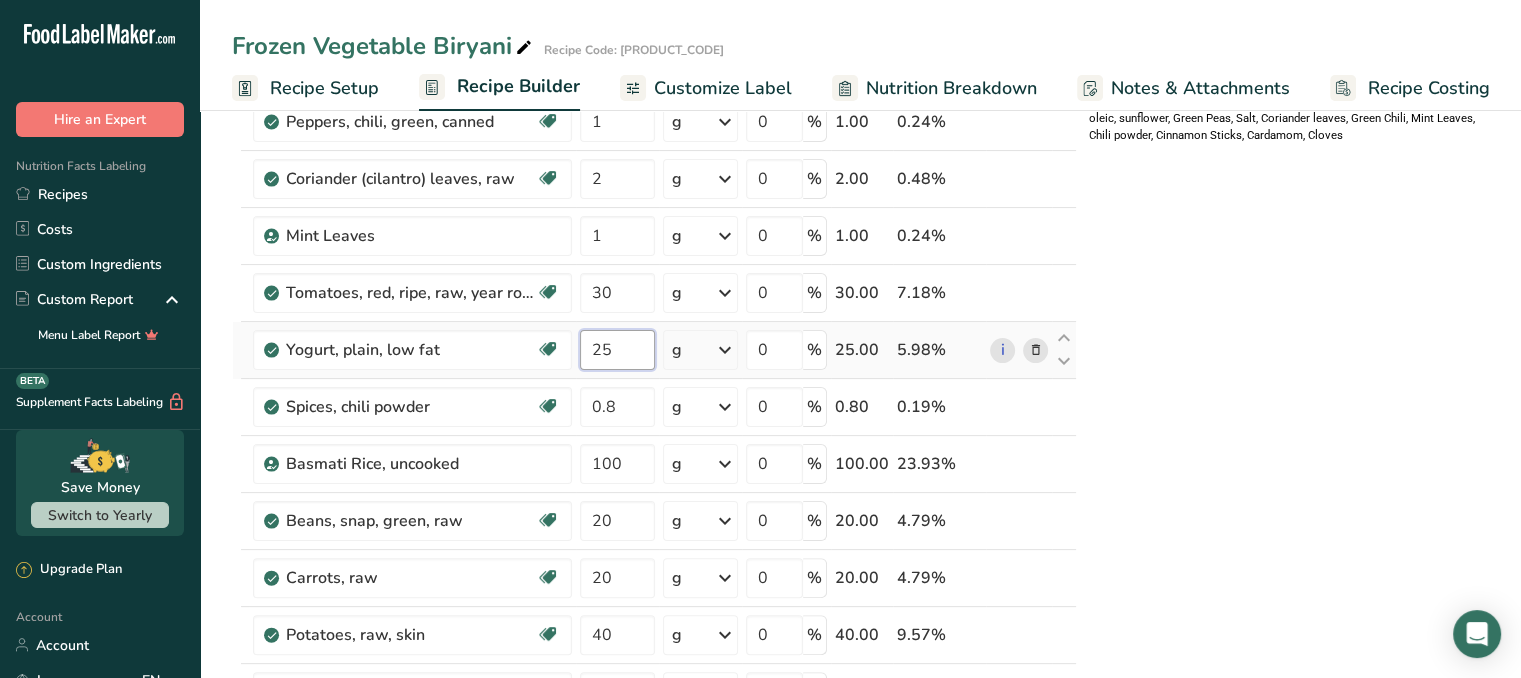 click on "25" at bounding box center (617, 350) 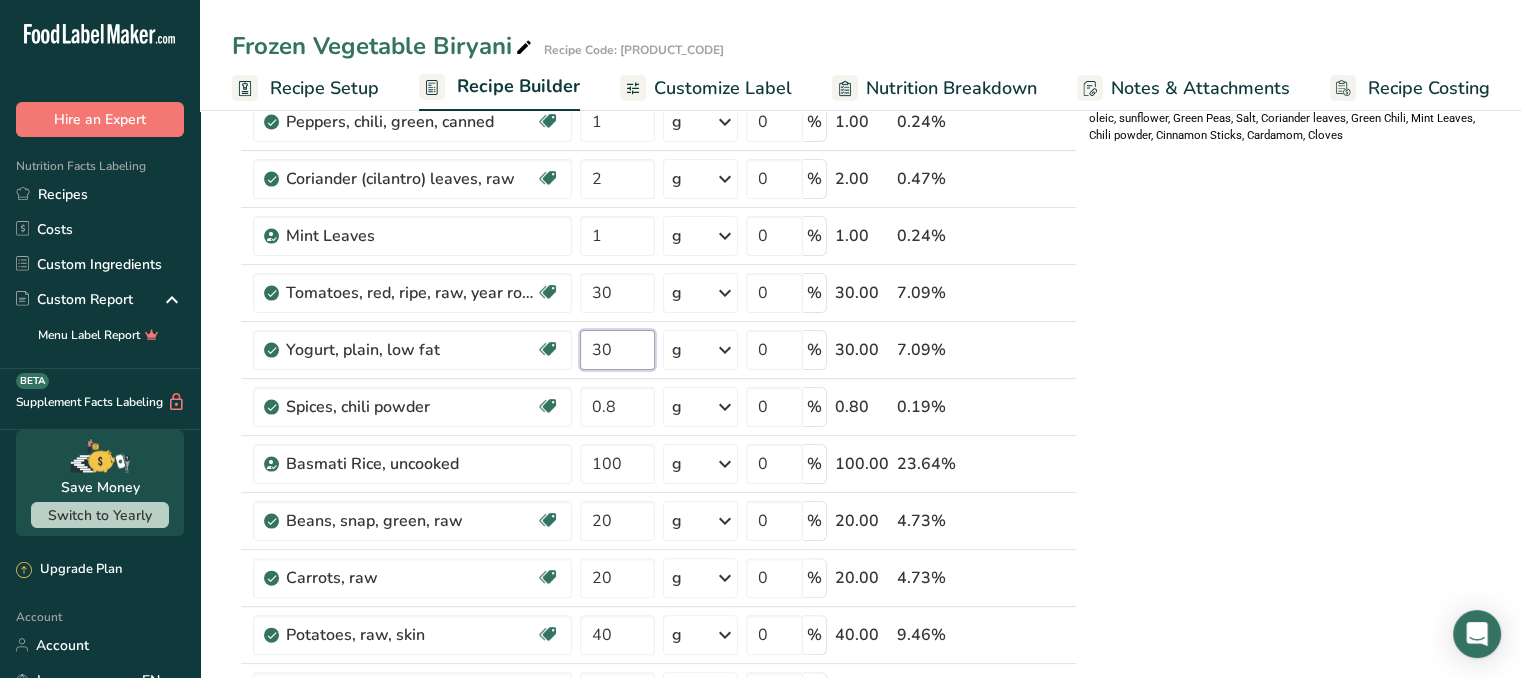 type on "30" 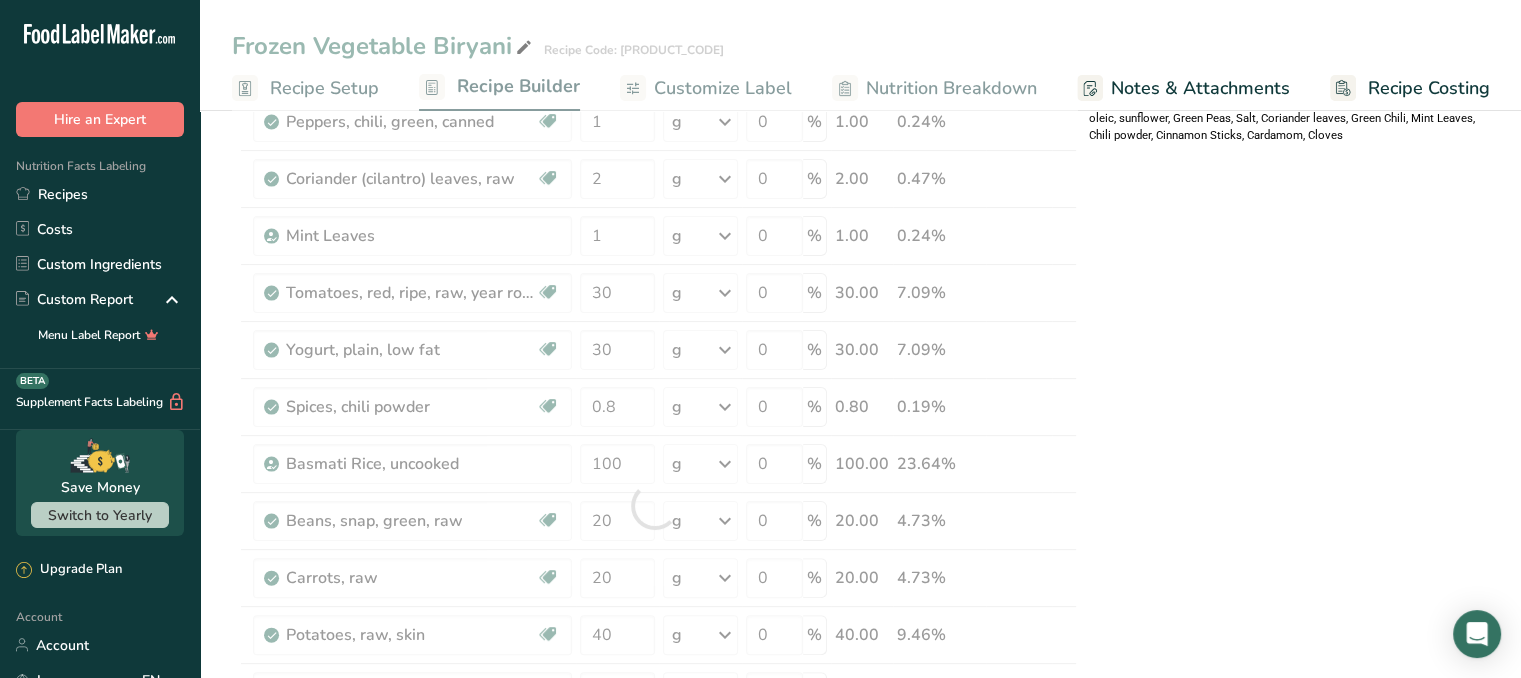 click on "Nutrition
Typical value
100g
contains
Each serving (typically
200g) contains
%
RI*   RI* for an
average adult
Energy
480kj
960kj
11%
8400kj
115kcal
230kcal
11%
2000kcal
Fat
4.7g
9.3g
13%
70g
of which saturates
0.5g
1.1g
5%
20g" at bounding box center (1289, 783) 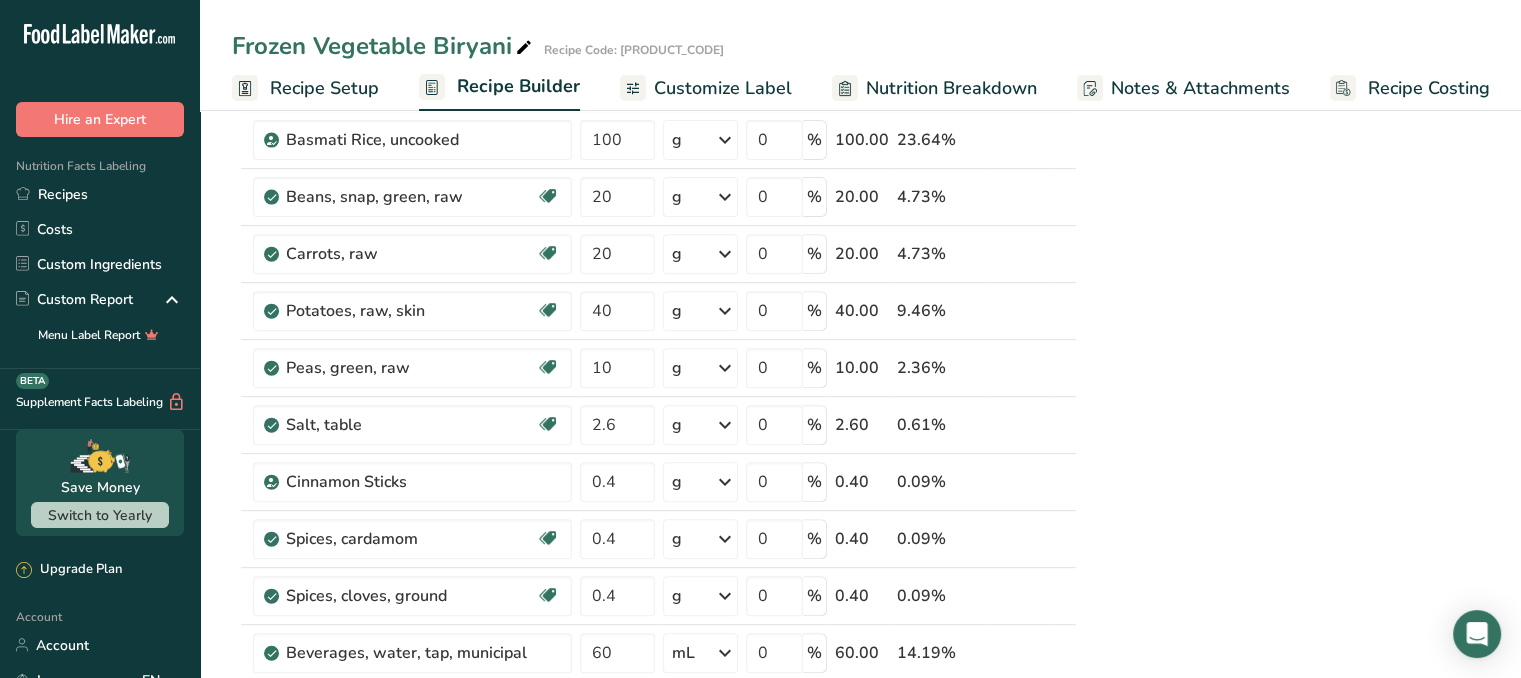 scroll, scrollTop: 723, scrollLeft: 0, axis: vertical 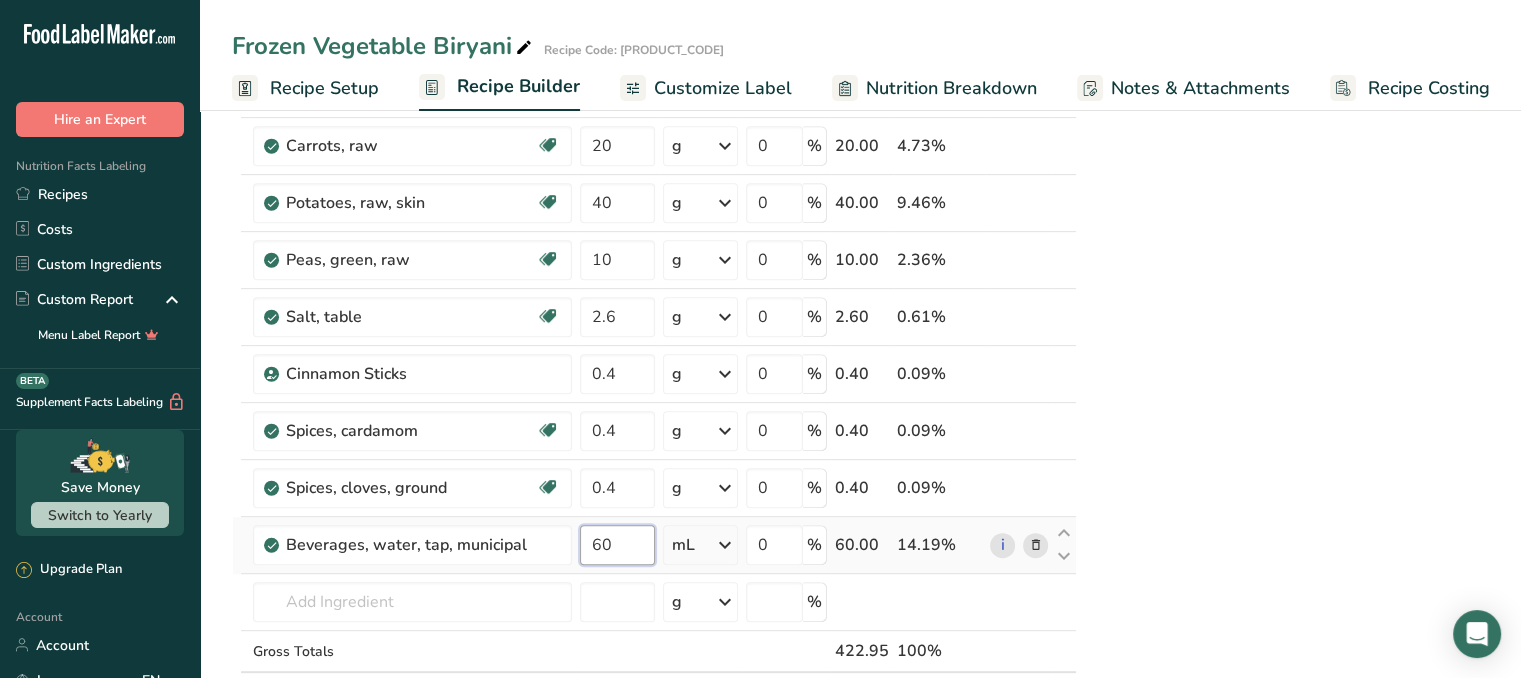 click on "60" at bounding box center [617, 545] 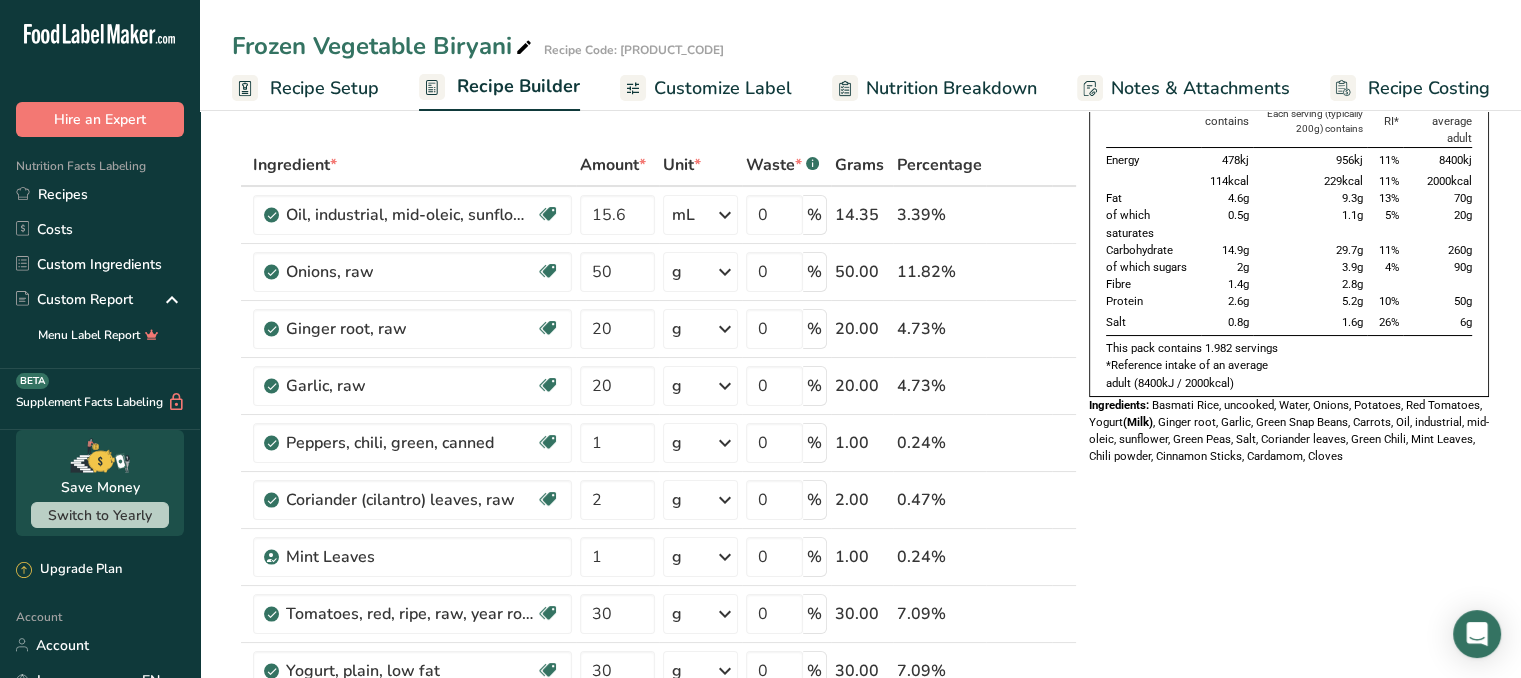 scroll, scrollTop: 69, scrollLeft: 0, axis: vertical 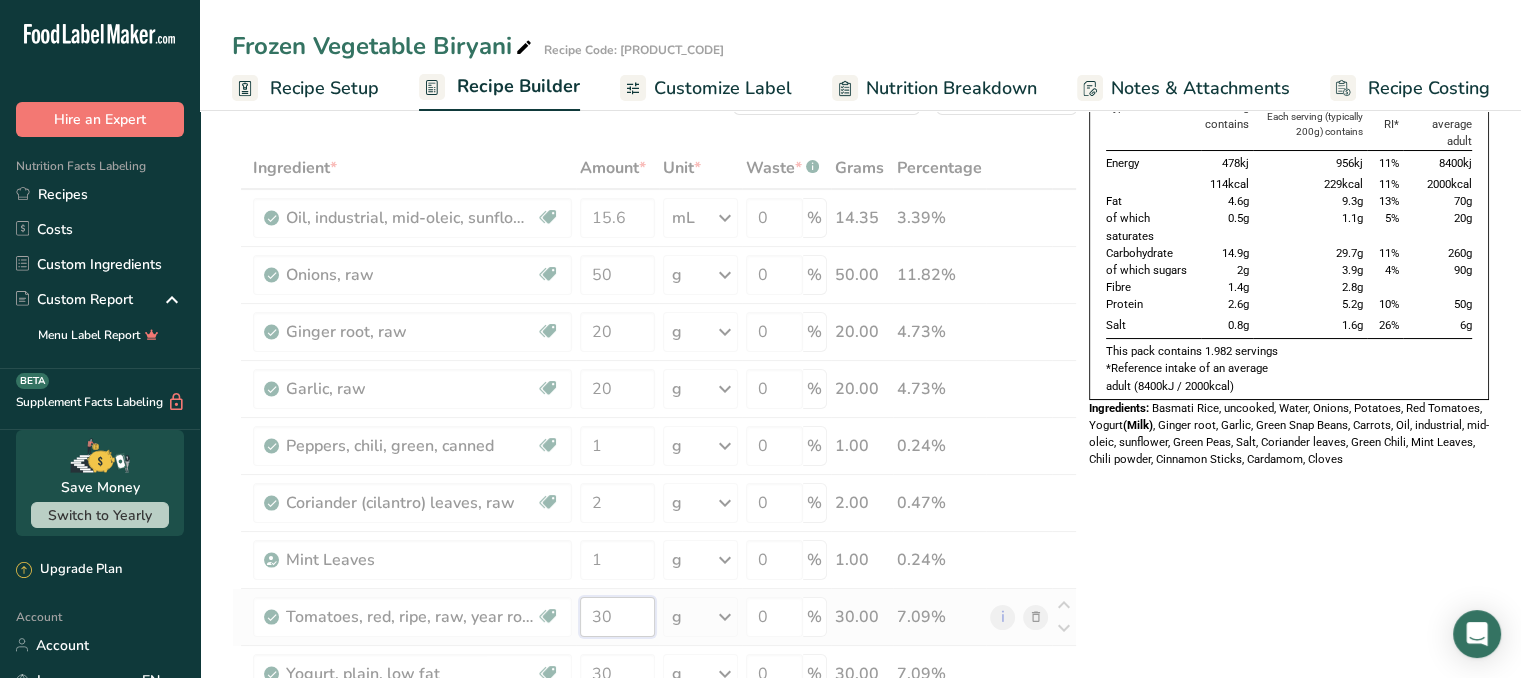 click on "Ingredients:   Basmati Rice, uncooked, Water, Onions, Potatoes, Red Tomatoes, Yogurt  (Milk) , Ginger root, Garlic, Green Snap Beans, Carrots, Oil, industrial, mid-oleic, sunflower, Green Peas, Salt, Coriander leaves, Green Chili, Mint Leaves, Chili powder, Cinnamon Sticks, Cardamom, Cloves" at bounding box center [654, 829] 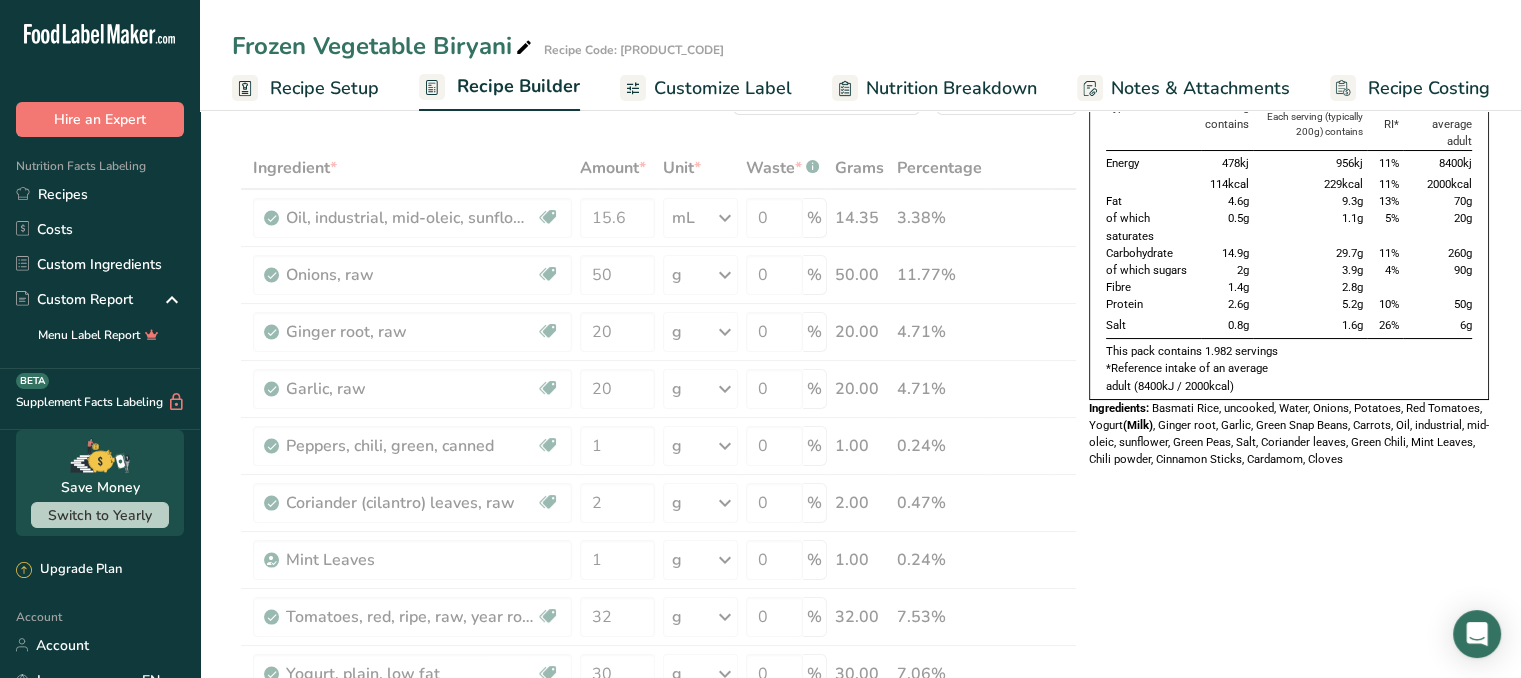 click on "Nutrition
Typical value
100g
contains
Each serving (typically
200g) contains
%
RI*   RI* for an
average adult
Energy
478kj
956kj
11%
8400kj
114kcal
229kcal
11%
2000kcal
Fat
4.6g
9.3g
13%
70g
of which saturates
0.5g
1.1g
5%
20g" at bounding box center [1289, 1107] 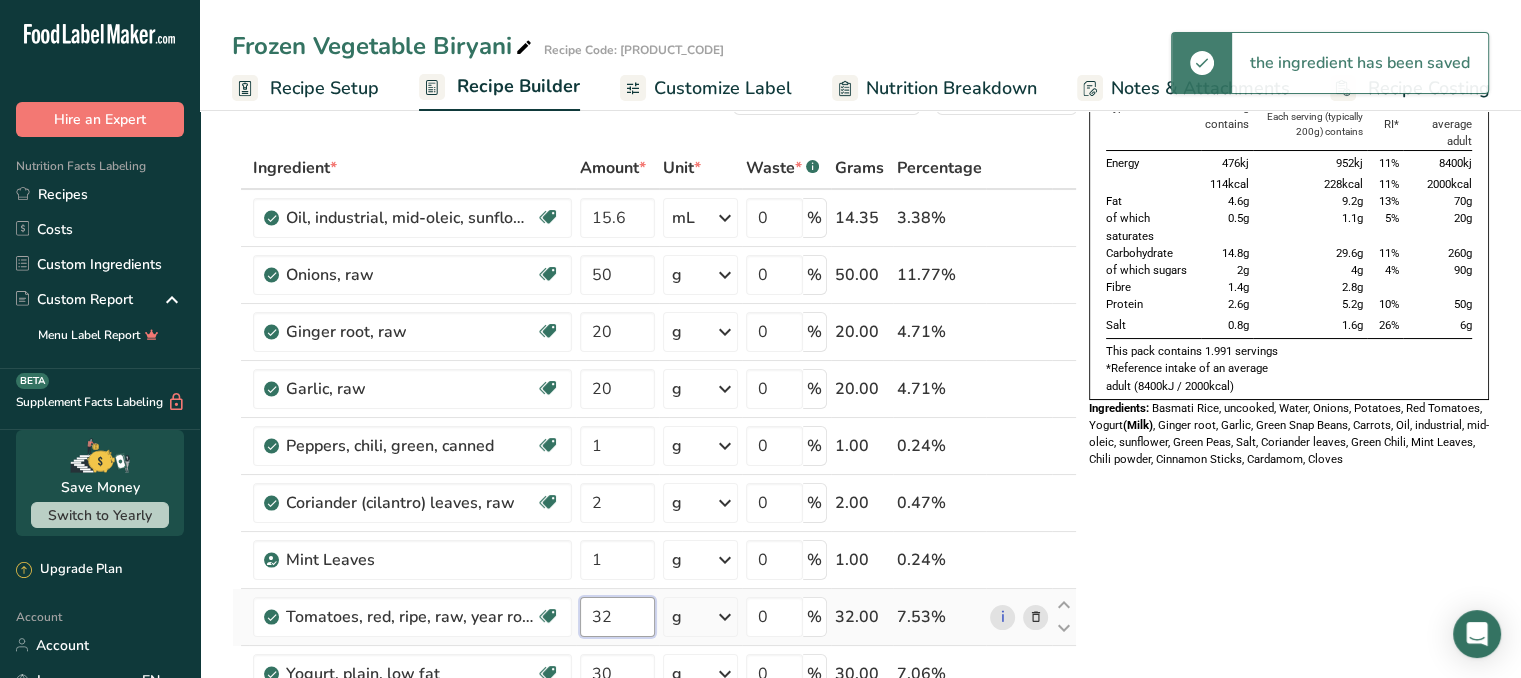 click on "32" at bounding box center (617, 617) 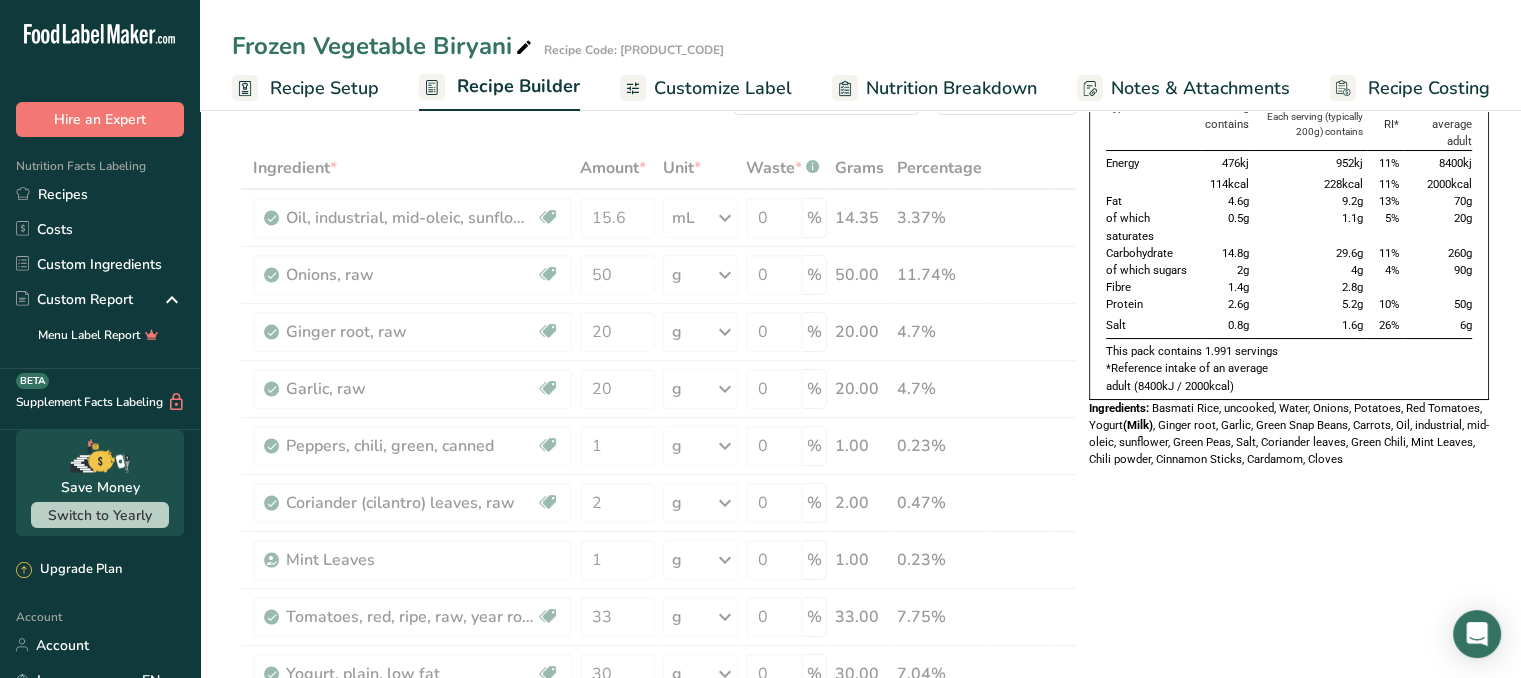 click on "Nutrition
Typical value
100g
contains
Each serving (typically
200g) contains
%
RI*   RI* for an
average adult
Energy
476kj
952kj
11%
8400kj
114kcal
228kcal
11%
2000kcal
Fat
4.6g
9.2g
13%
70g
of which saturates
0.5g
1.1g
5%
20g" at bounding box center (1289, 1107) 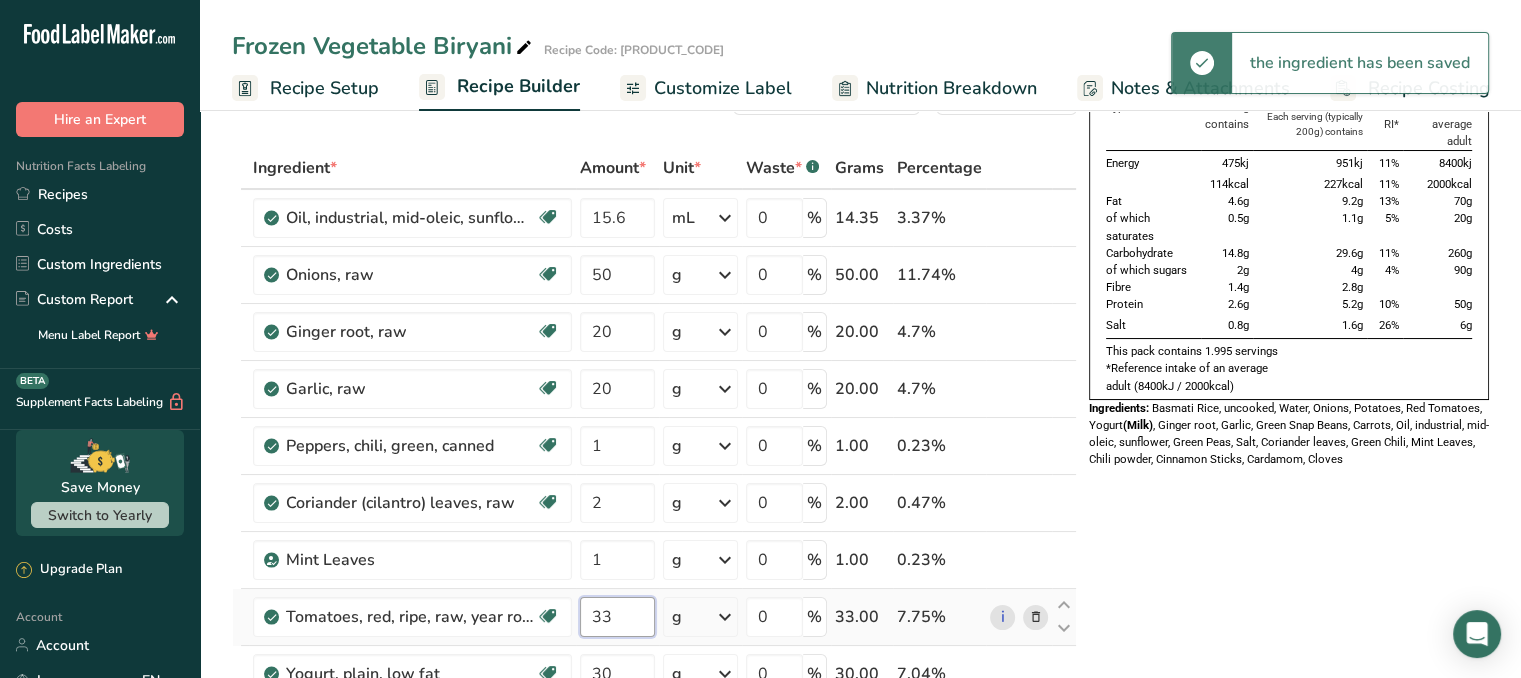 click on "33" at bounding box center (617, 617) 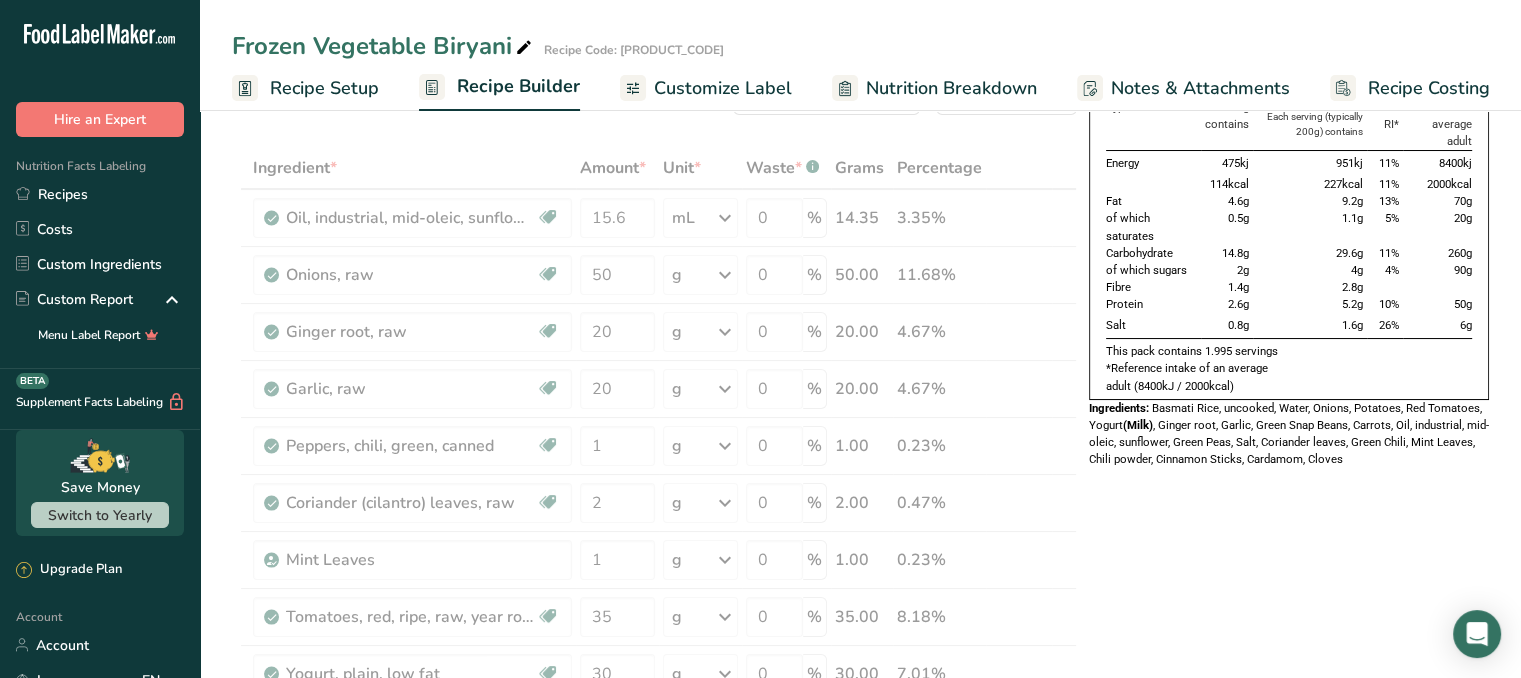 click on "Nutrition
Typical value
100g
contains
Each serving (typically
200g) contains
%
RI*   RI* for an
average adult
Energy
475kj
951kj
11%
8400kj
114kcal
227kcal
11%
2000kcal
Fat
4.6g
9.2g
13%
70g
of which saturates
0.5g
1.1g
5%
20g" at bounding box center [1289, 1107] 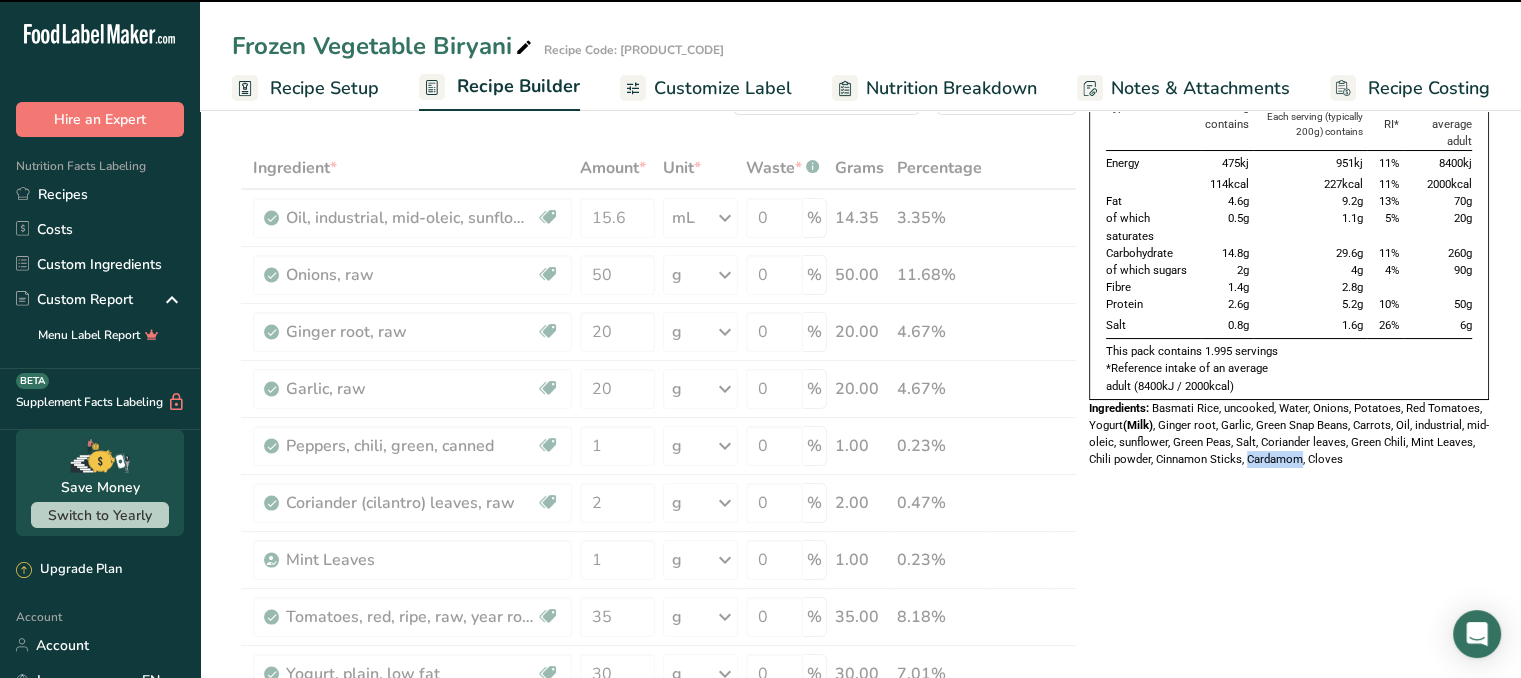 click on "Nutrition
Typical value
100g
contains
Each serving (typically
200g) contains
%
RI*   RI* for an
average adult
Energy
475kj
951kj
11%
8400kj
114kcal
227kcal
11%
2000kcal
Fat
4.6g
9.2g
13%
70g
of which saturates
0.5g
1.1g
5%
20g" at bounding box center (1289, 1107) 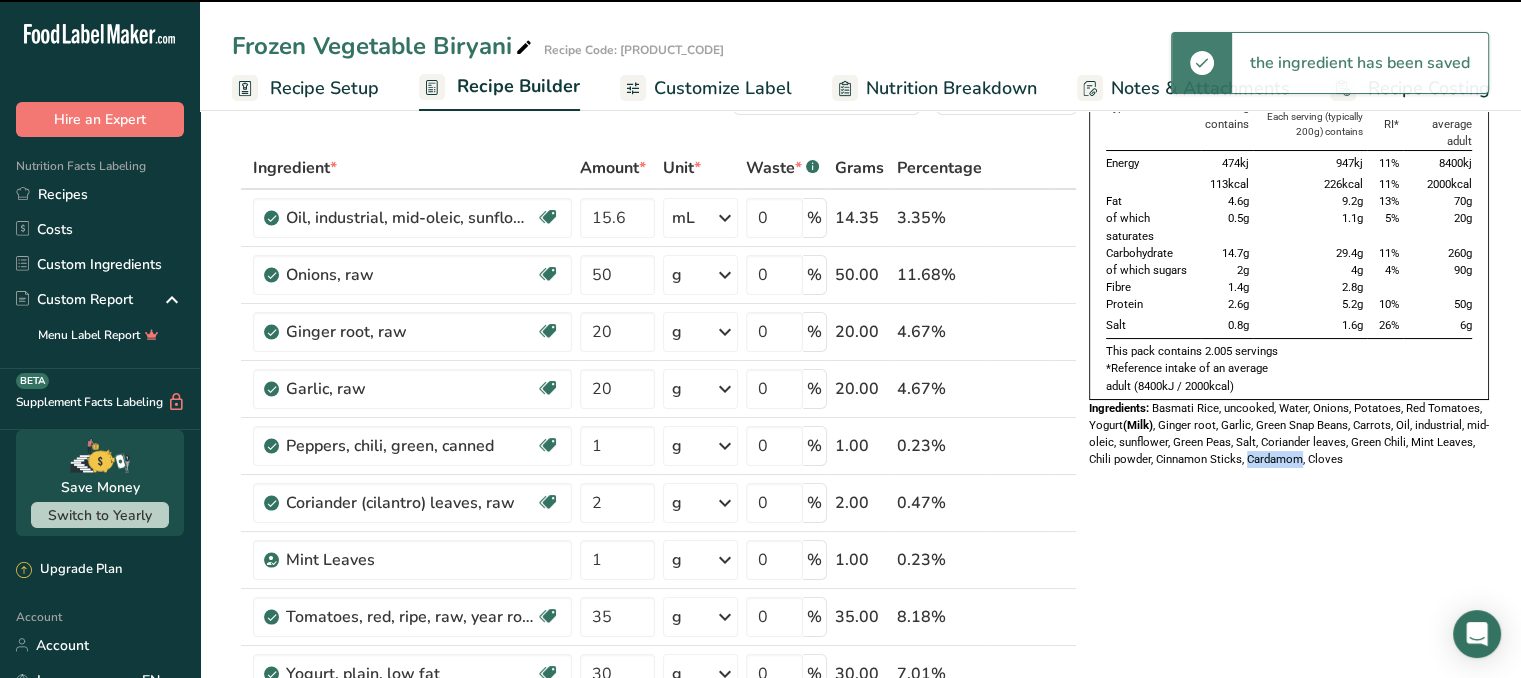 click on "Nutrition
Typical value
100g
contains
Each serving (typically
200g) contains
%
RI*   RI* for an
average adult
Energy
474kj
947kj
11%
8400kj
113kcal
226kcal
11%
2000kcal
Fat
4.6g
9.2g
13%
70g
of which saturates
0.5g
1.1g
5%
20g" at bounding box center [1289, 1107] 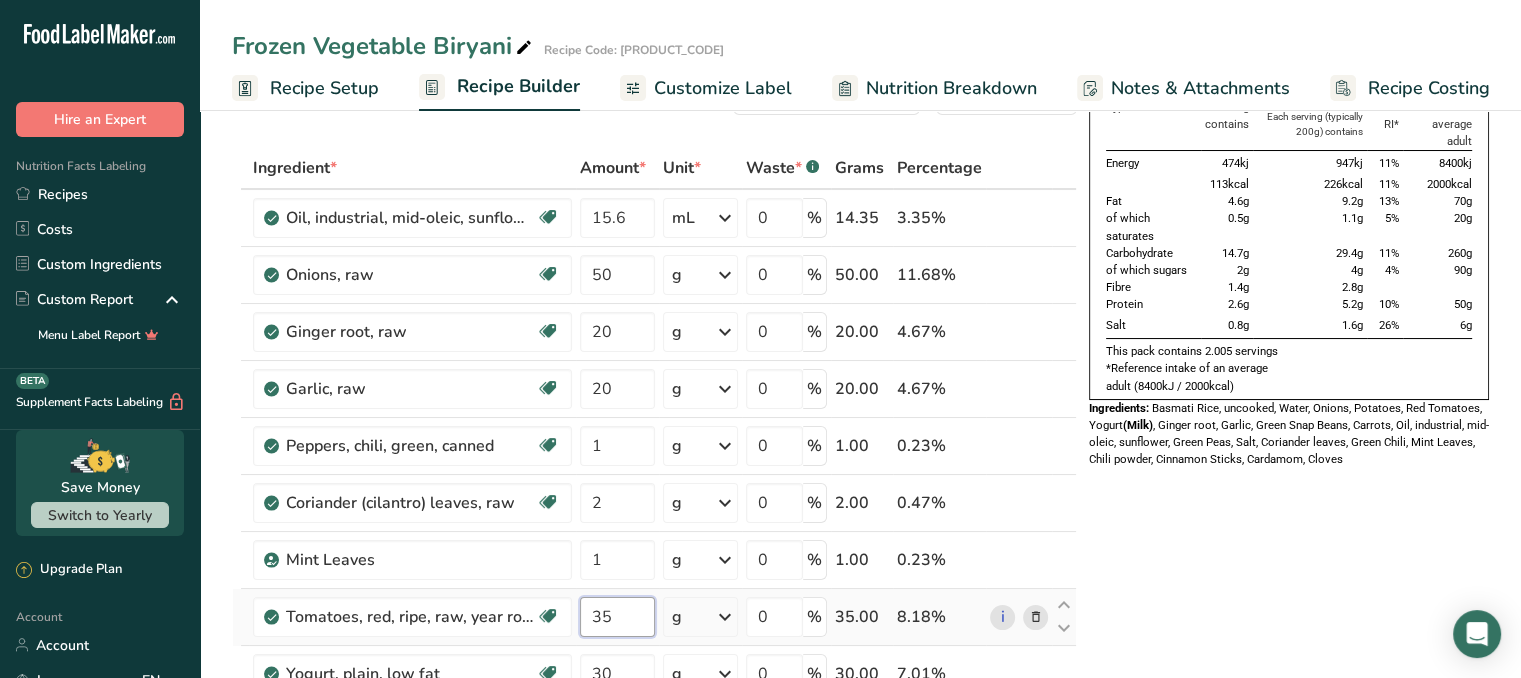 click on "35" at bounding box center (617, 617) 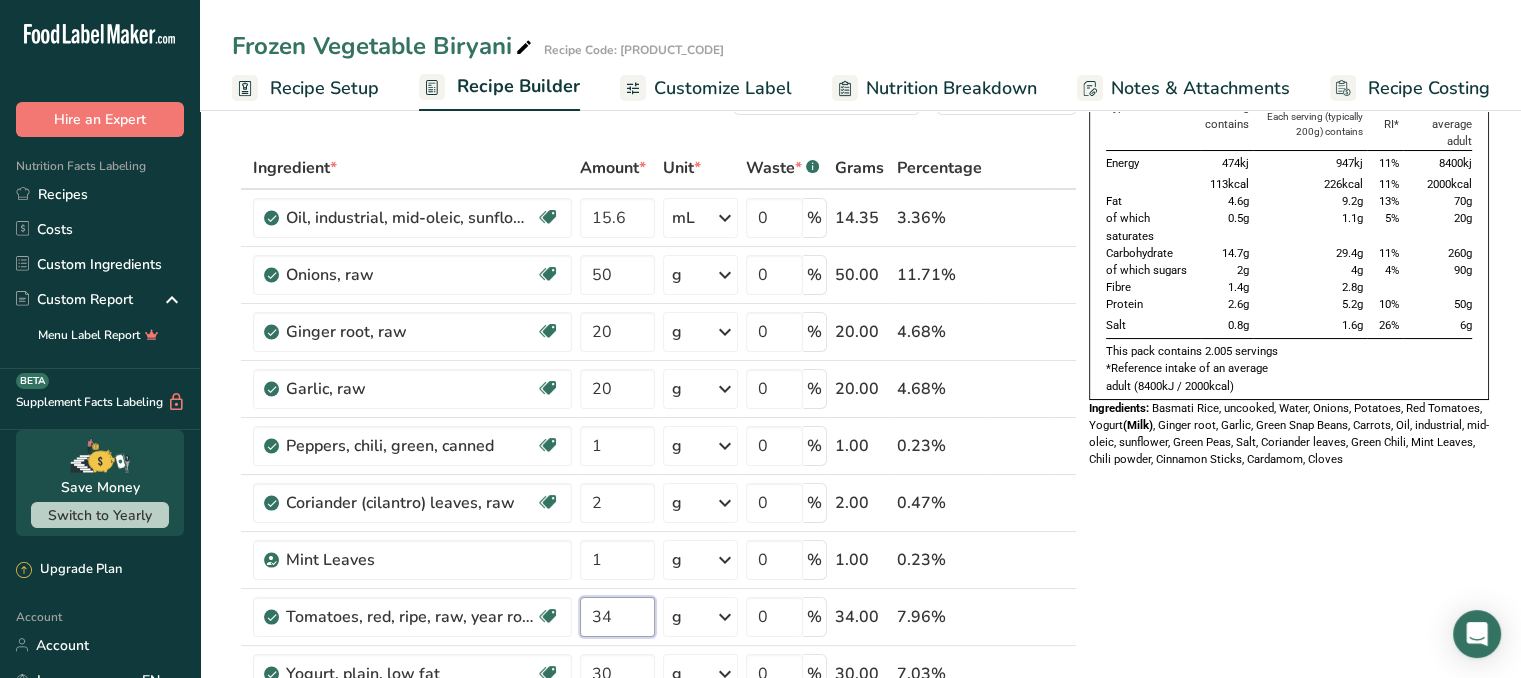 type on "34" 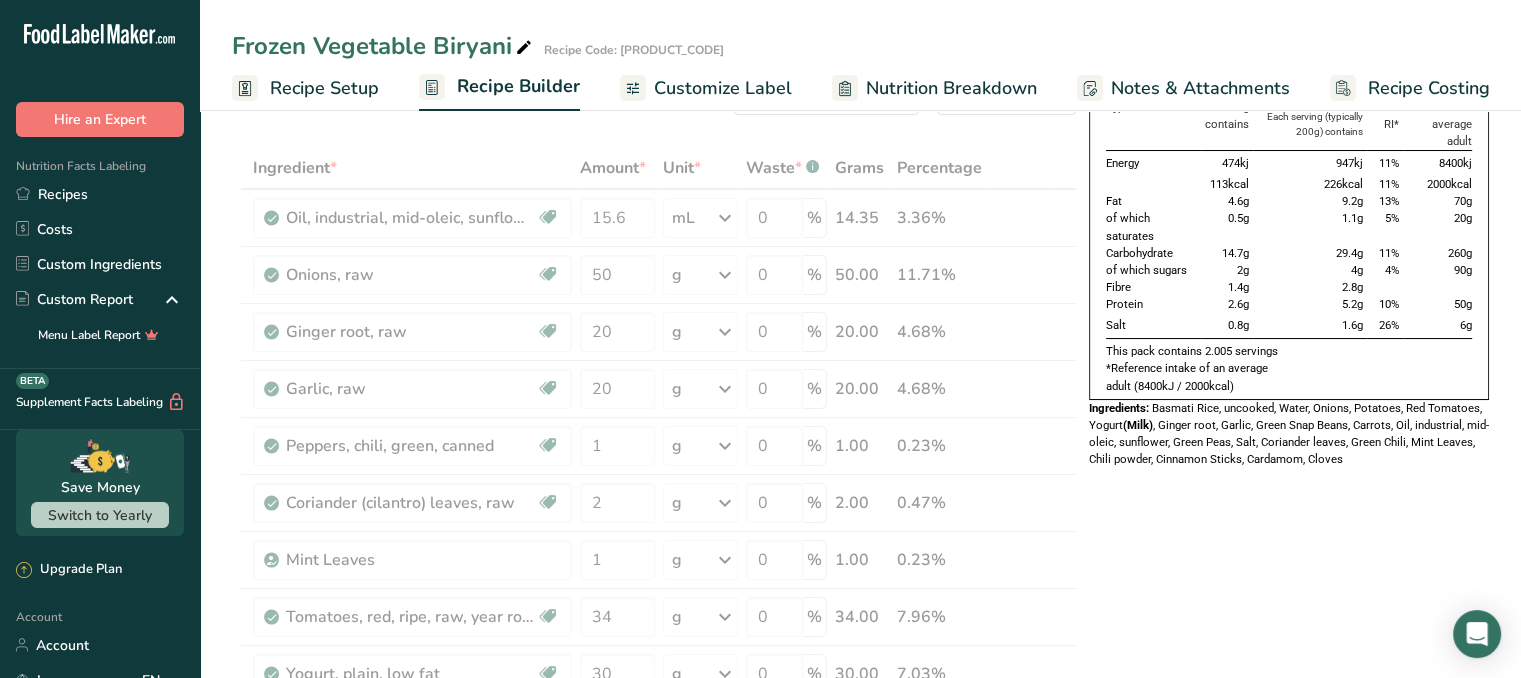 click on "Nutrition
Typical value
100g
contains
Each serving (typically
200g) contains
%
RI*   RI* for an
average adult
Energy
474kj
947kj
11%
8400kj
113kcal
226kcal
11%
2000kcal
Fat
4.6g
9.2g
13%
70g
of which saturates
0.5g
1.1g
5%
20g" at bounding box center [1289, 1107] 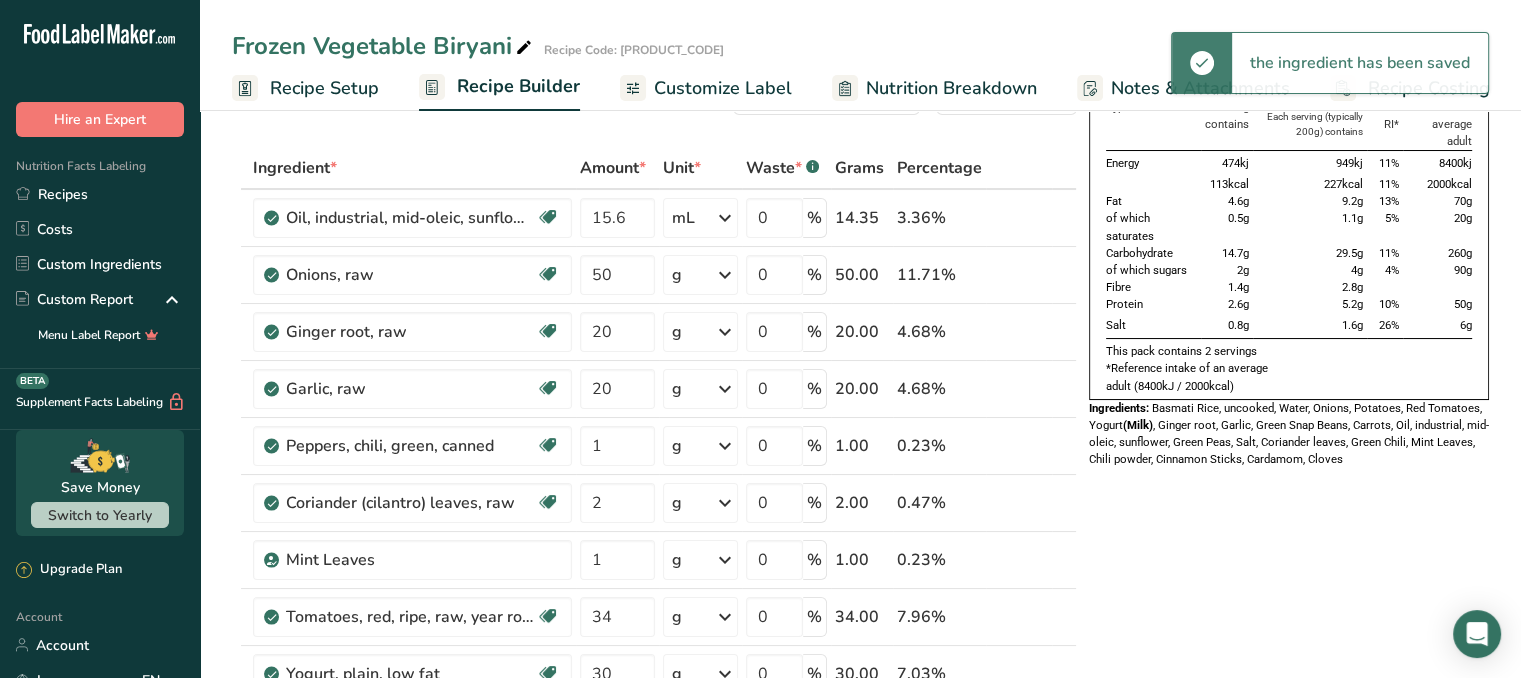 click on "Nutrition
Typical value
100g
contains
Each serving (typically
200g) contains
%
RI*   RI* for an
average adult
Energy
474kj
949kj
11%
8400kj
113kcal
227kcal
11%
2000kcal
Fat
4.6g
9.2g
13%
70g
of which saturates
0.5g
1.1g
5%
20g" at bounding box center (1289, 1107) 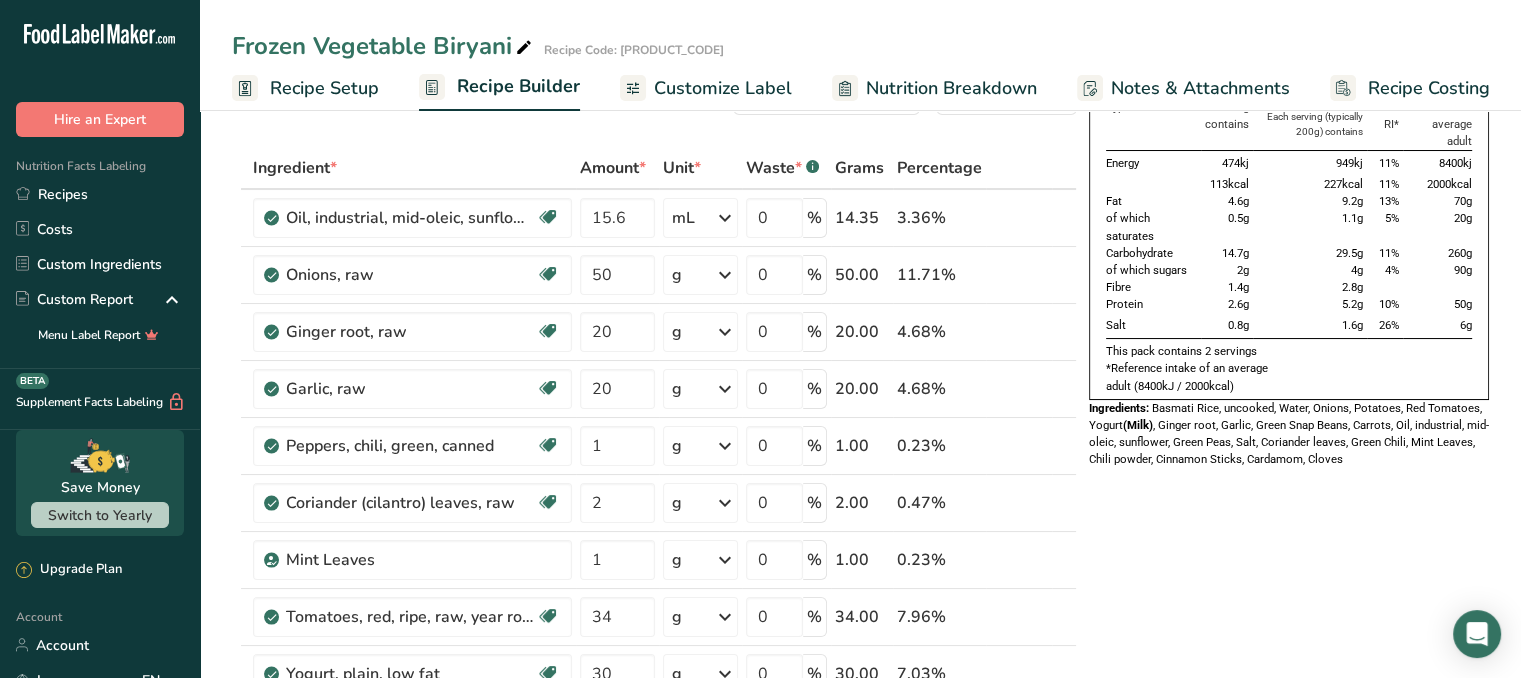 scroll, scrollTop: 0, scrollLeft: 0, axis: both 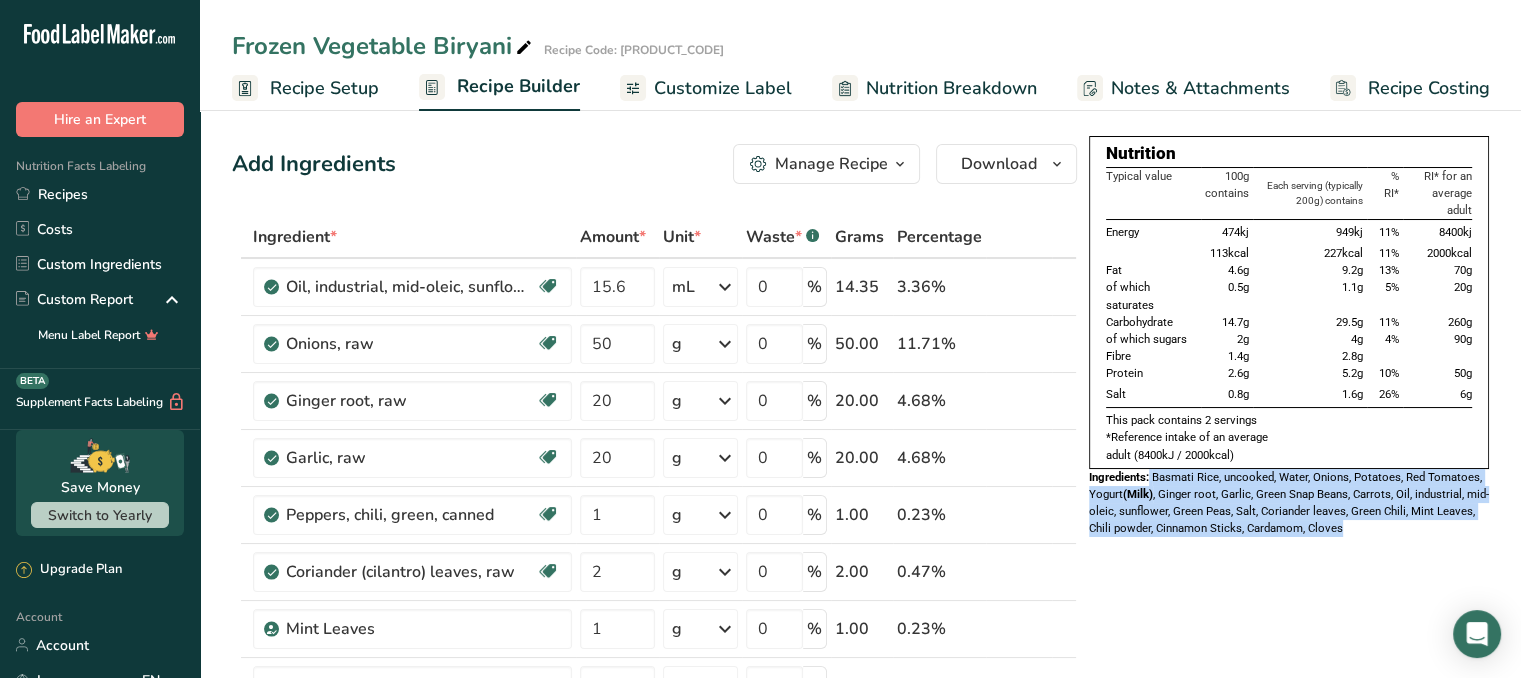 drag, startPoint x: 1151, startPoint y: 477, endPoint x: 1388, endPoint y: 523, distance: 241.42287 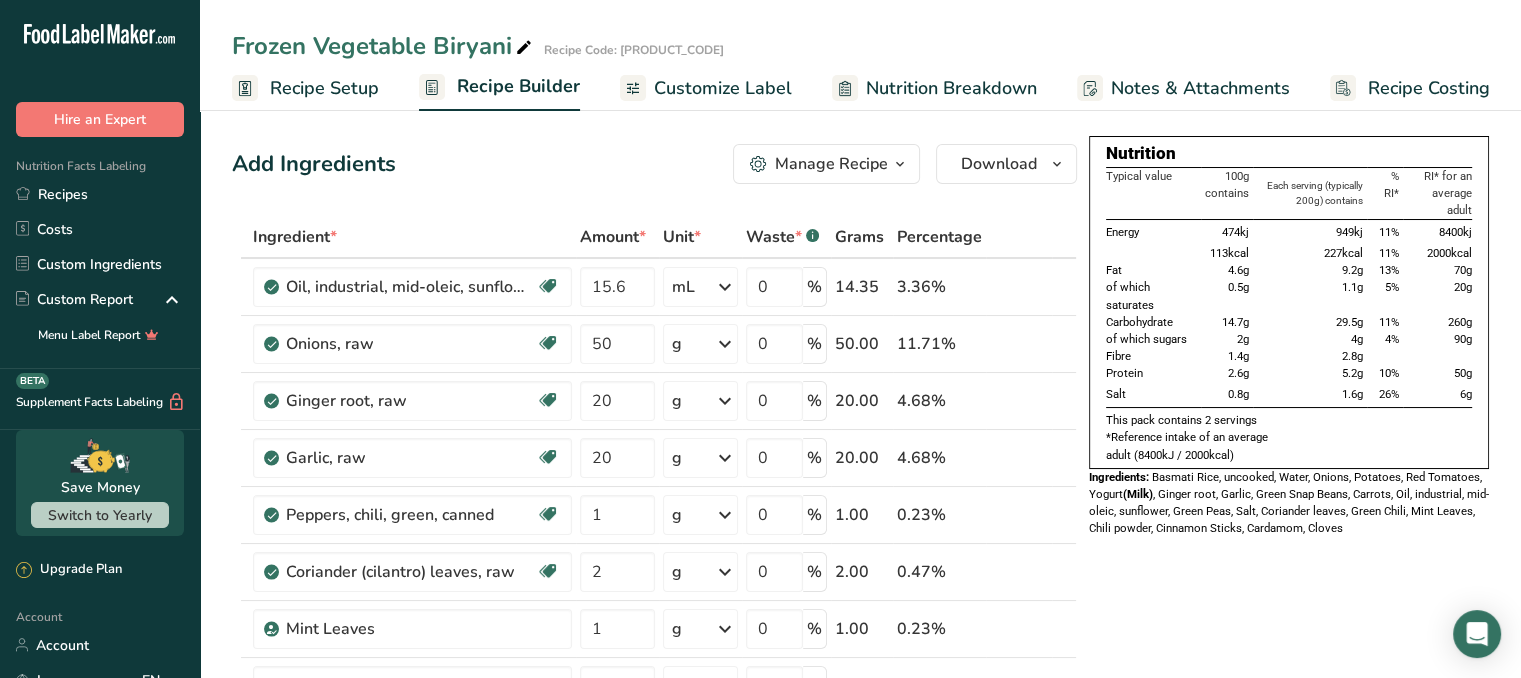 click on "Customize Label" at bounding box center (723, 88) 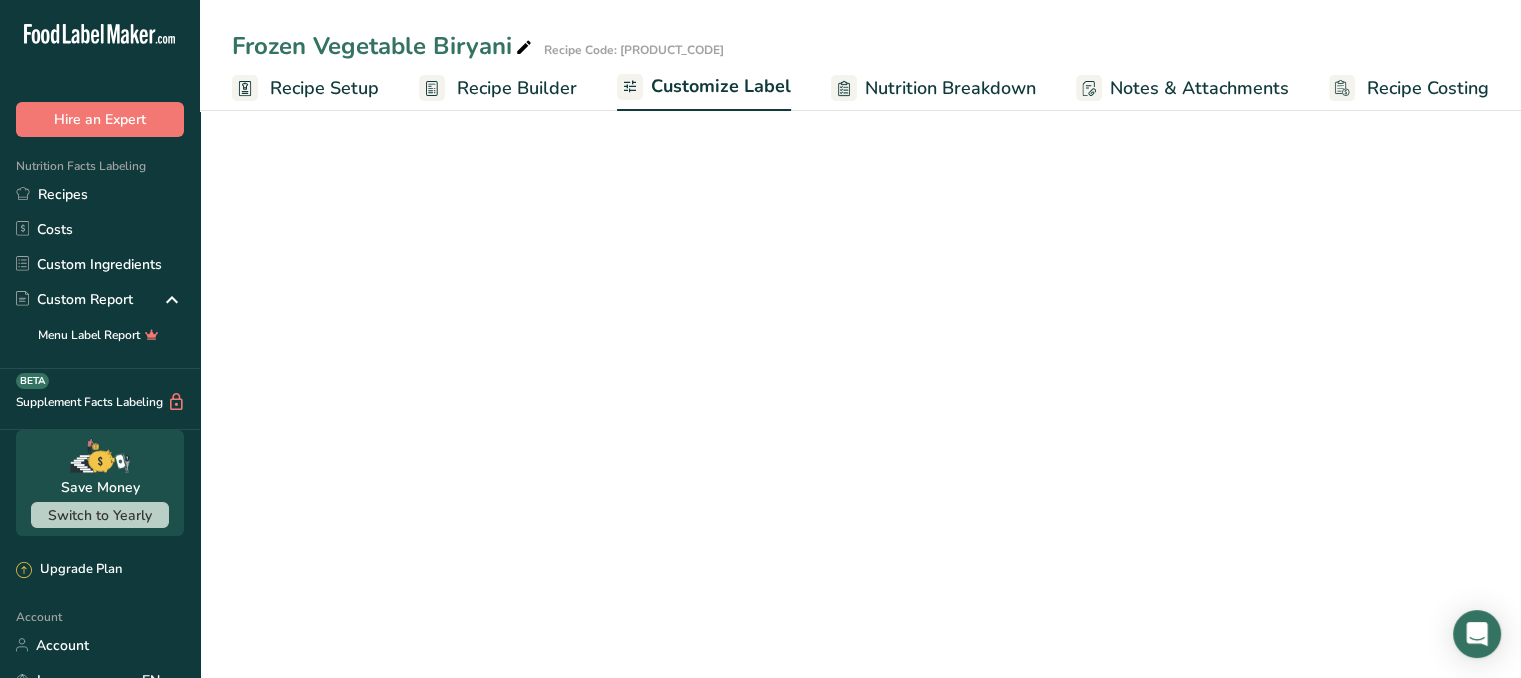 scroll, scrollTop: 0, scrollLeft: 0, axis: both 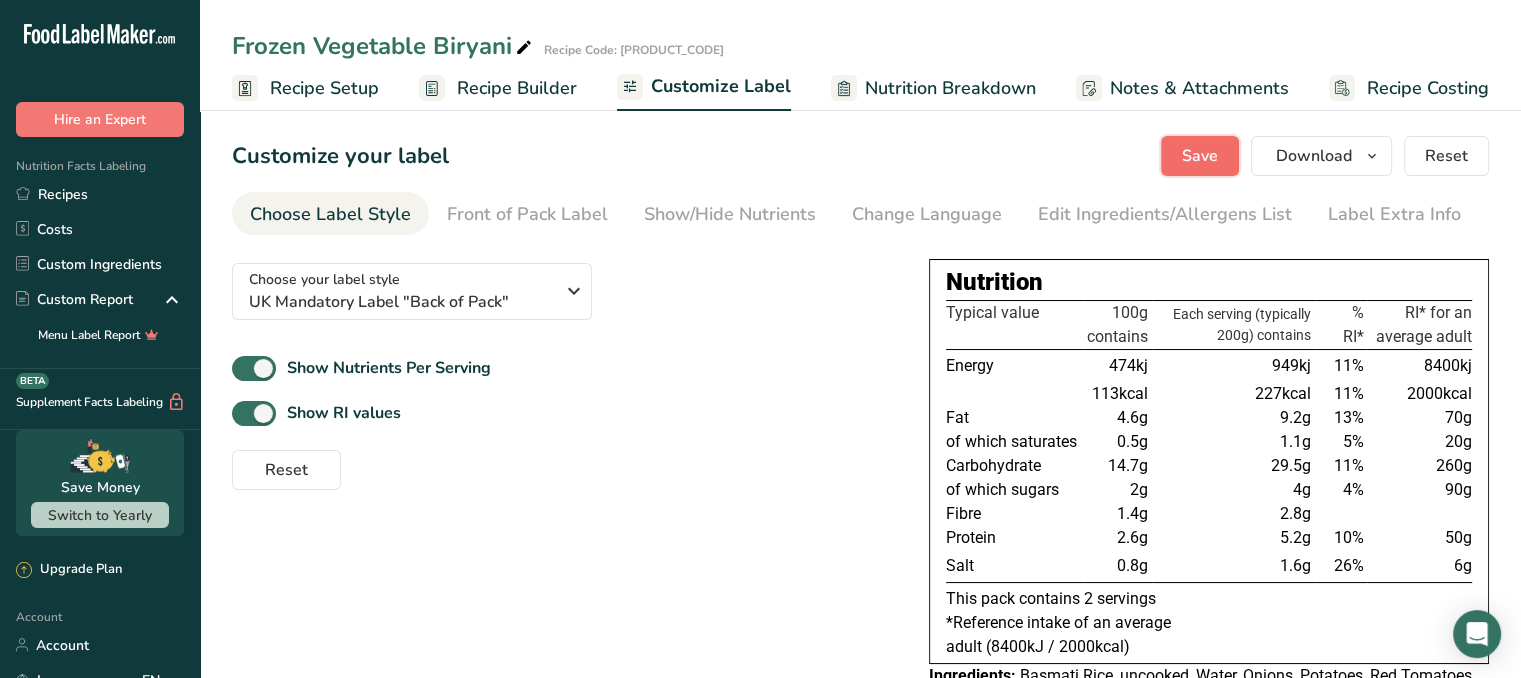 click on "Save" at bounding box center [1200, 156] 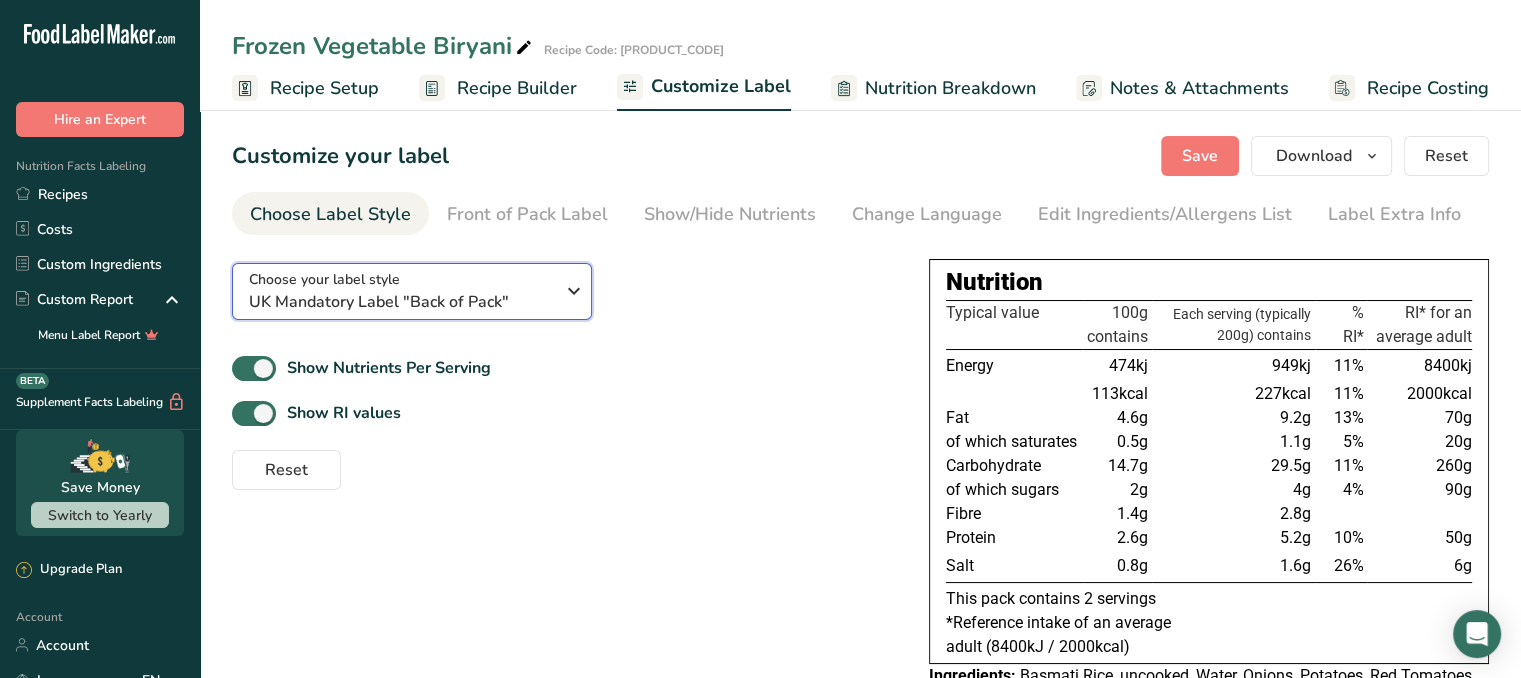 click on "UK Mandatory Label "Back of Pack"" at bounding box center [401, 302] 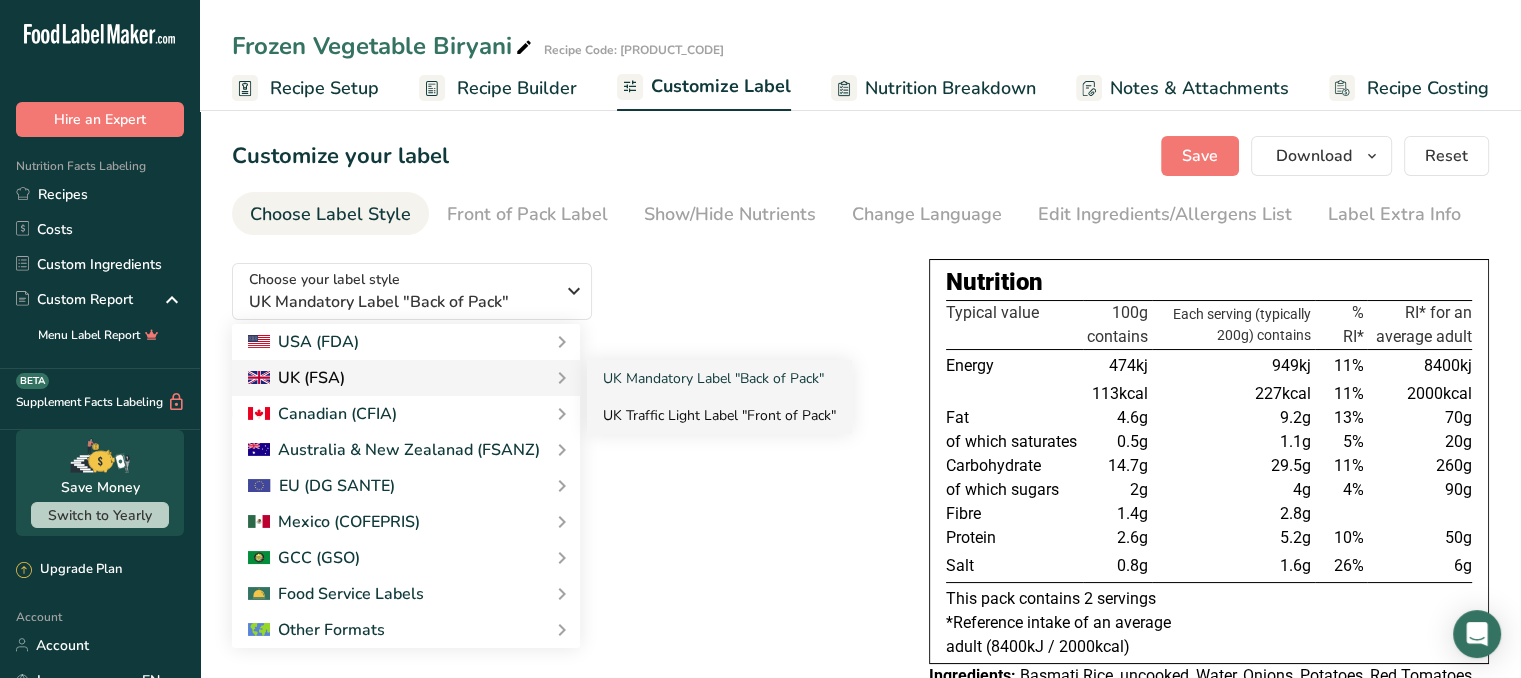 click on "UK Traffic Light Label  "Front of Pack"" at bounding box center (719, 415) 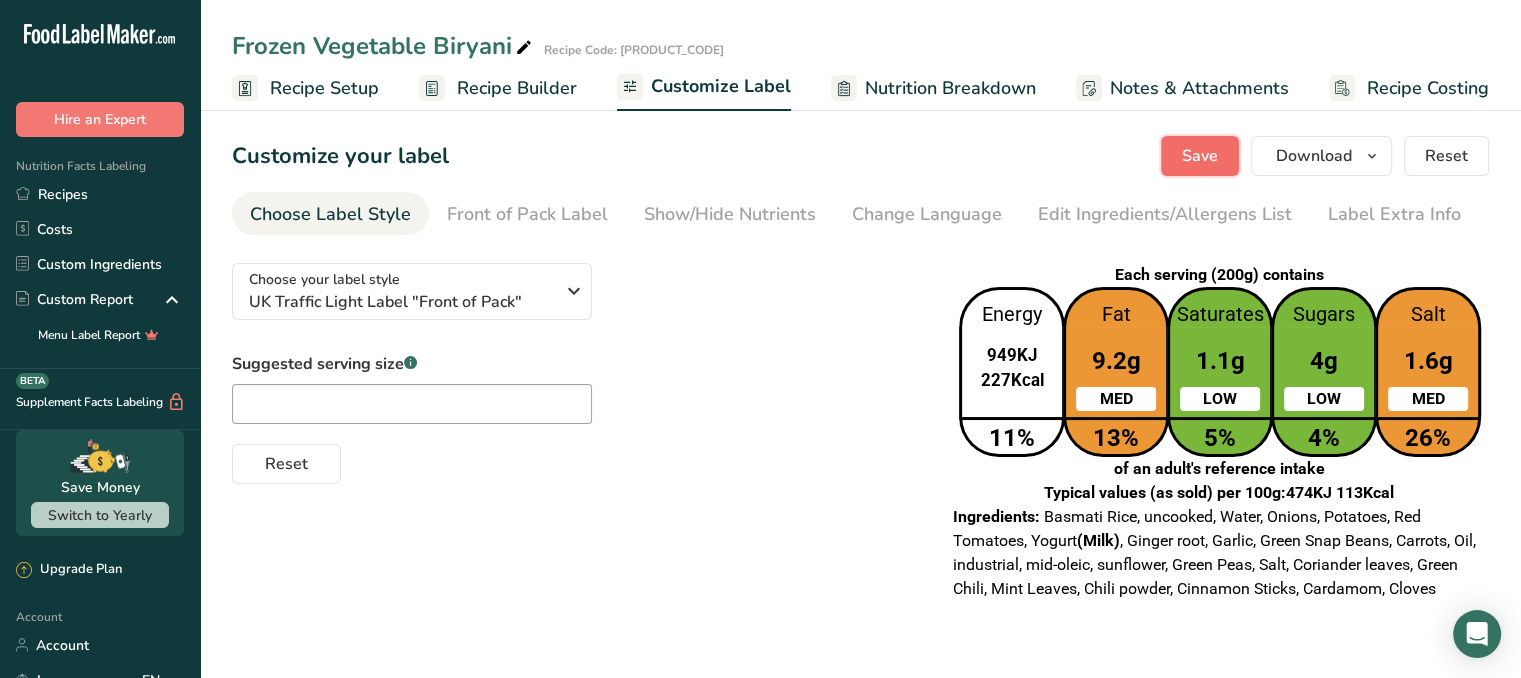 click on "Save" at bounding box center (1200, 156) 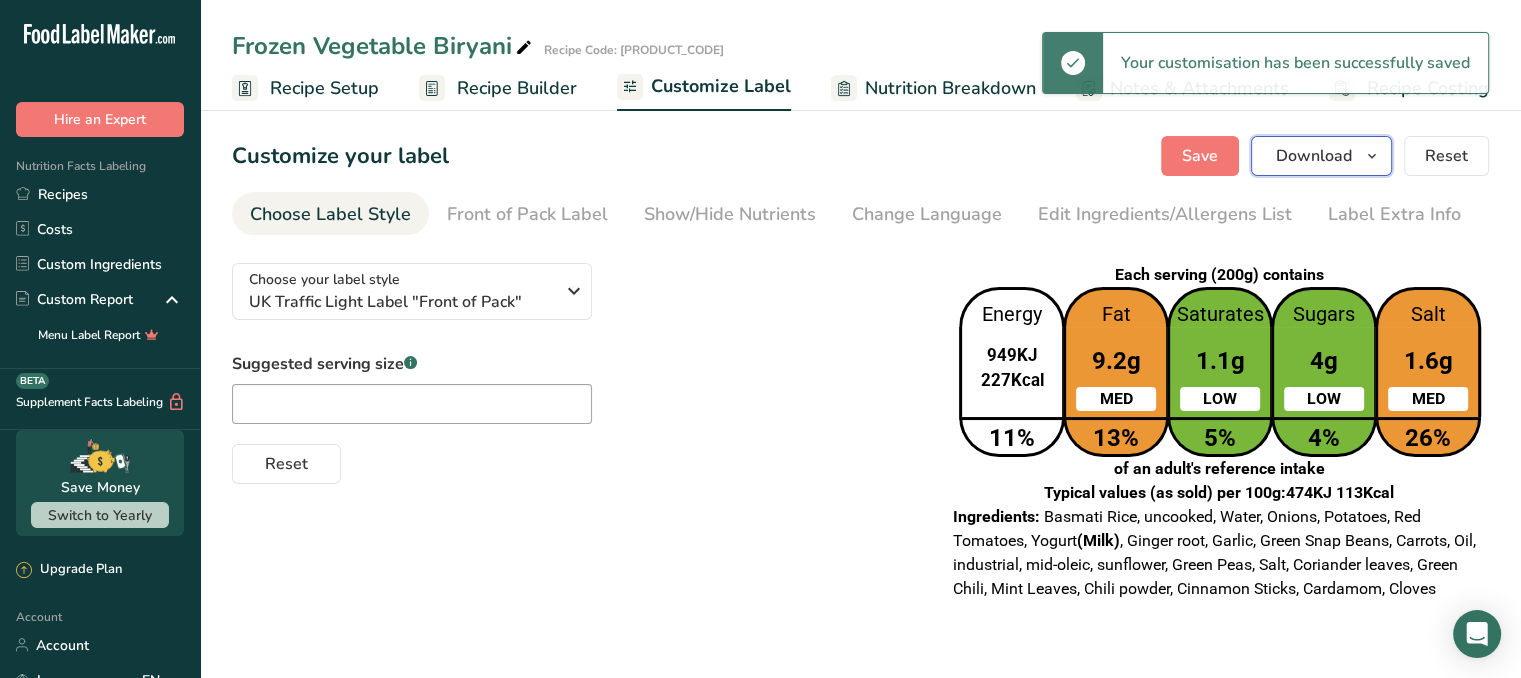 click at bounding box center (1372, 156) 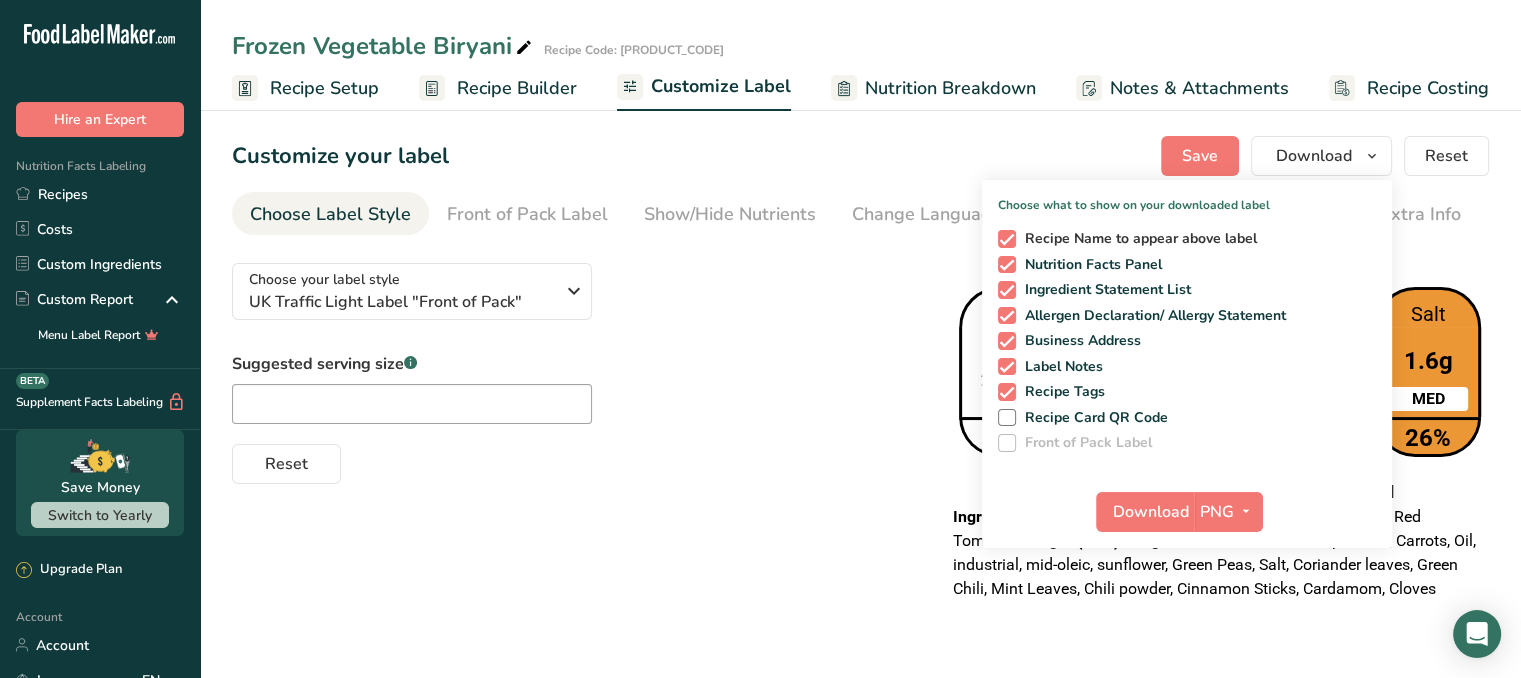 click at bounding box center (1007, 239) 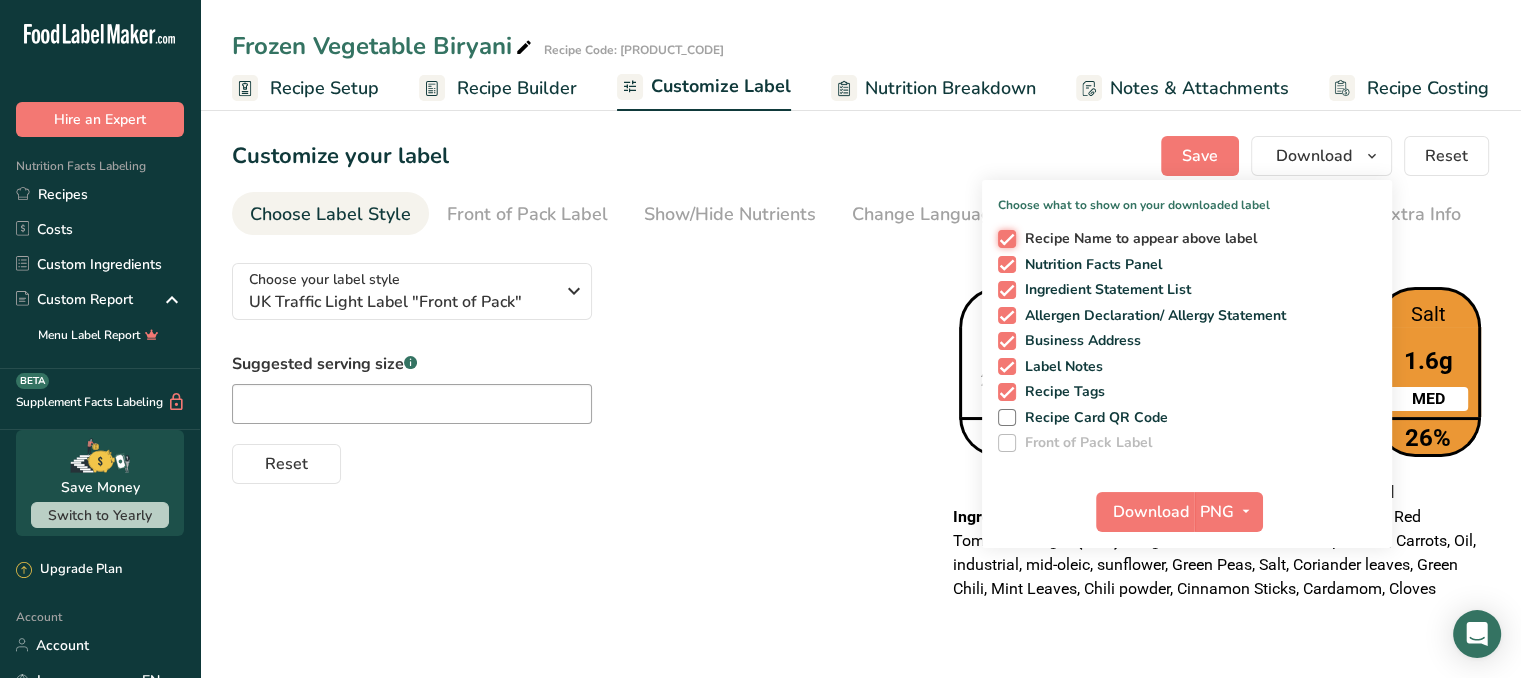 click on "Recipe Name to appear above label" at bounding box center (1004, 238) 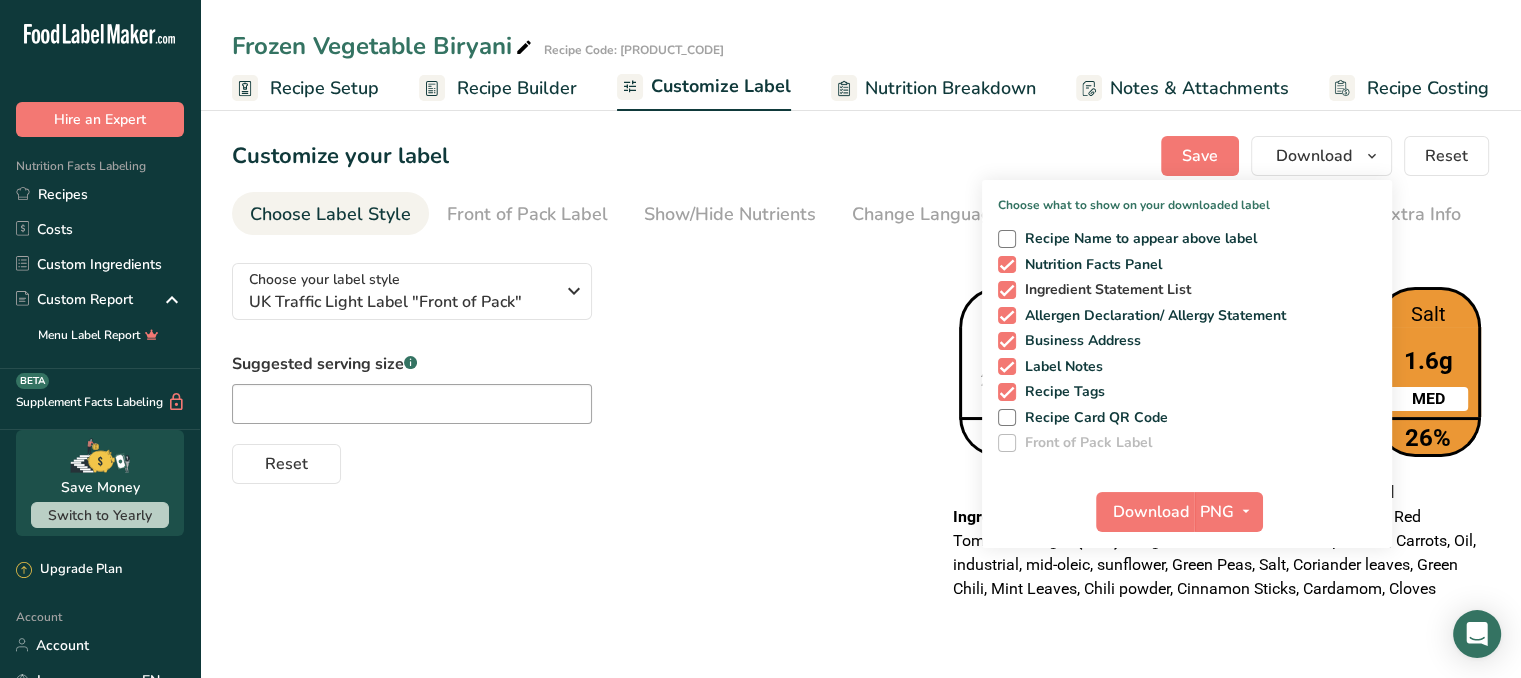 click at bounding box center [1007, 290] 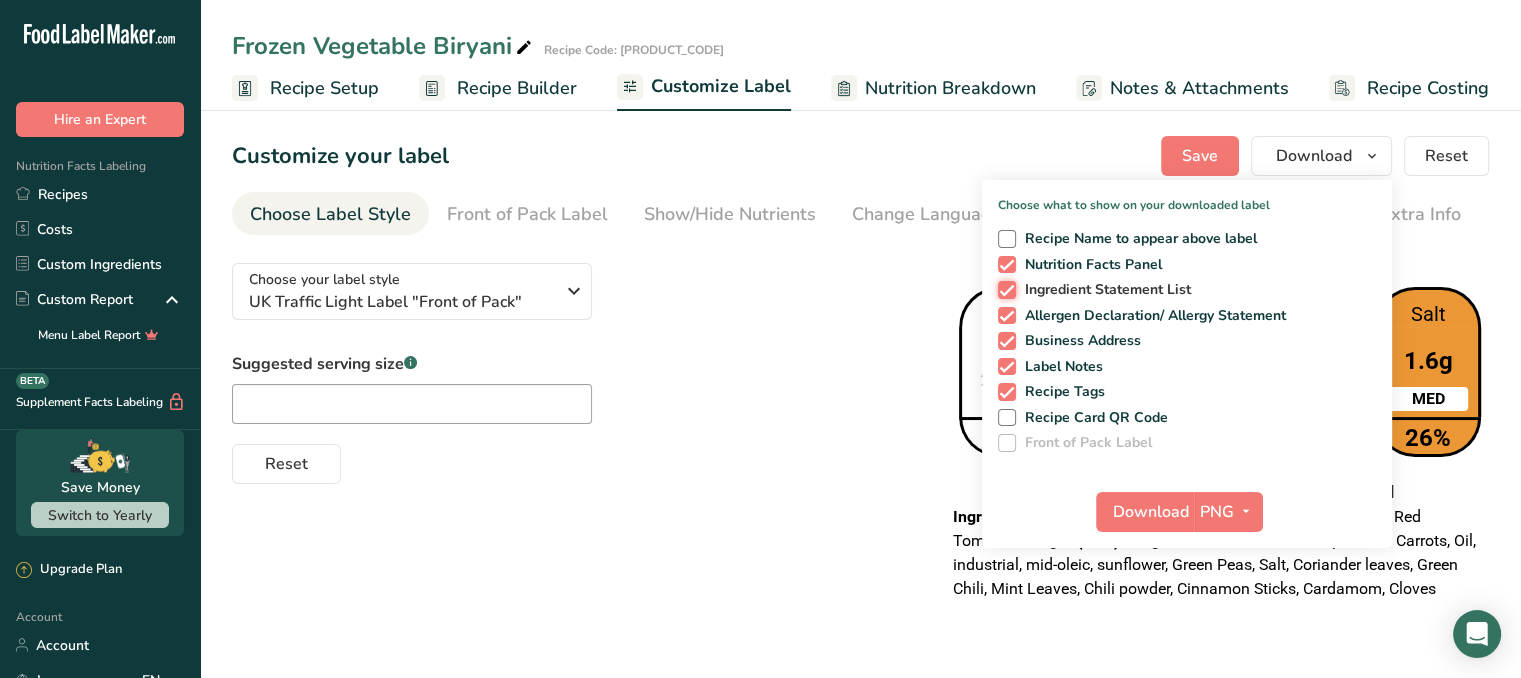 click on "Ingredient Statement List" at bounding box center [1004, 289] 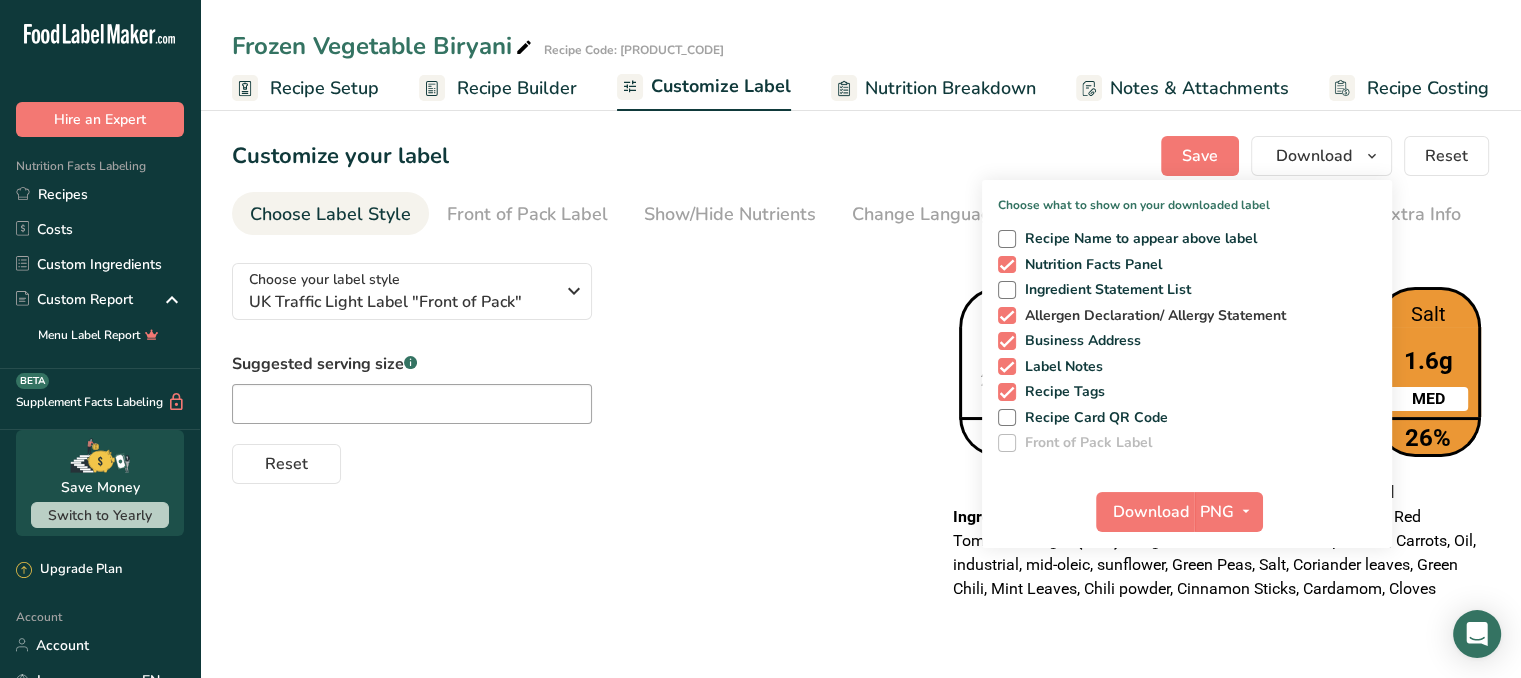 click at bounding box center (1007, 316) 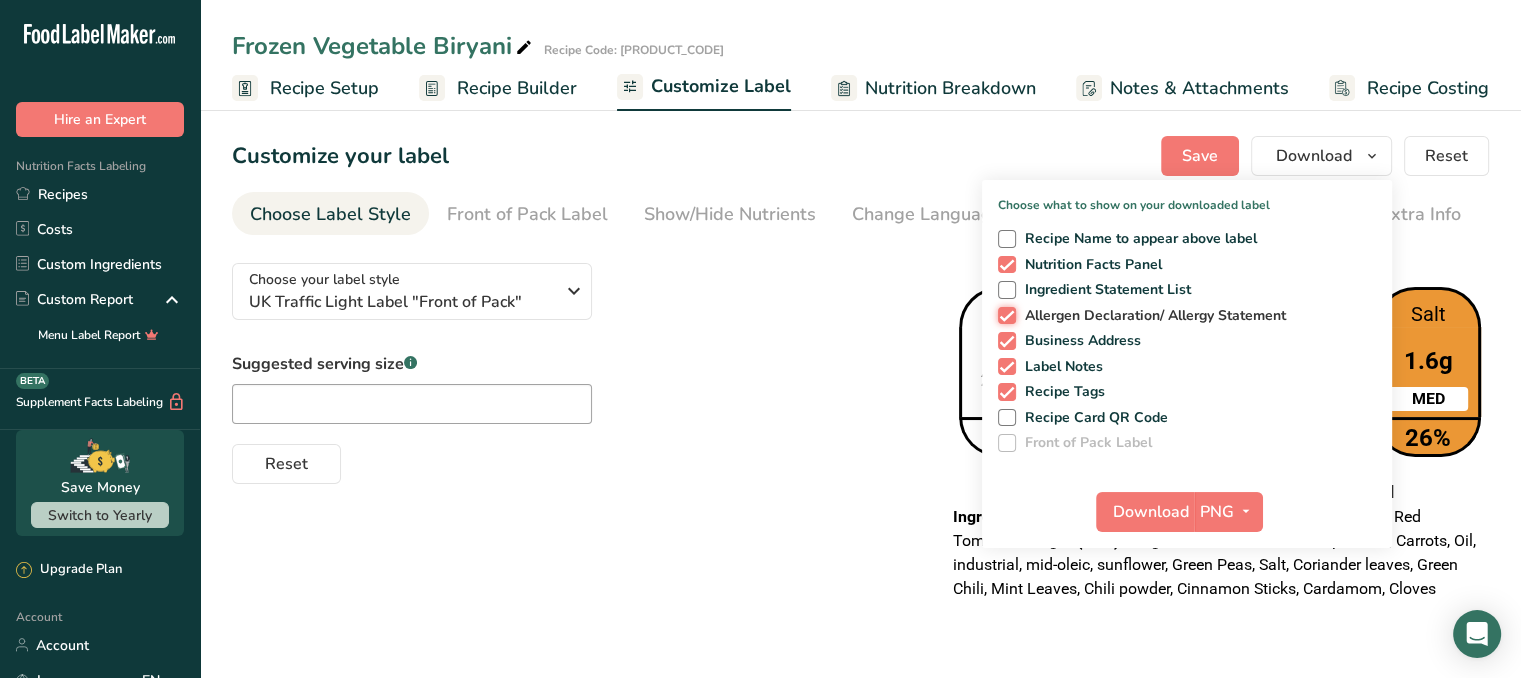 click on "Allergen Declaration/ Allergy Statement" at bounding box center (1004, 315) 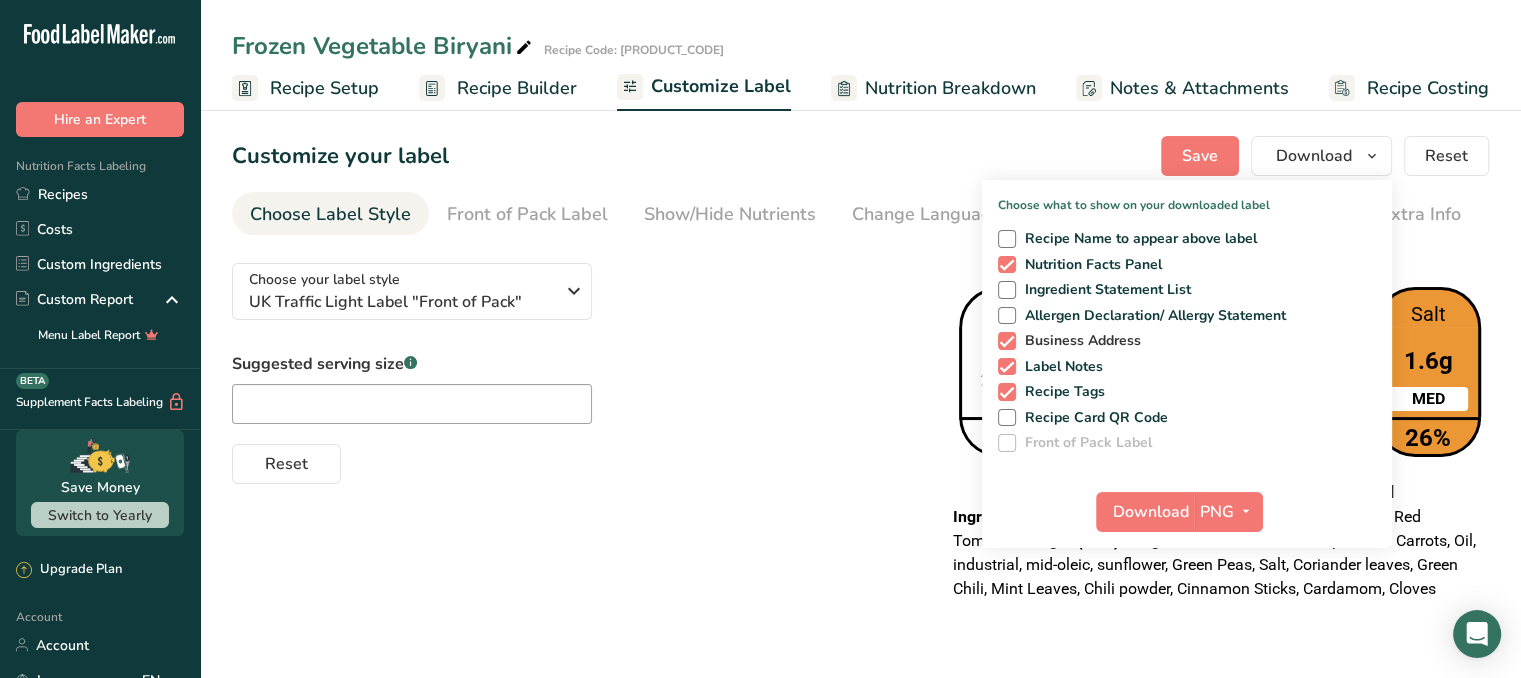 click at bounding box center [1007, 341] 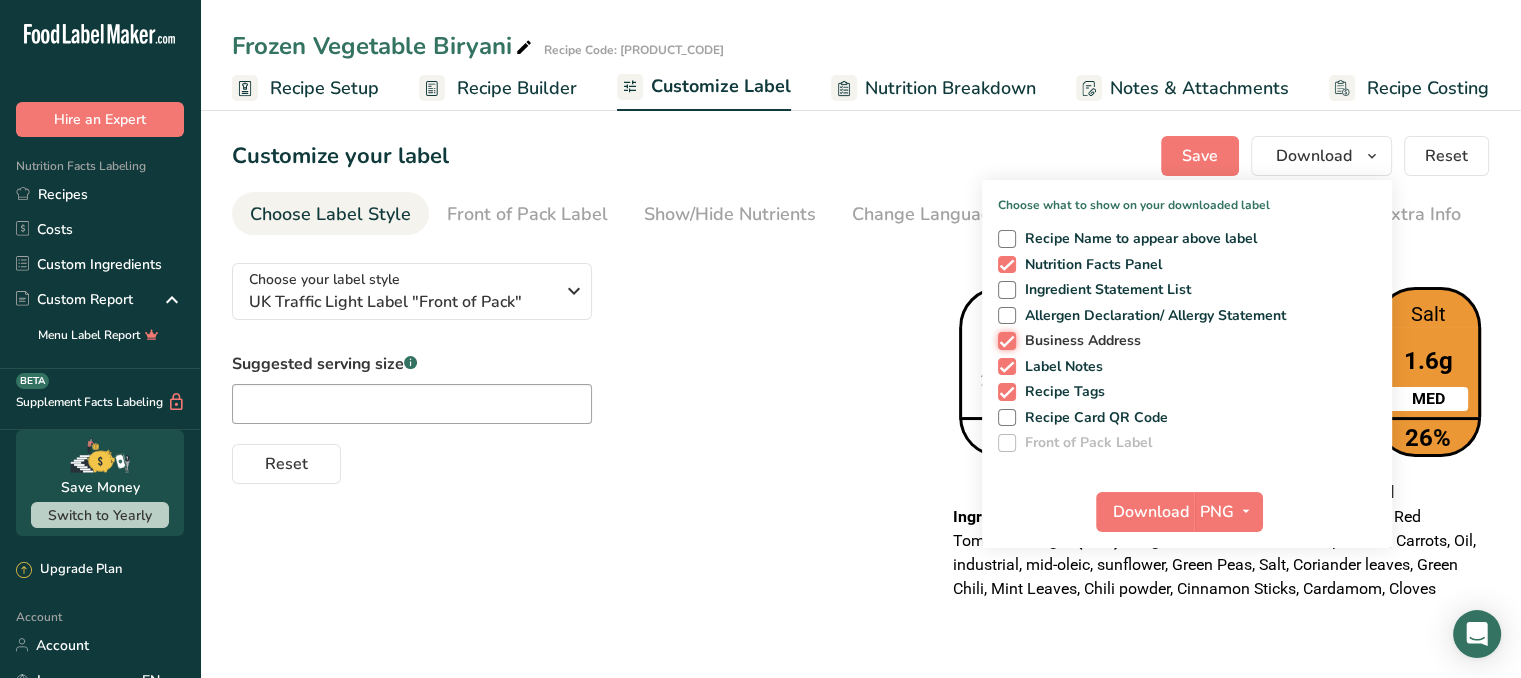 click on "Business Address" at bounding box center (1004, 340) 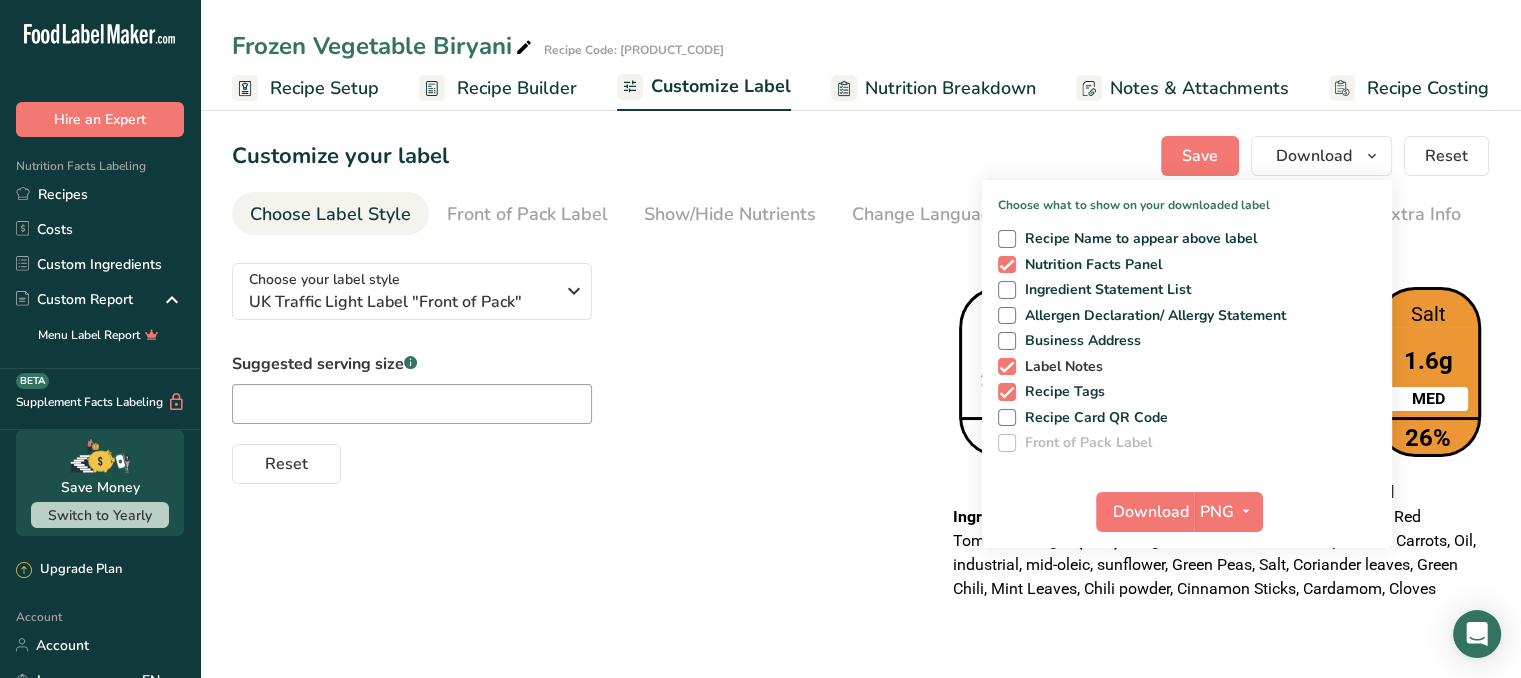 click at bounding box center [1007, 367] 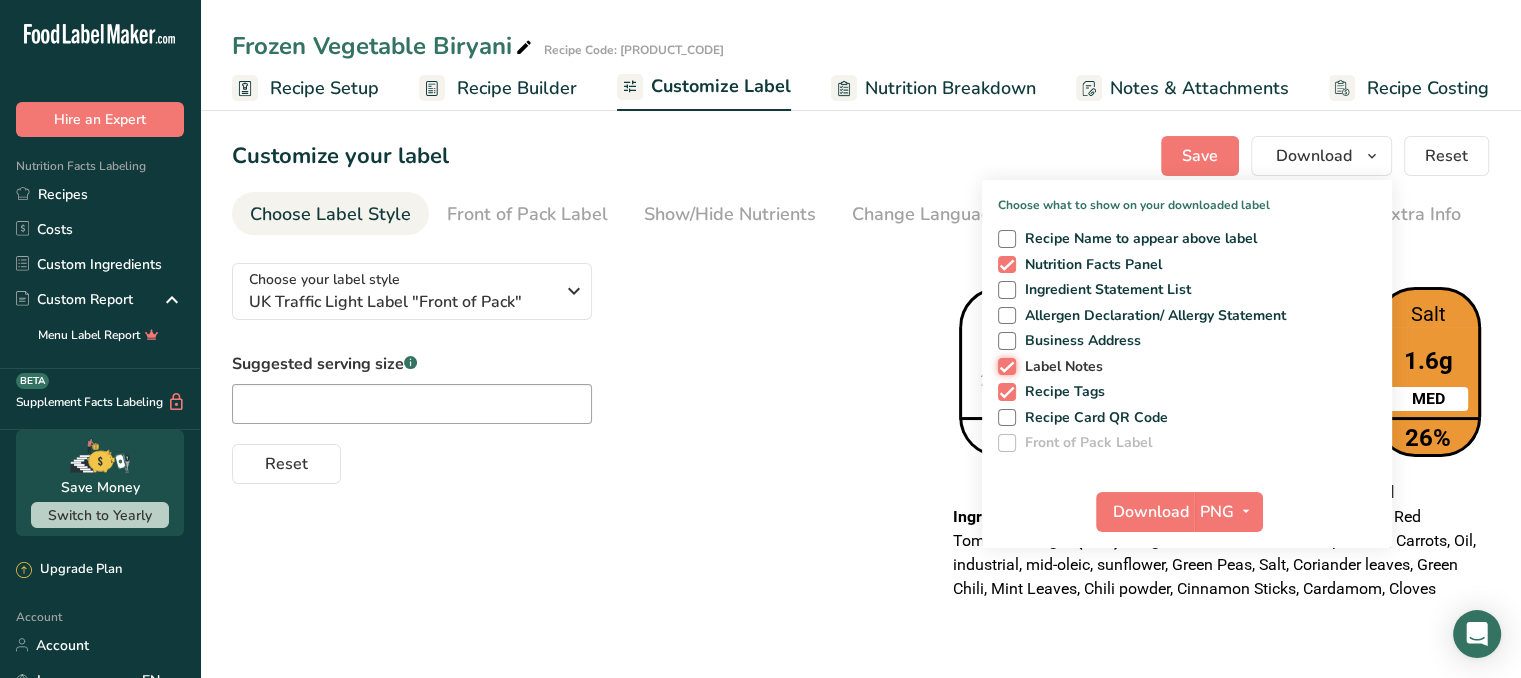 click on "Label Notes" at bounding box center [1004, 366] 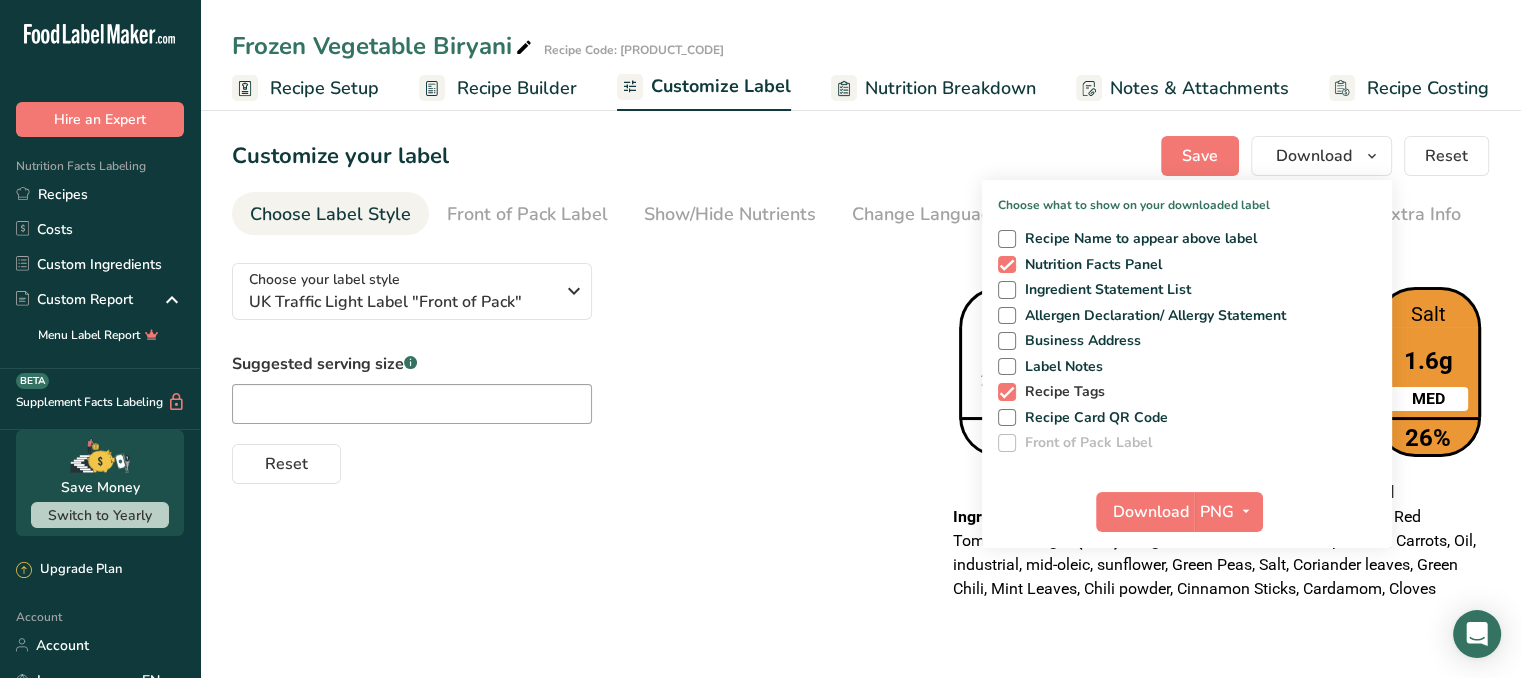 click at bounding box center (1007, 392) 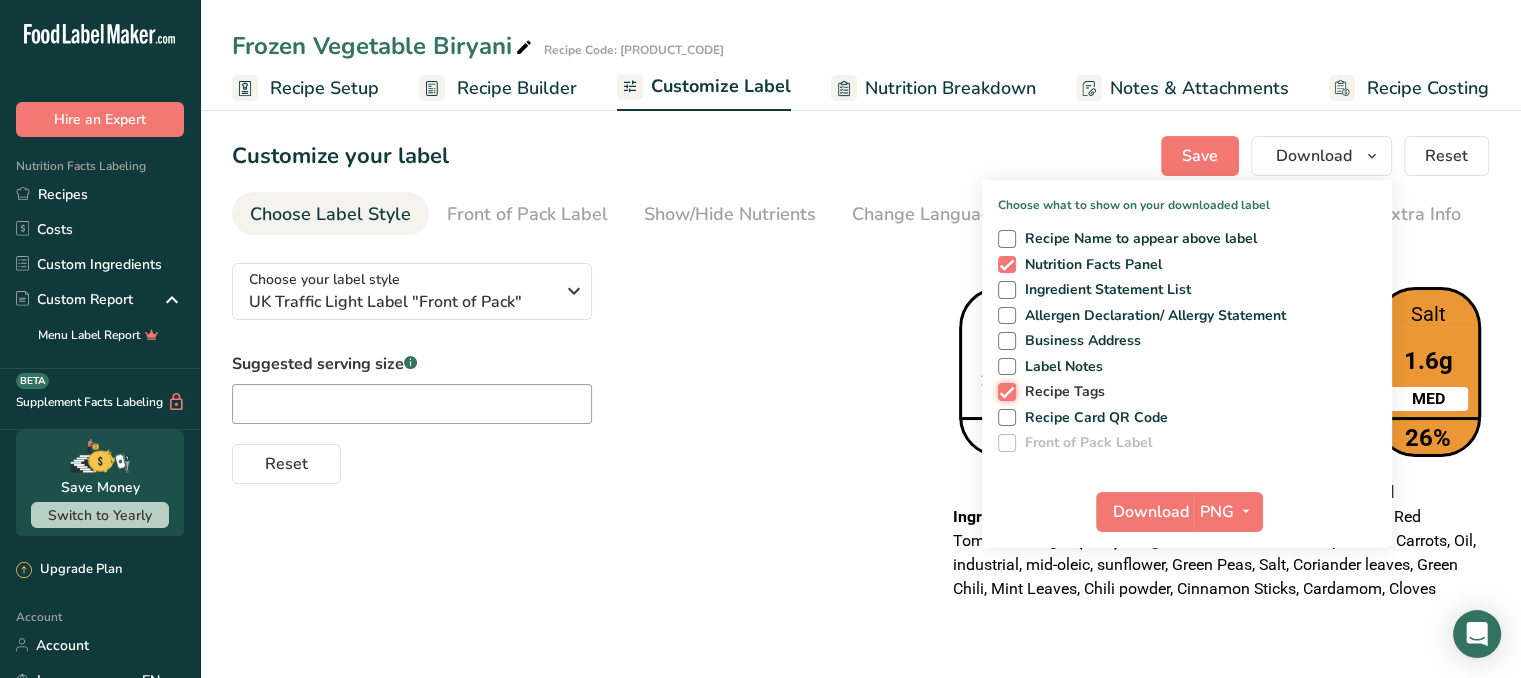 click on "Recipe Tags" at bounding box center (1004, 391) 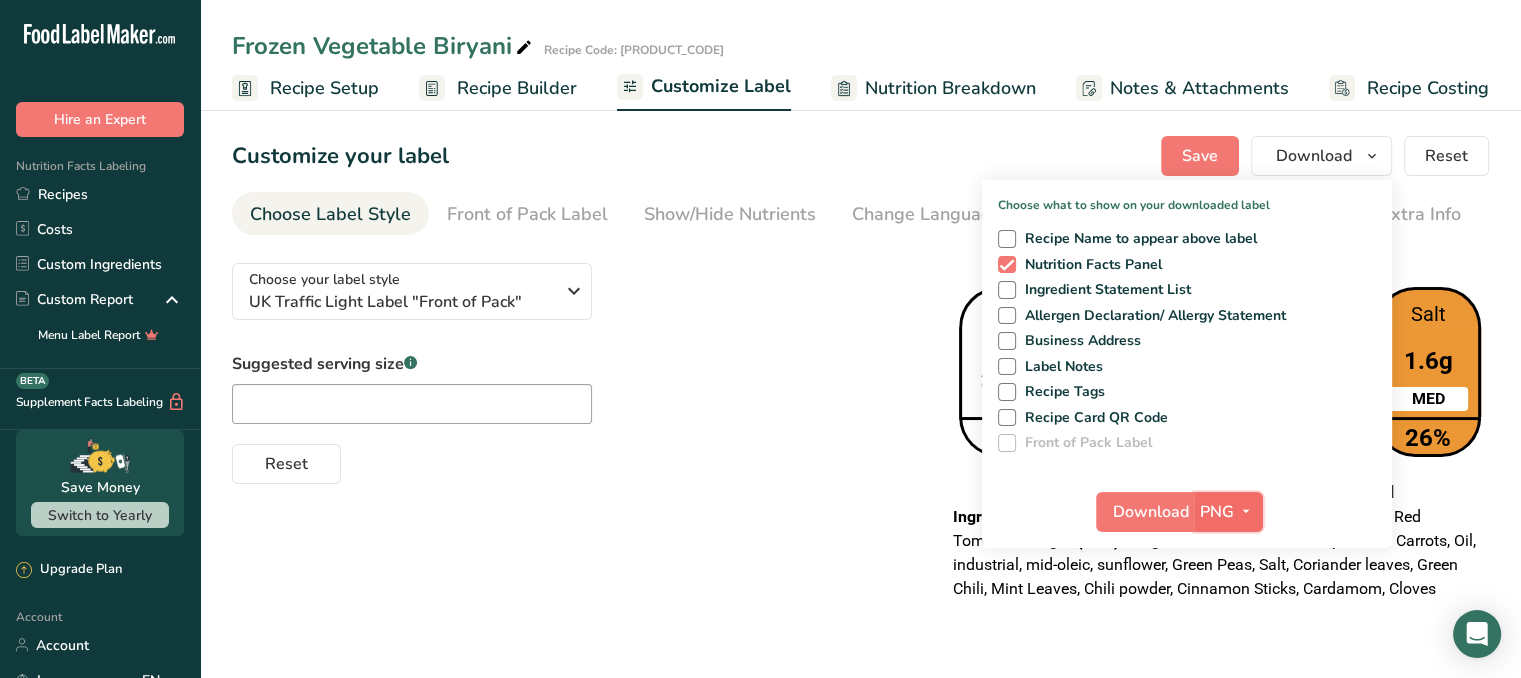 click on "PNG" at bounding box center [1217, 512] 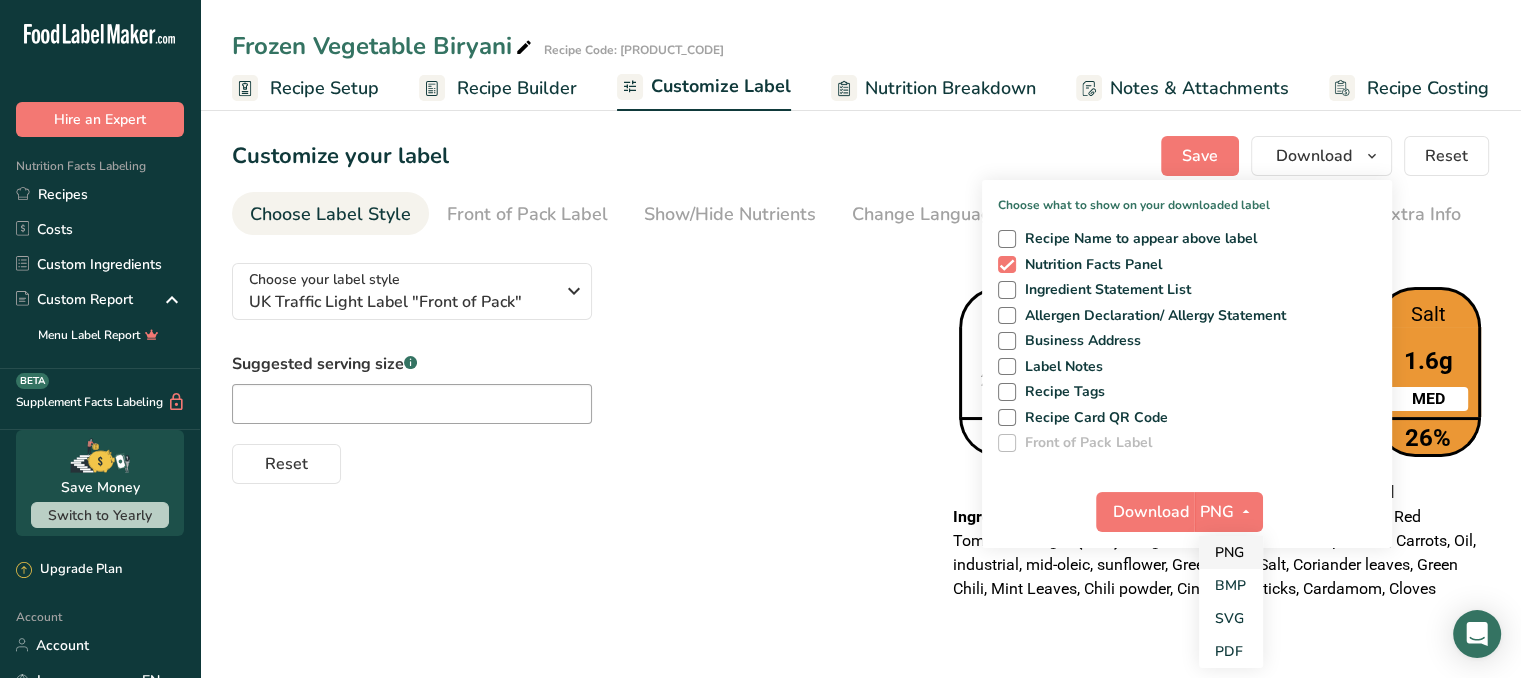 click on "PNG" at bounding box center (1231, 552) 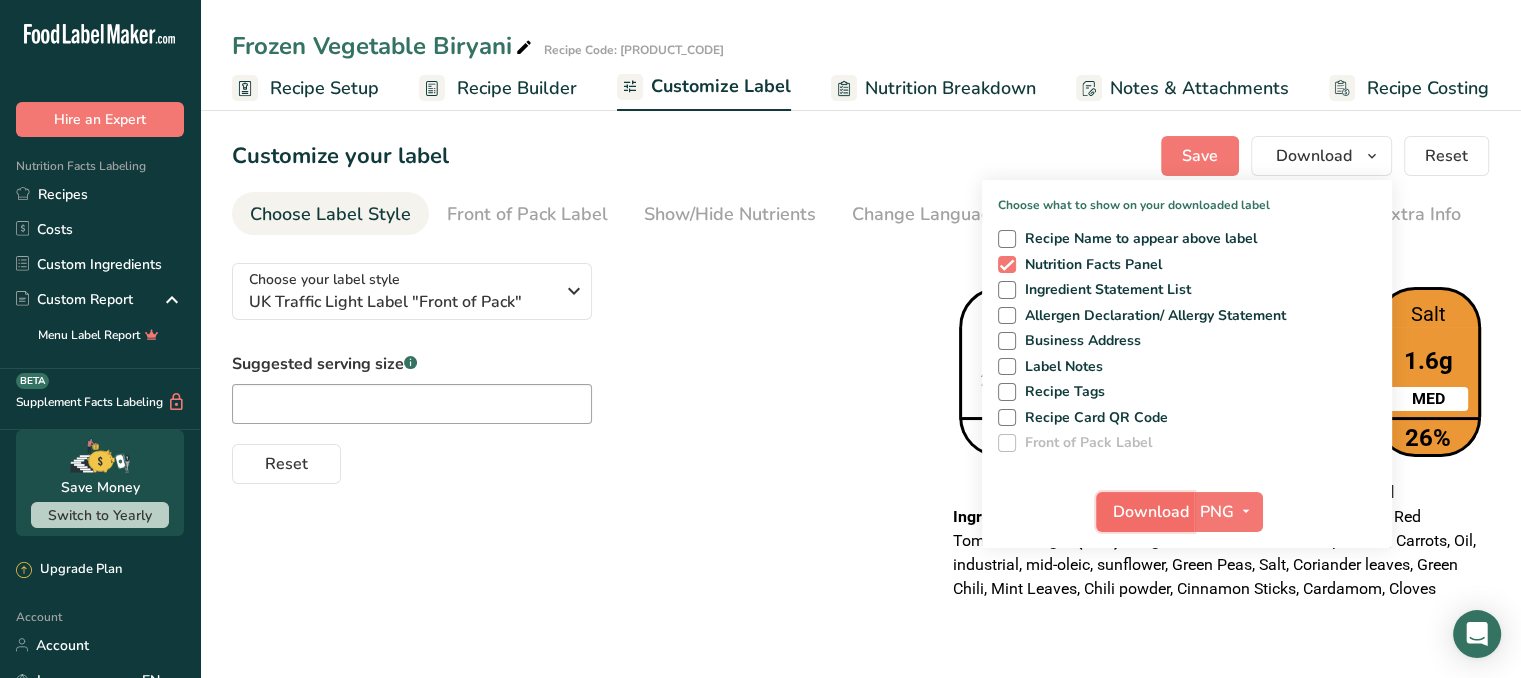 click on "Download" at bounding box center (1151, 512) 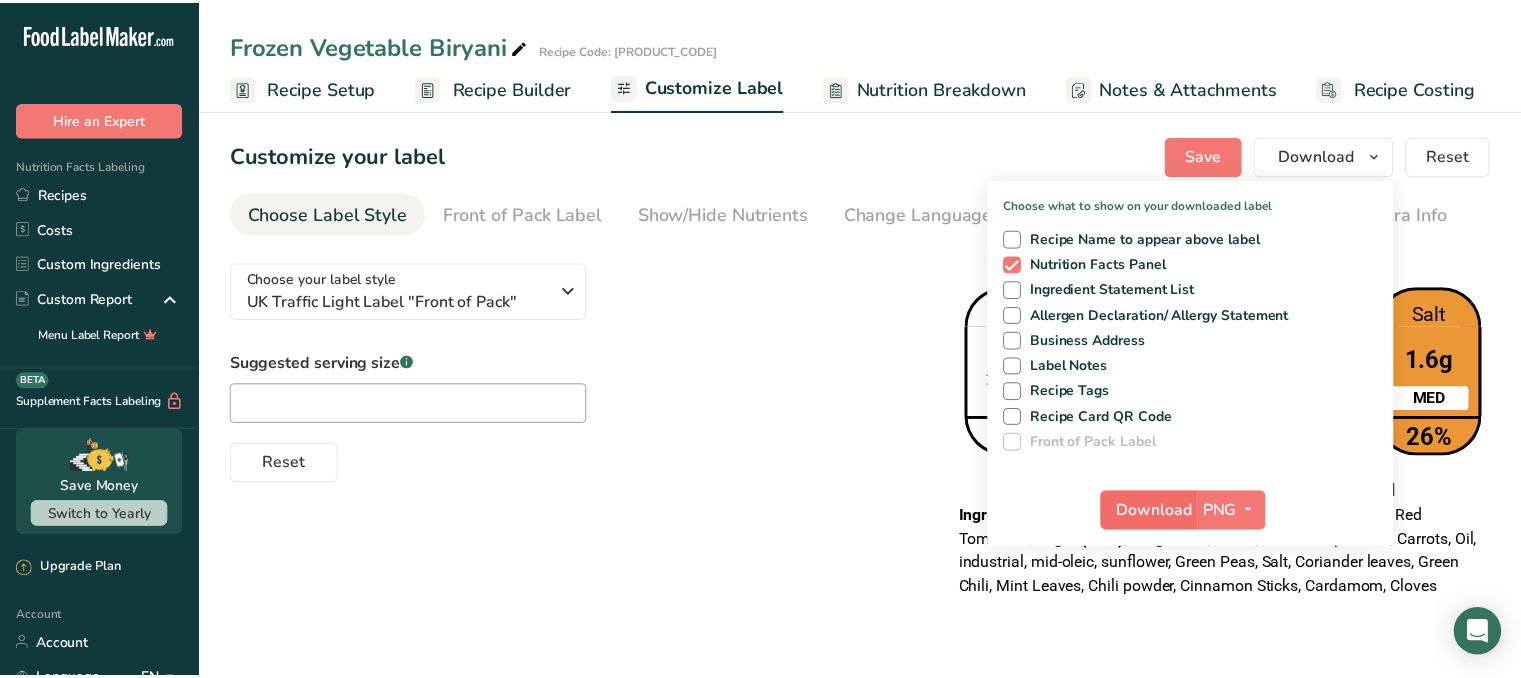 scroll, scrollTop: 0, scrollLeft: 0, axis: both 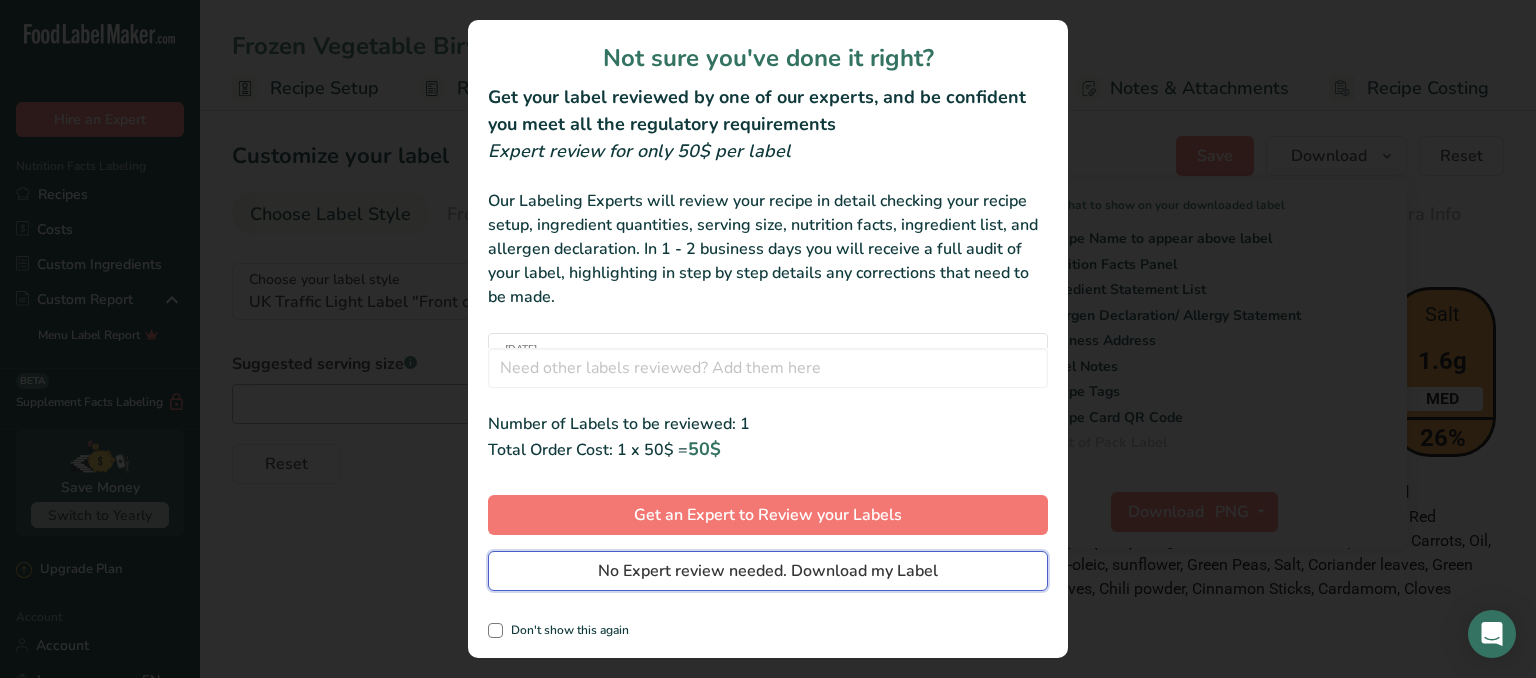 click on "No Expert review needed. Download my Label" at bounding box center [768, 571] 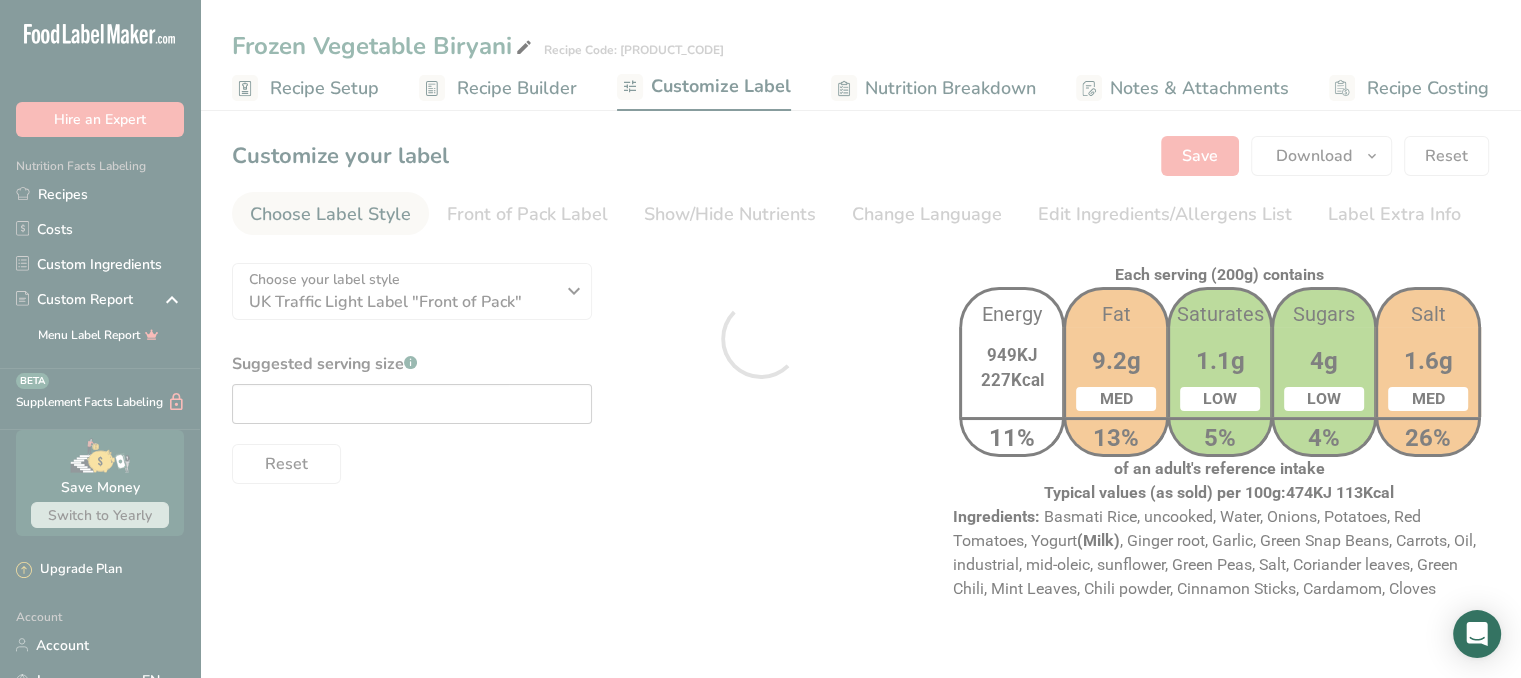 scroll, scrollTop: 0, scrollLeft: 0, axis: both 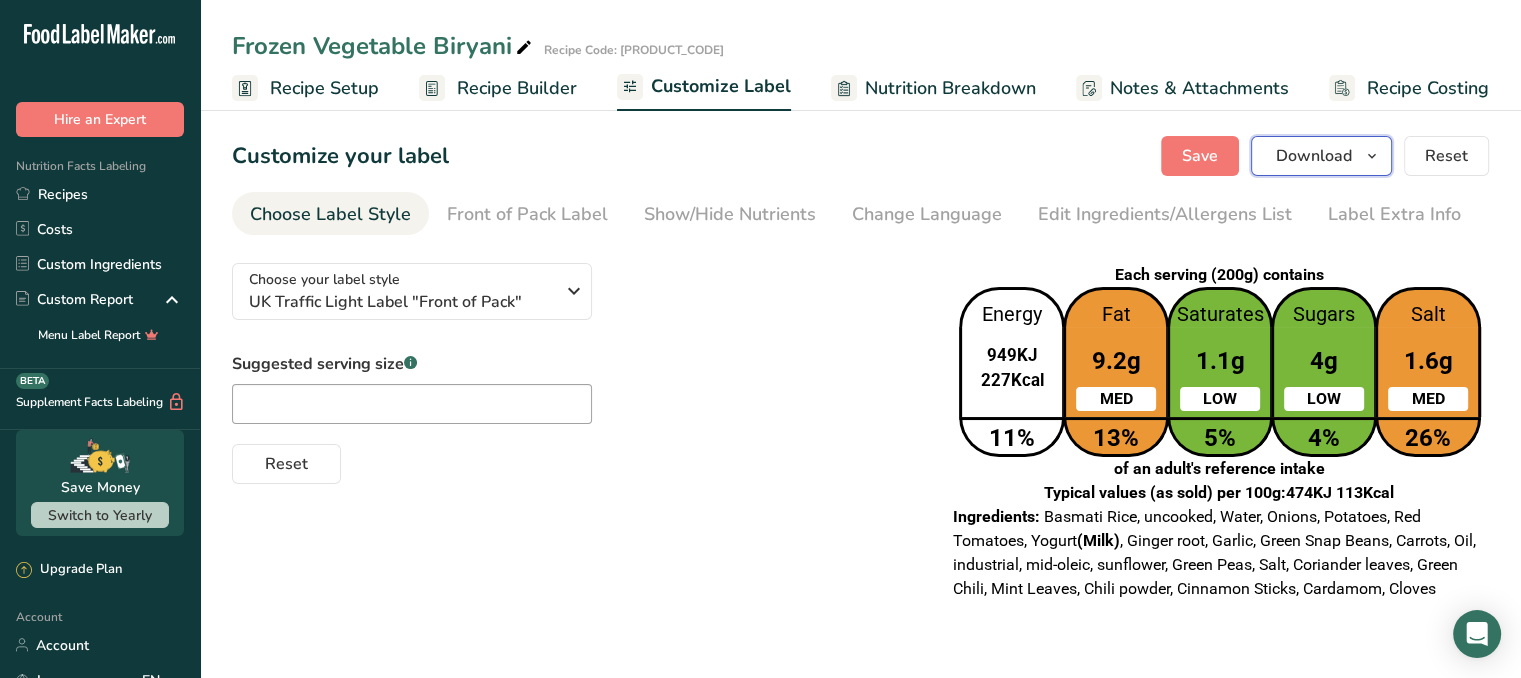click on "Download" at bounding box center (1314, 156) 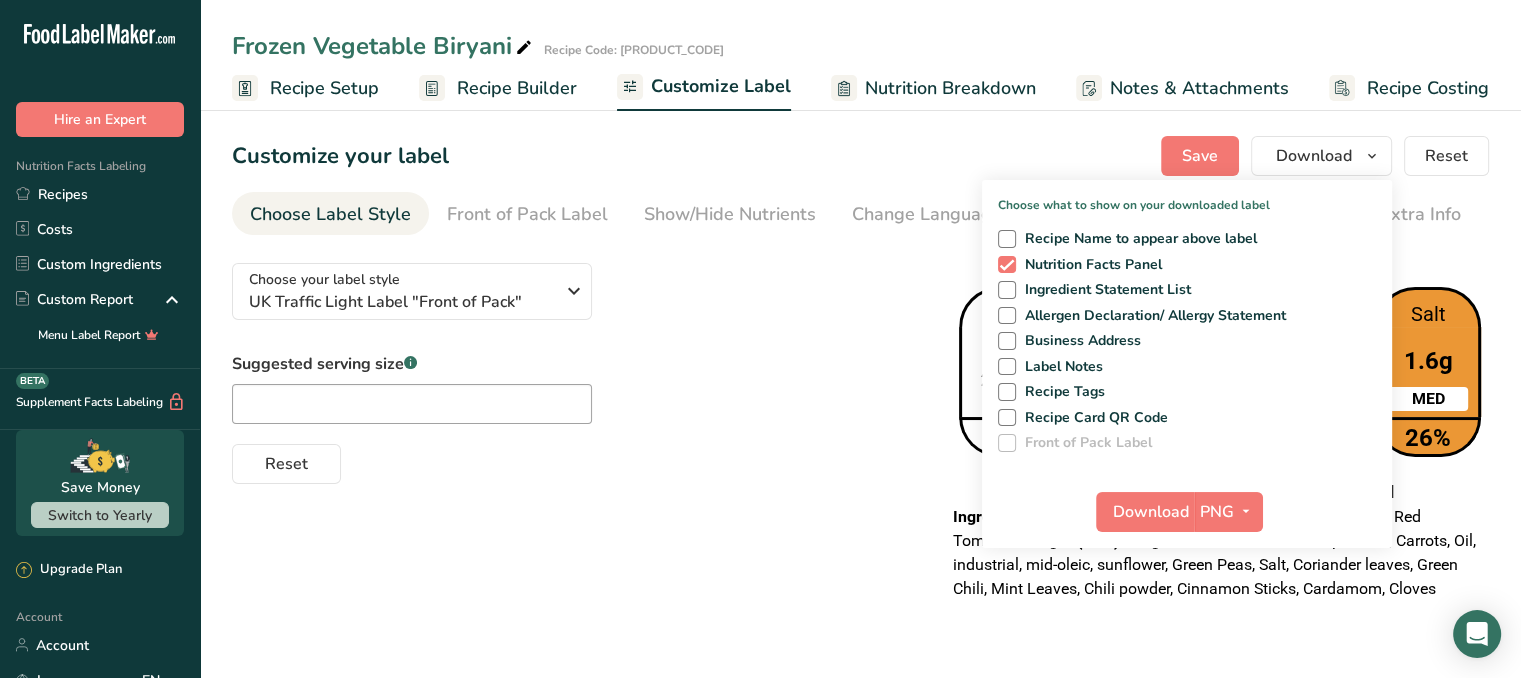 click on "Choose your label style
UK Traffic Light Label  "Front of Pack"
USA (FDA)
Standard FDA label
Tabular FDA label
Linear FDA label
Simplified FDA label
Dual Column FDA label (Per Serving/Per Container)
Dual Column FDA label (As Sold/As Prepared)
Aggregate Standard FDA label
Standard FDA label with Micronutrients listed side-by-side
UK (FSA)
UK Mandatory Label "Back of Pack"
UK Traffic Light Label  "Front of Pack"
Canadian (CFIA)
Canadian Standard label
Canadian Dual Column label" at bounding box center [574, 365] 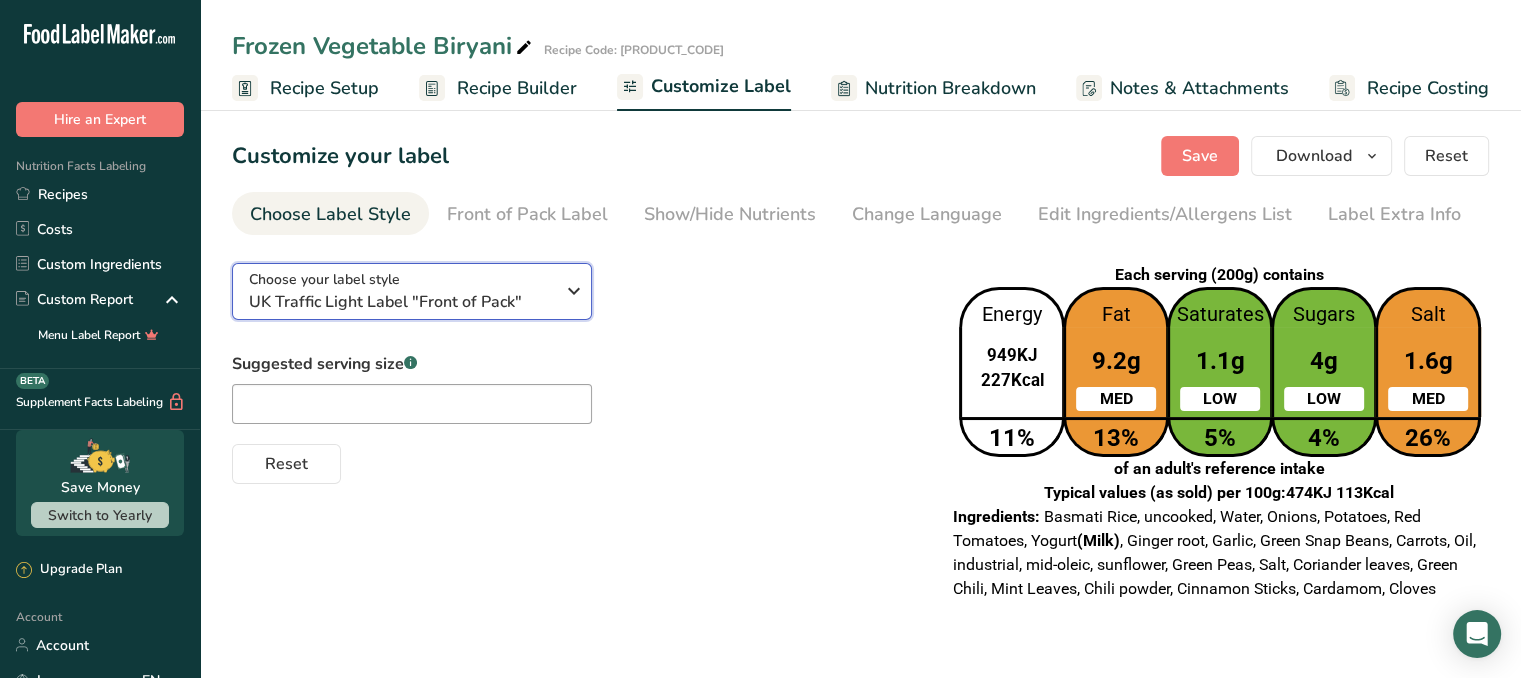 click on "Choose your label style
UK Traffic Light Label  "Front of Pack"" at bounding box center (401, 291) 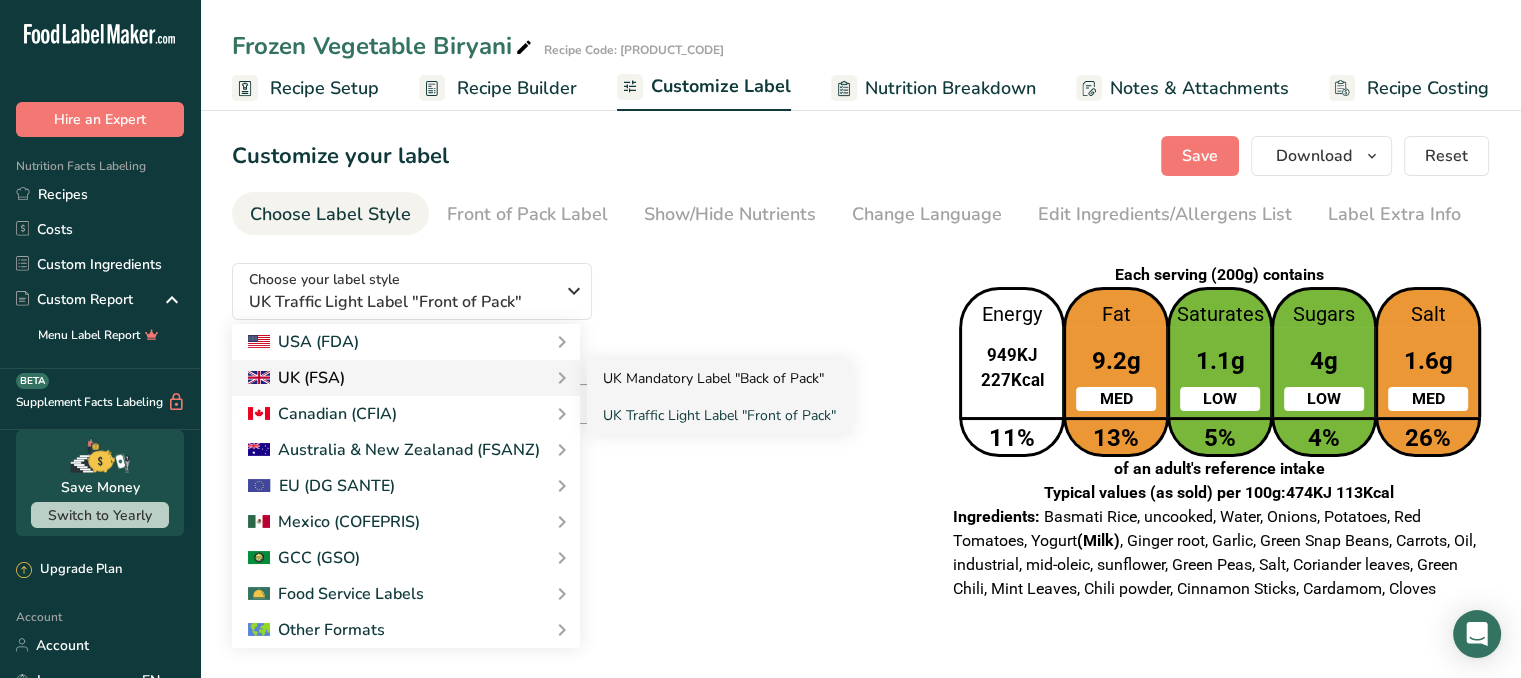 click on "UK Mandatory Label "Back of Pack"" at bounding box center (719, 378) 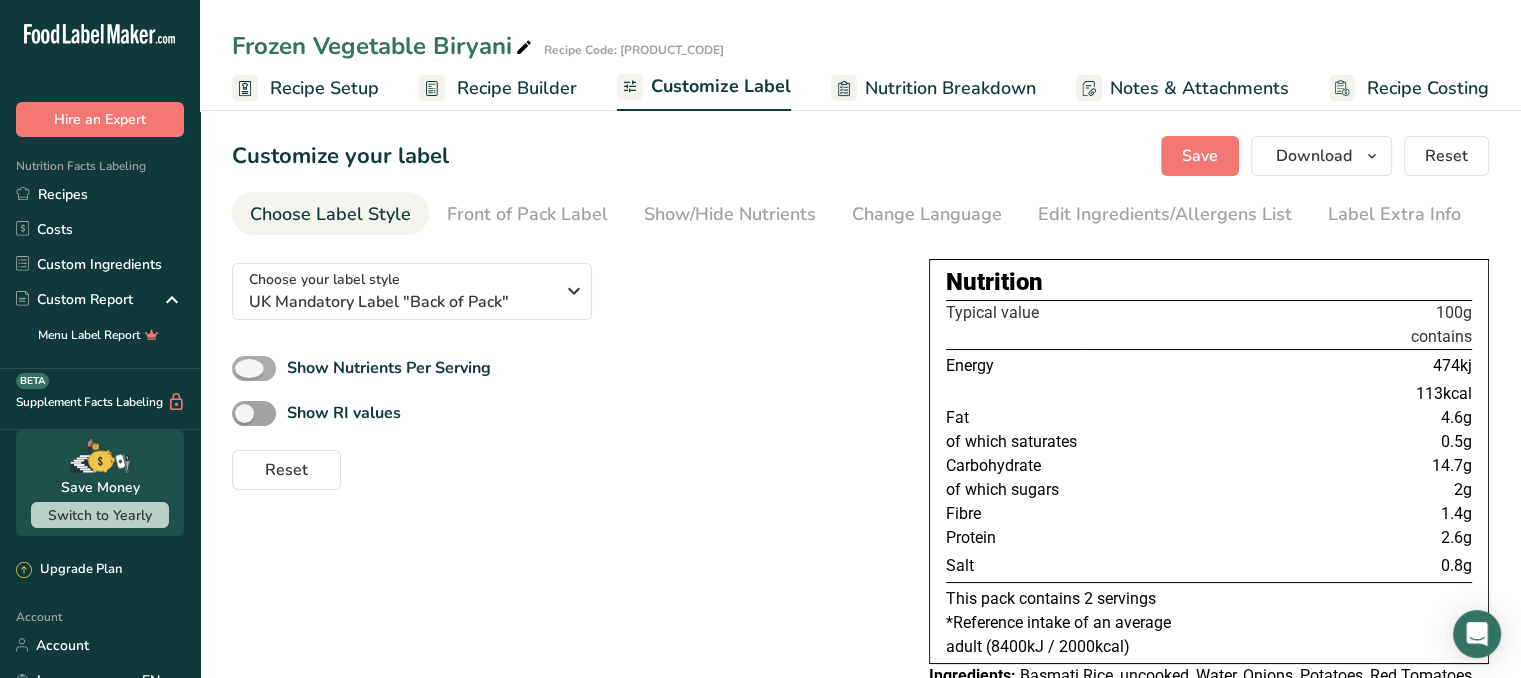 click at bounding box center (254, 368) 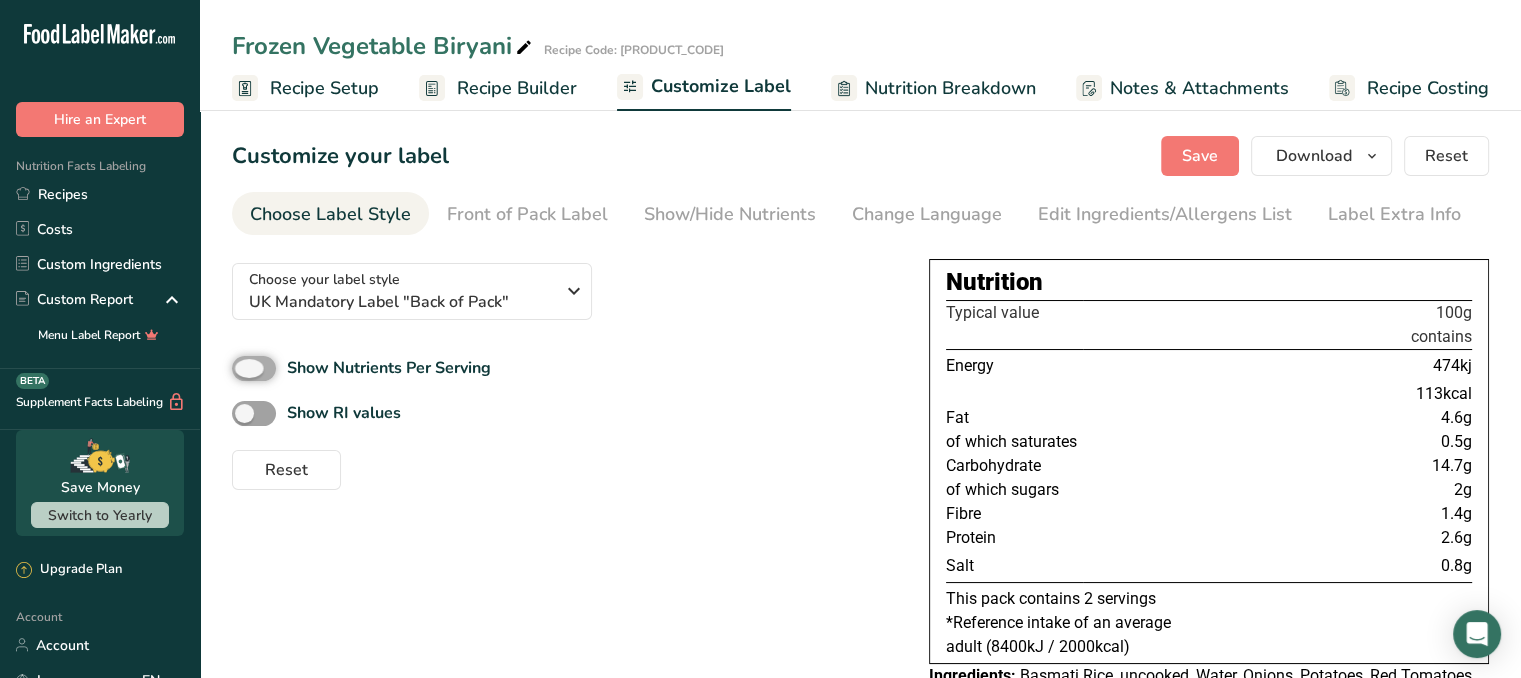 click on "Show Nutrients Per Serving" at bounding box center (238, 368) 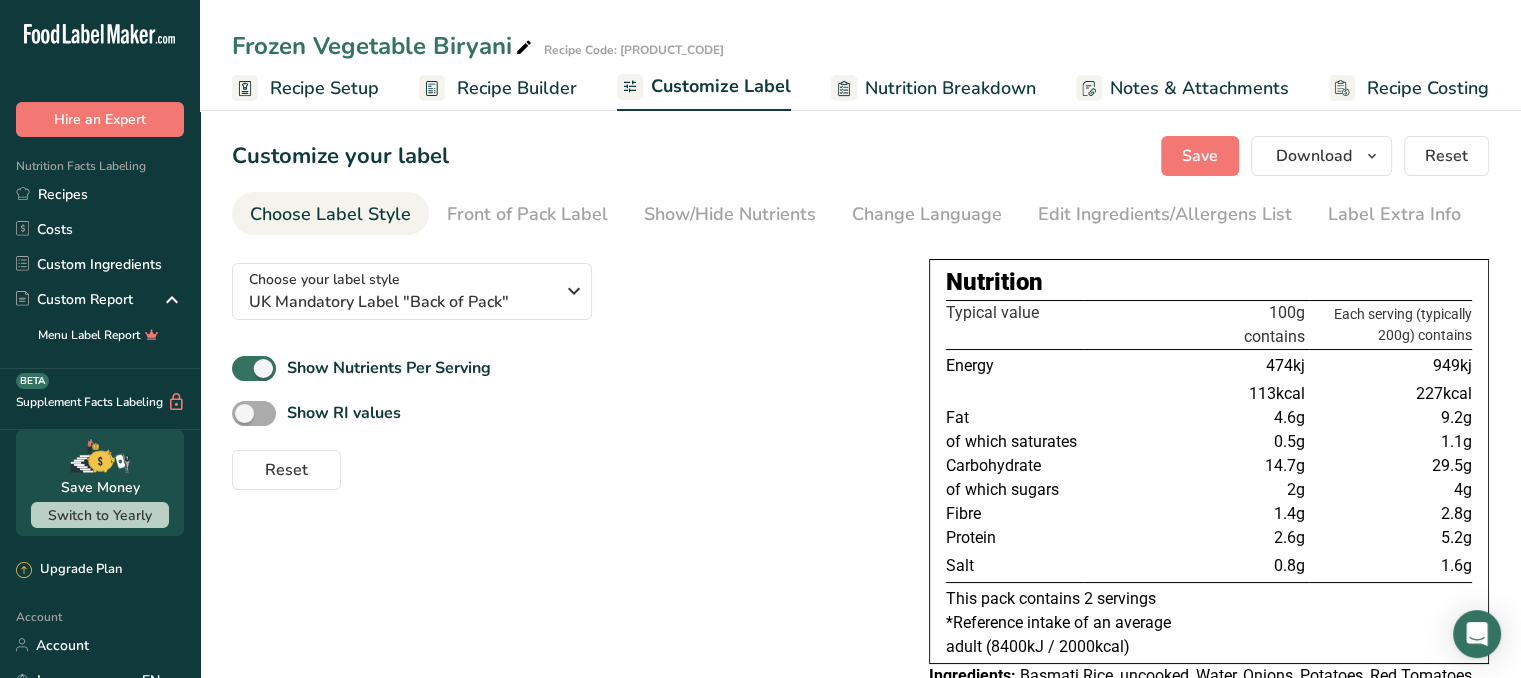 click at bounding box center [254, 413] 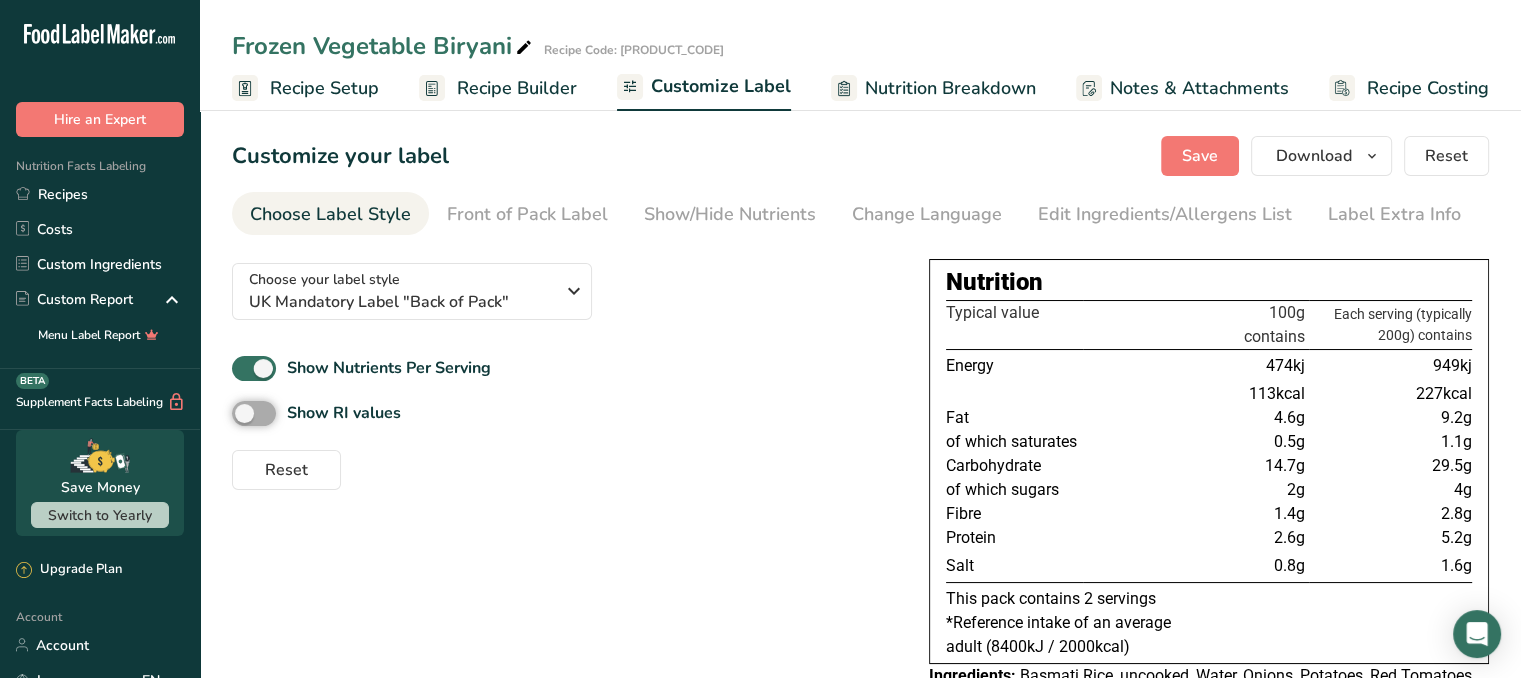 click on "Show RI values" at bounding box center [238, 413] 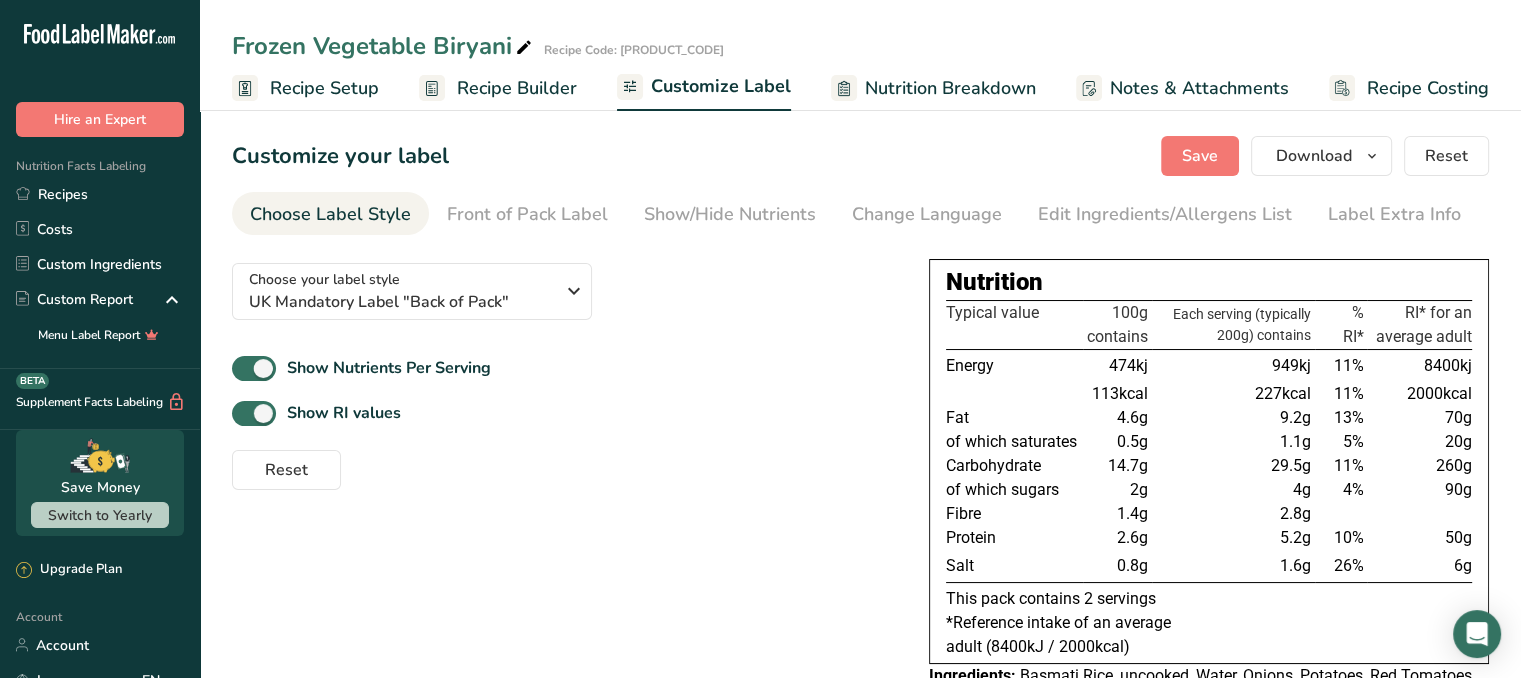 click on "Show Nutrients Per Serving" at bounding box center (564, 368) 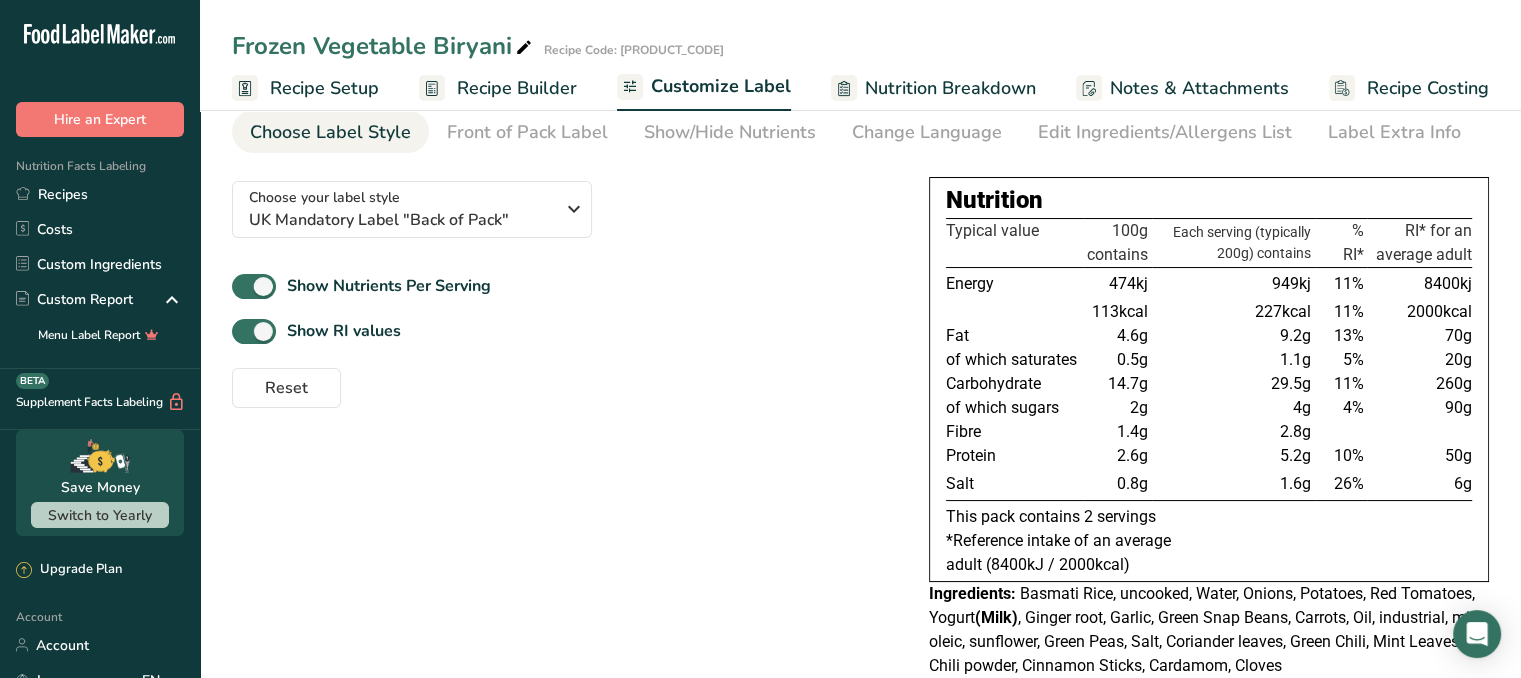 scroll, scrollTop: 0, scrollLeft: 0, axis: both 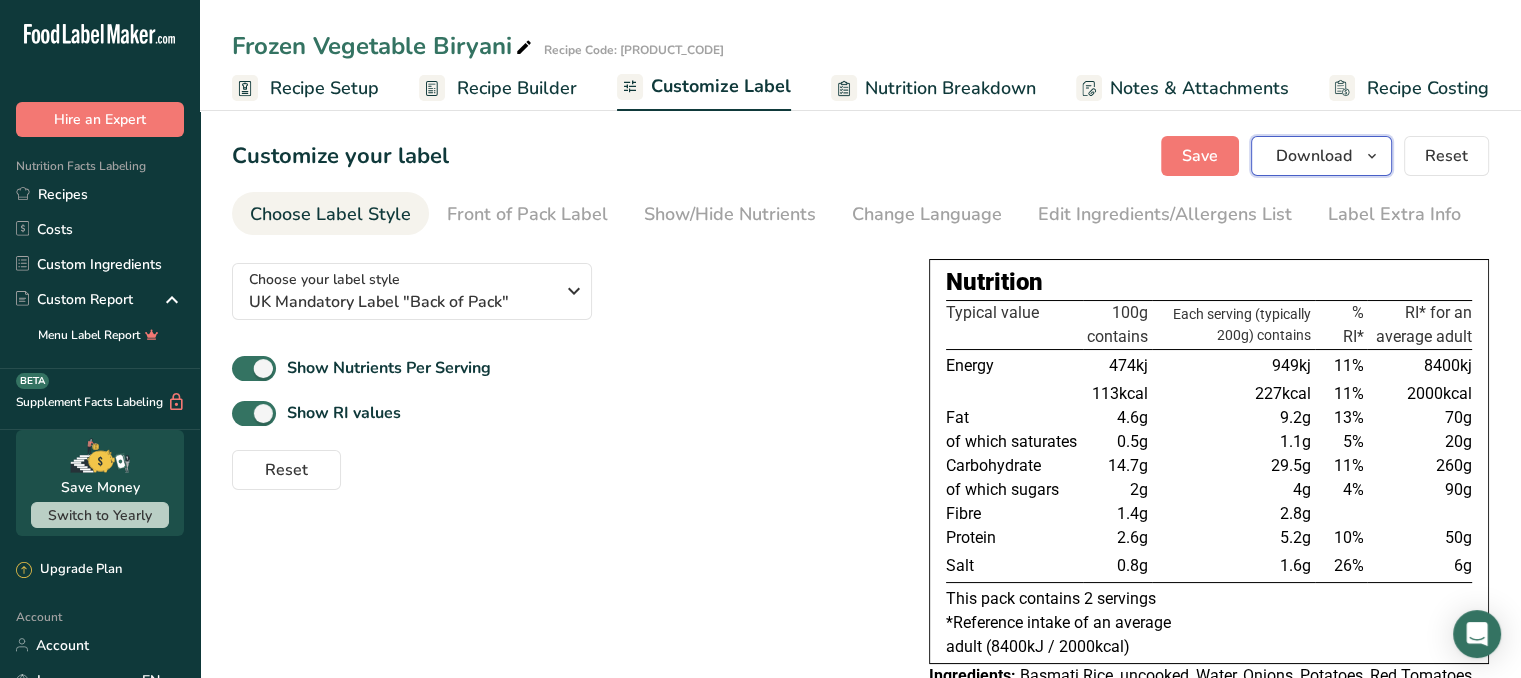 click on "Download" at bounding box center (1314, 156) 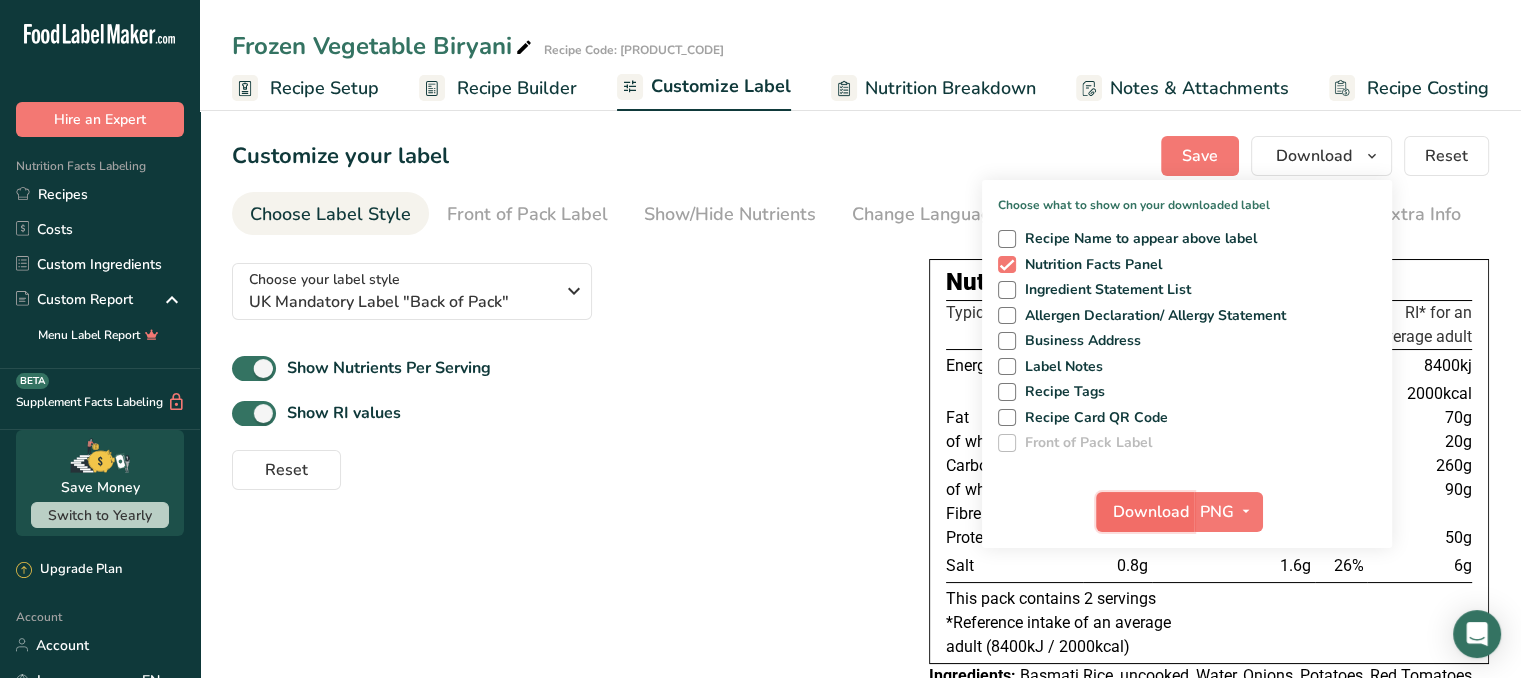 click on "Download" at bounding box center [1151, 512] 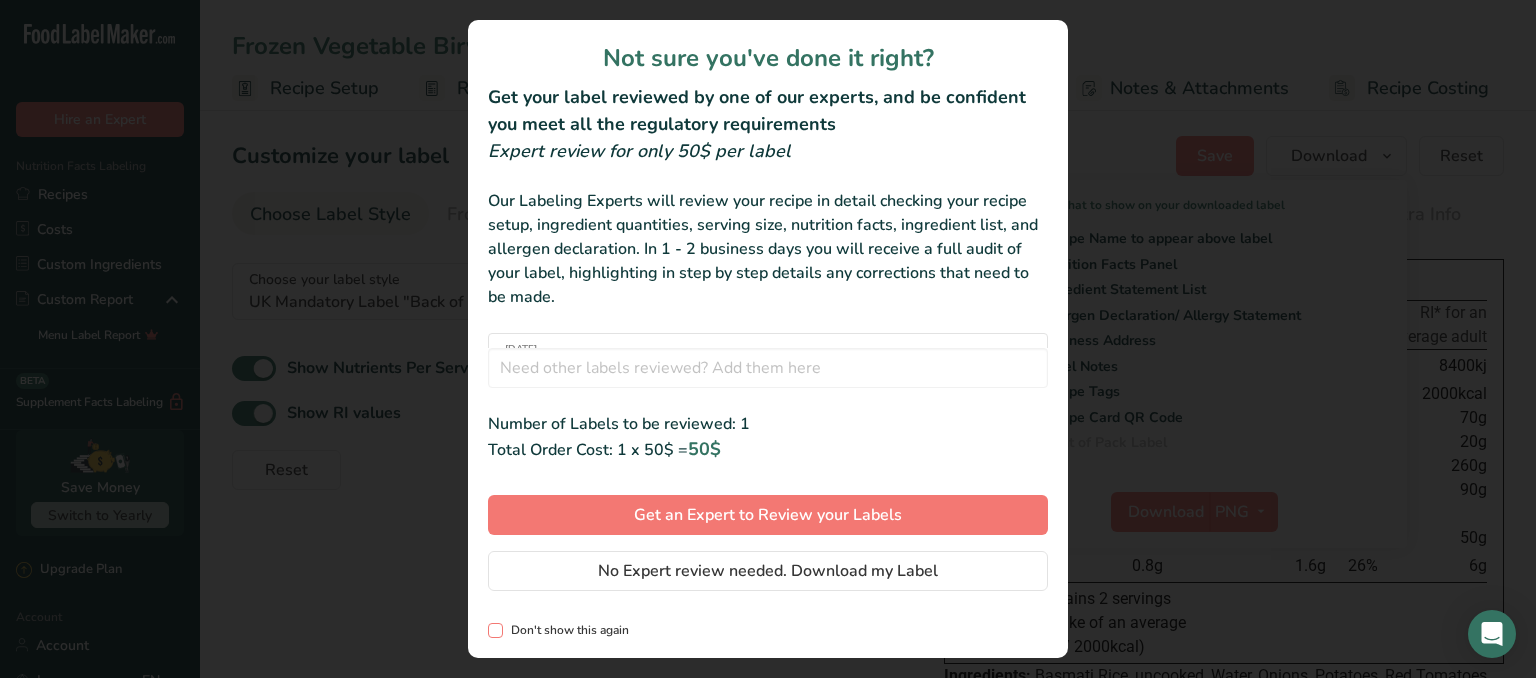 click at bounding box center (495, 630) 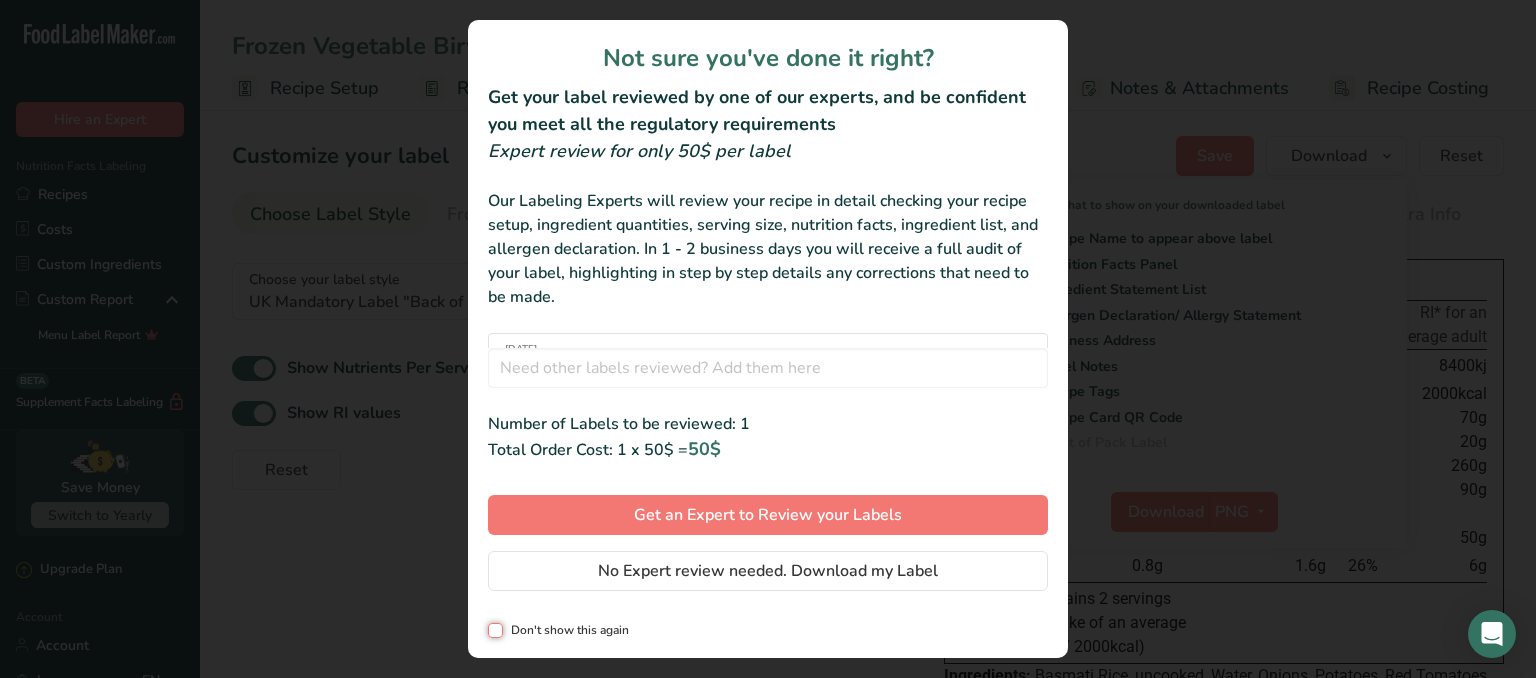 click on "Don't show this again" at bounding box center (494, 630) 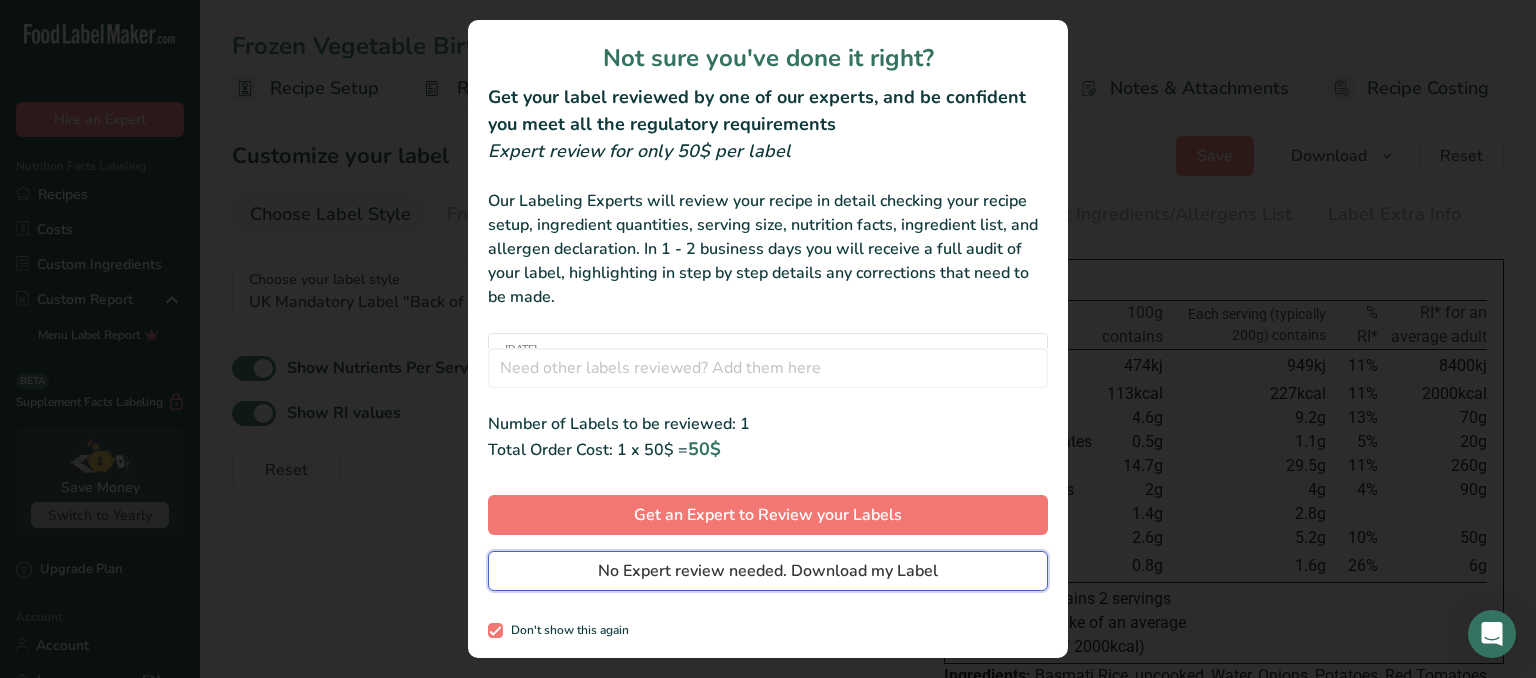 click on "No Expert review needed. Download my Label" at bounding box center (768, 571) 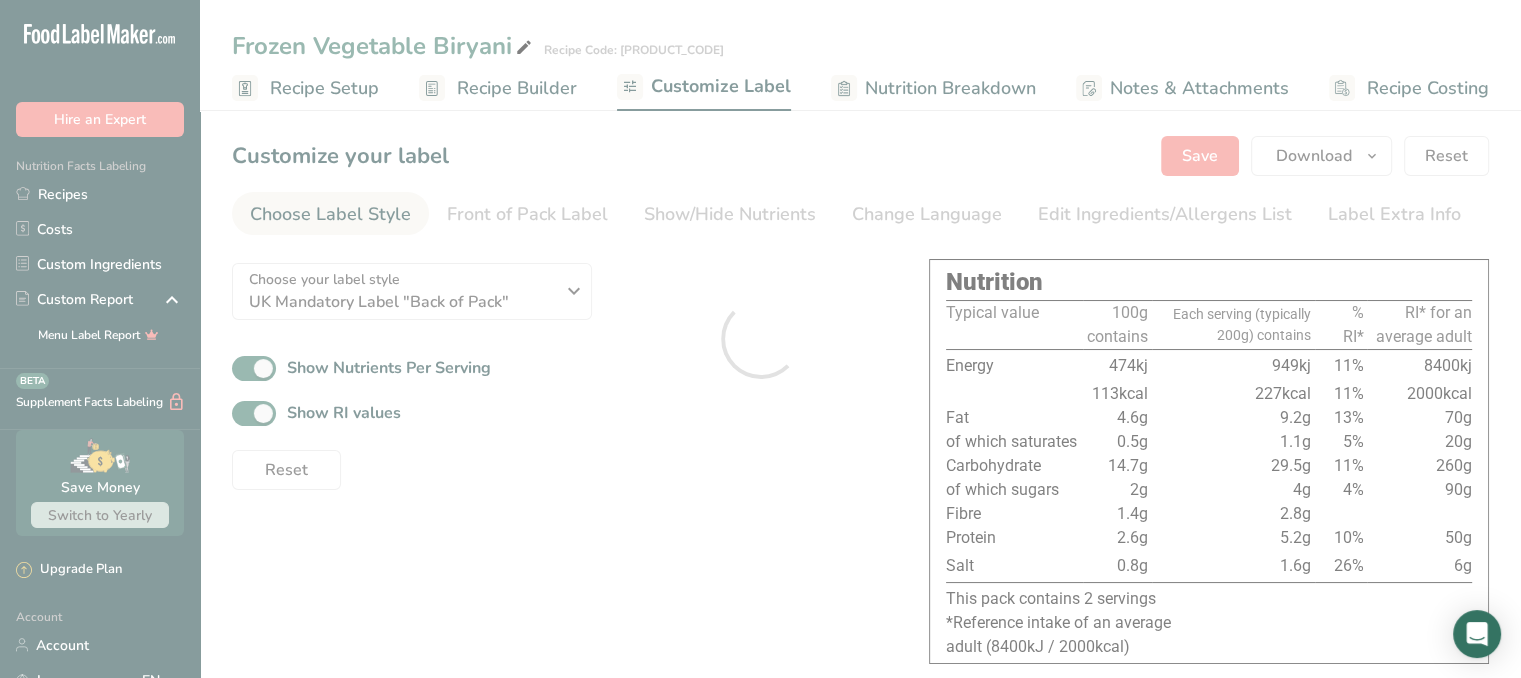 scroll, scrollTop: 0, scrollLeft: 0, axis: both 